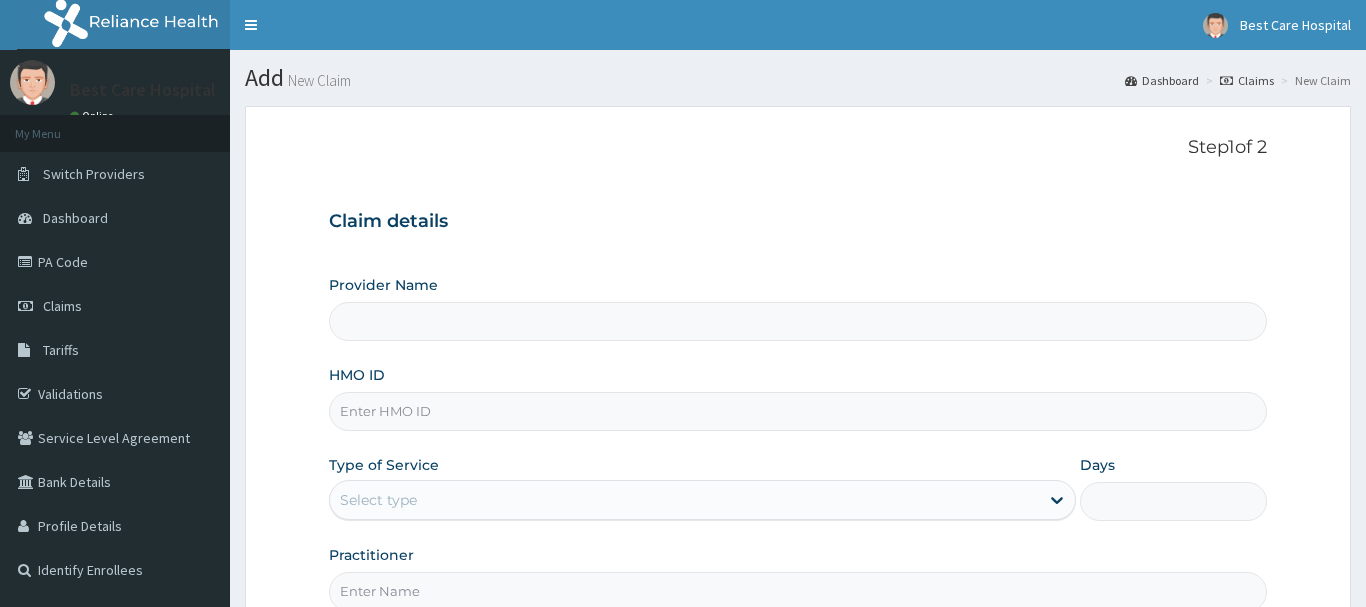 scroll, scrollTop: 0, scrollLeft: 0, axis: both 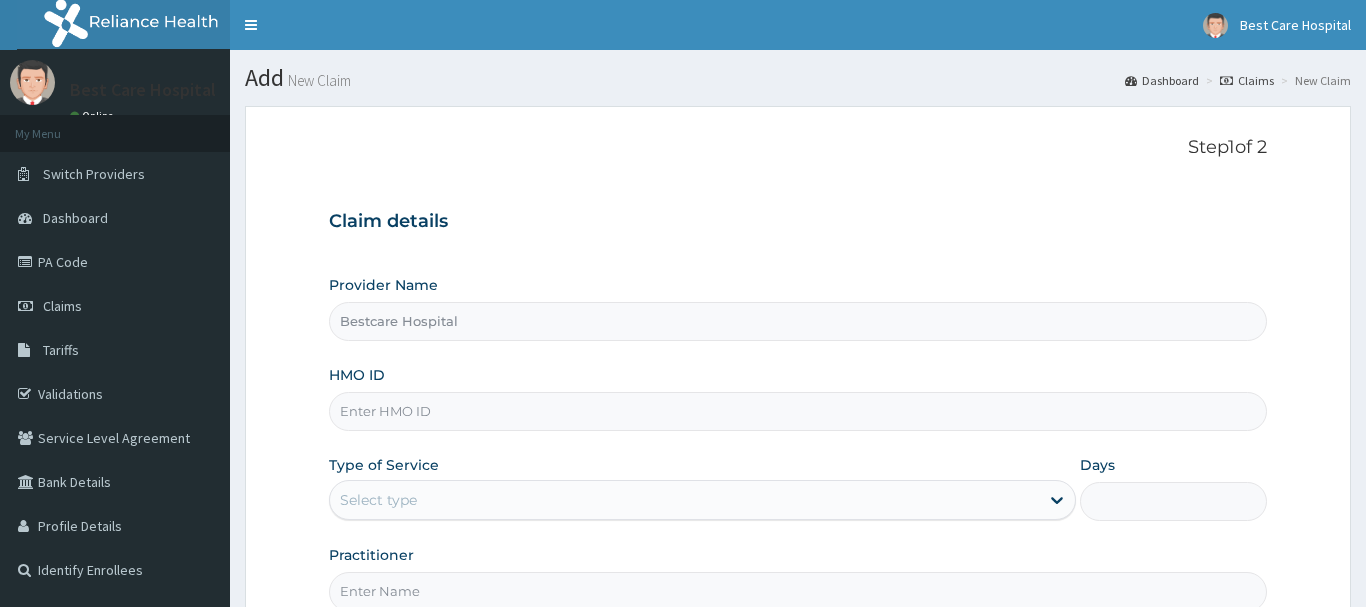 click on "HMO ID" at bounding box center (798, 411) 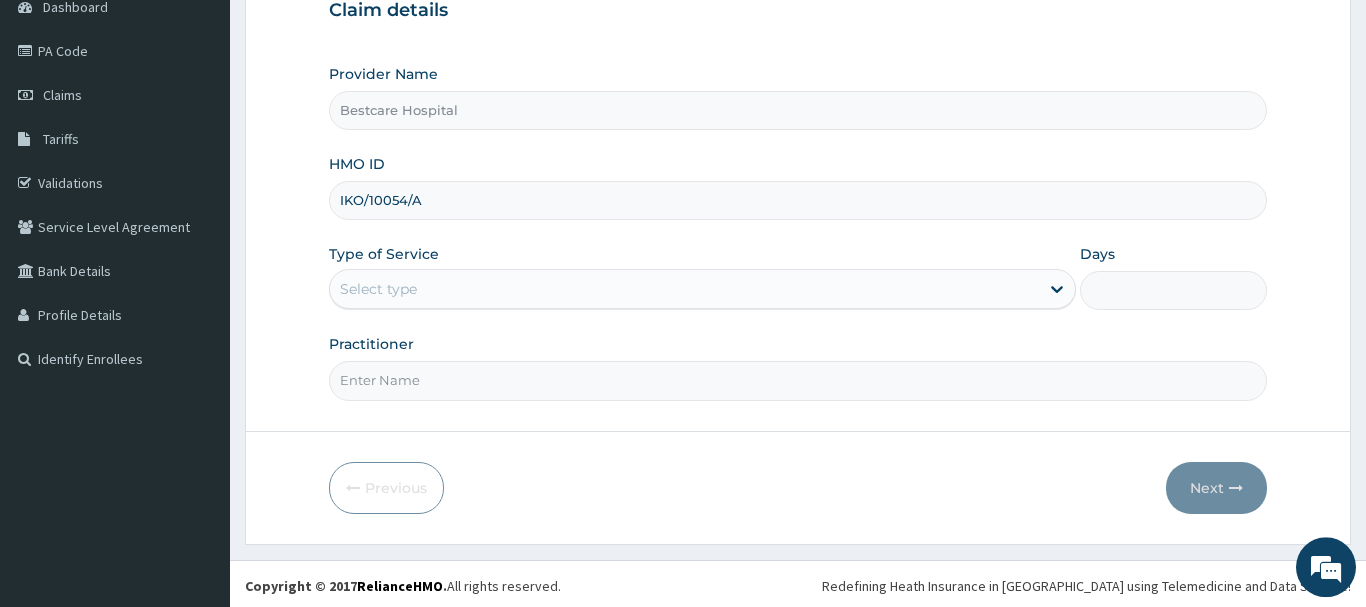 scroll, scrollTop: 215, scrollLeft: 0, axis: vertical 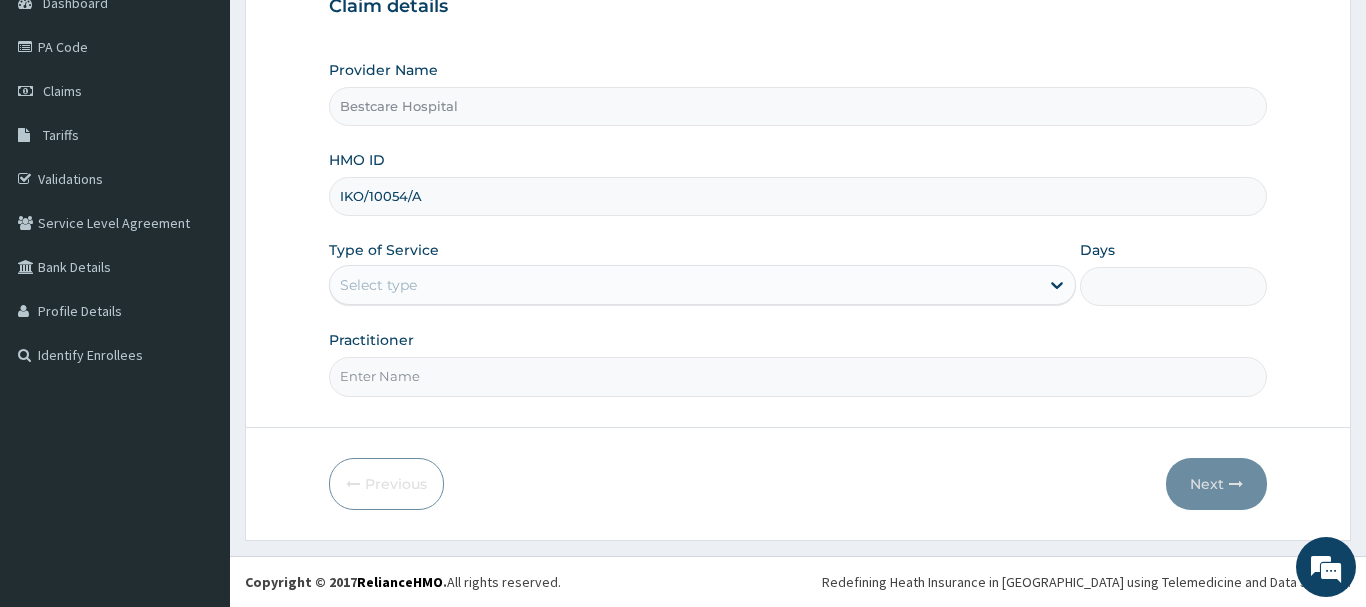 type on "IKO/10054/A" 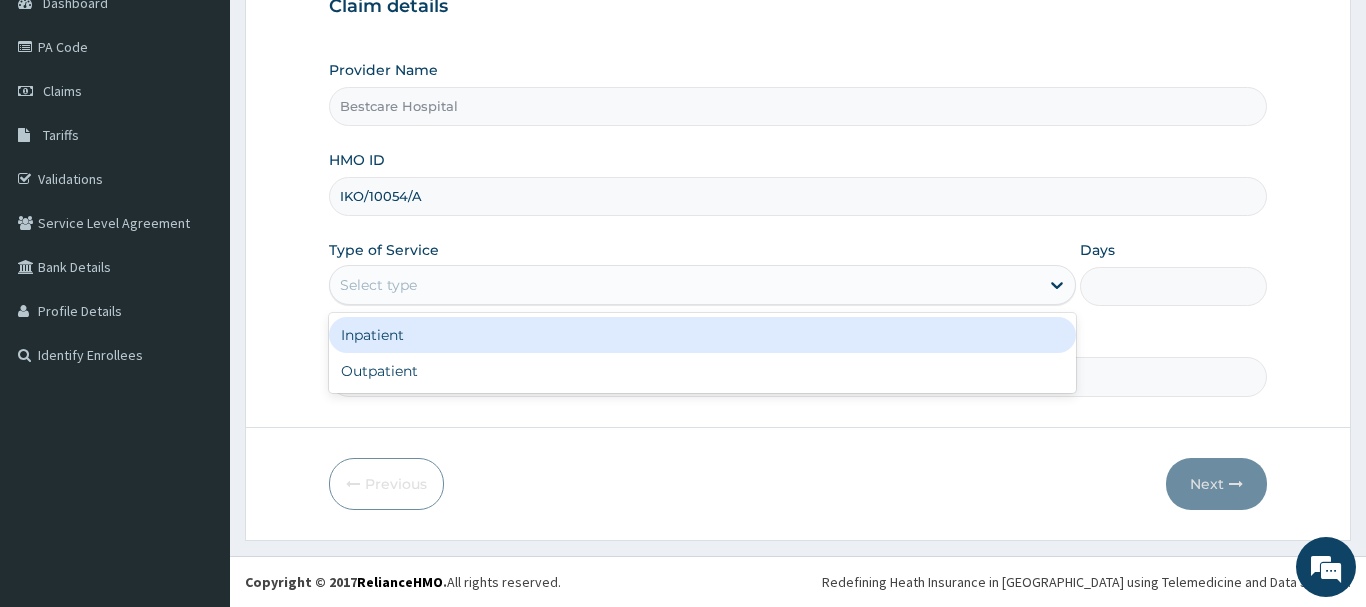 click on "Select type" at bounding box center (685, 285) 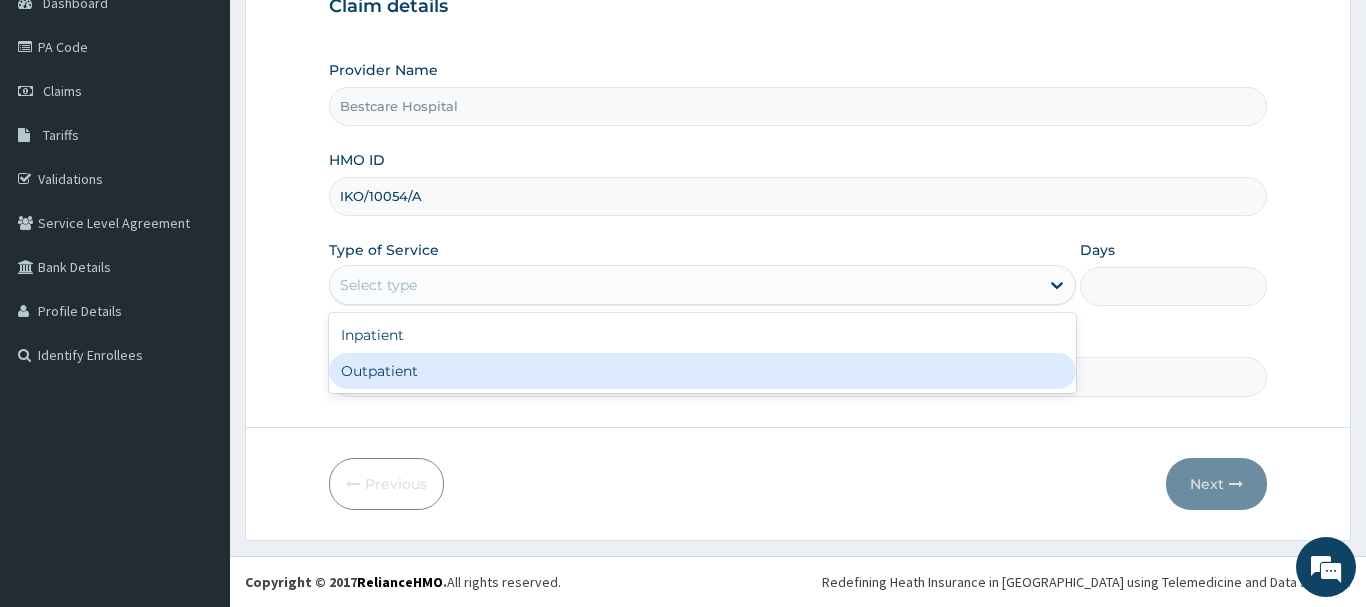 click on "Outpatient" at bounding box center (703, 371) 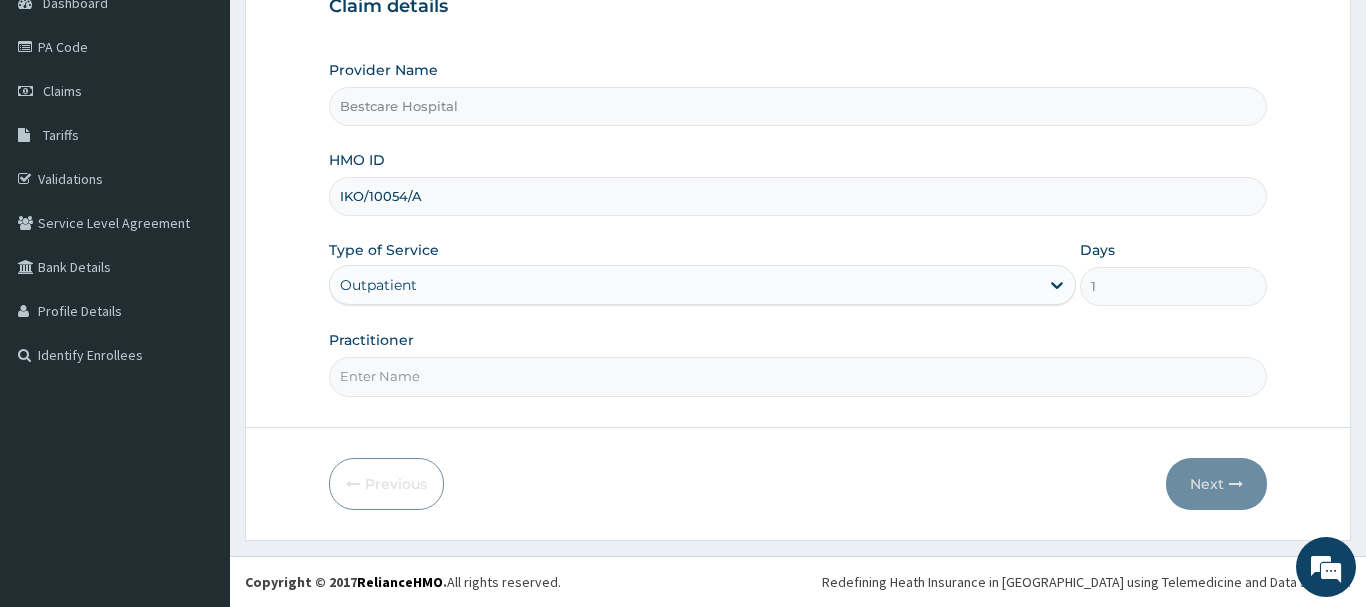 click on "Practitioner" at bounding box center [798, 376] 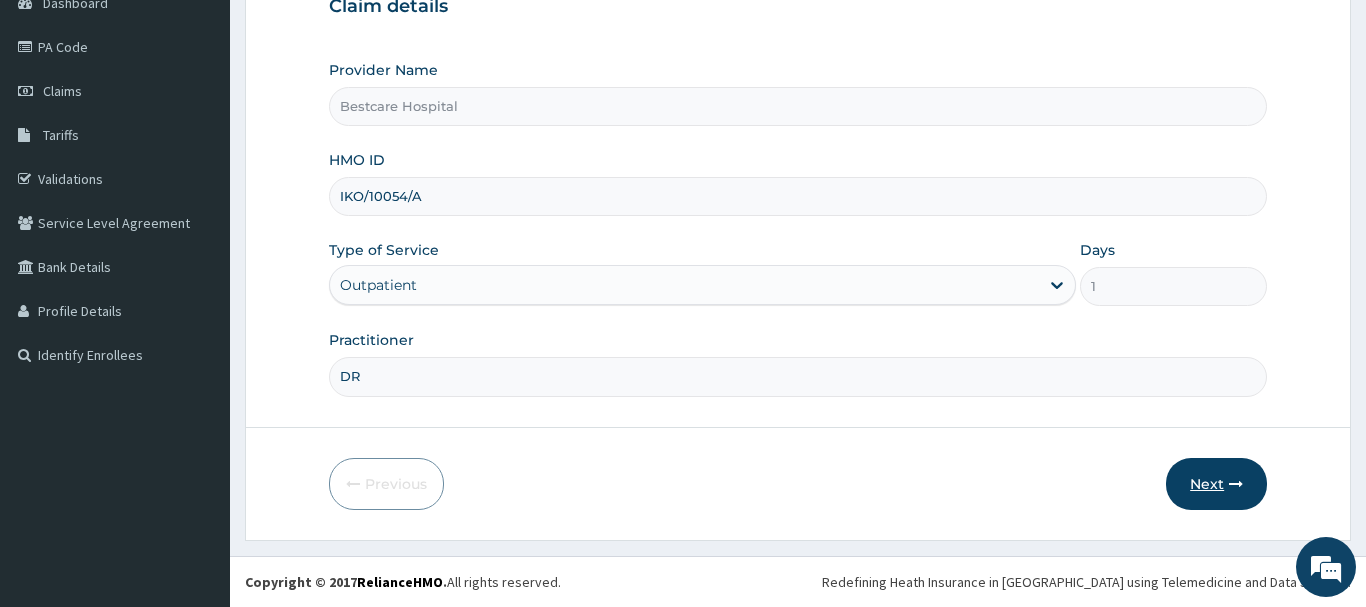type on "DR" 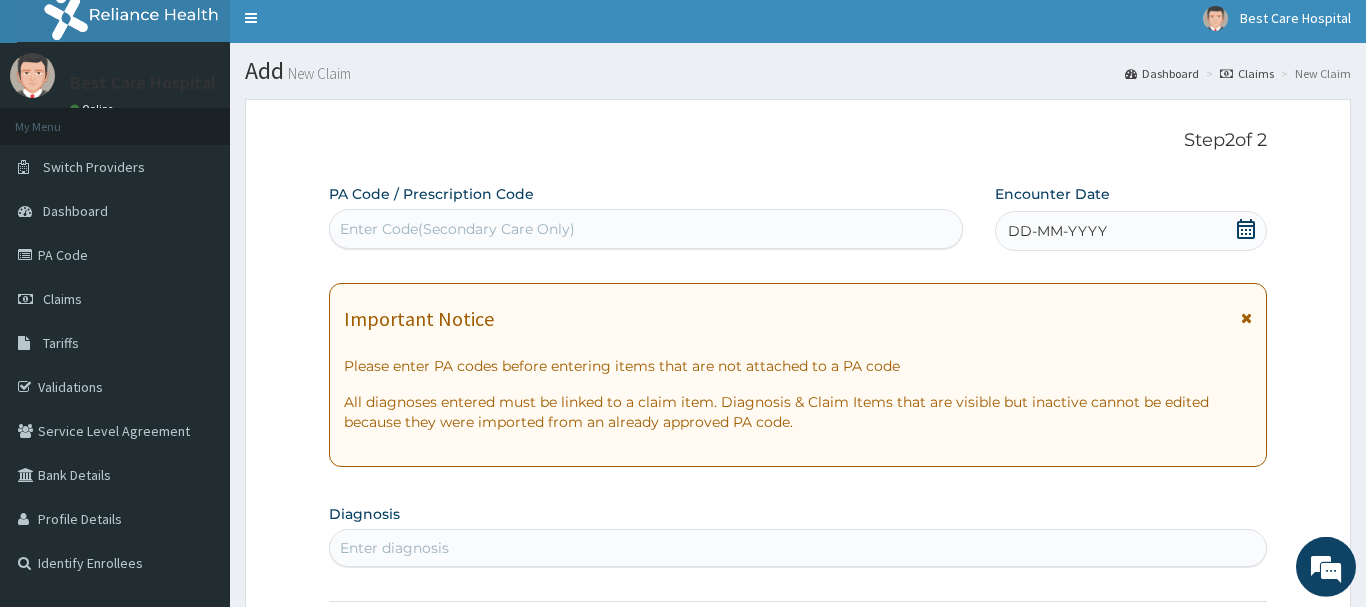 scroll, scrollTop: 0, scrollLeft: 0, axis: both 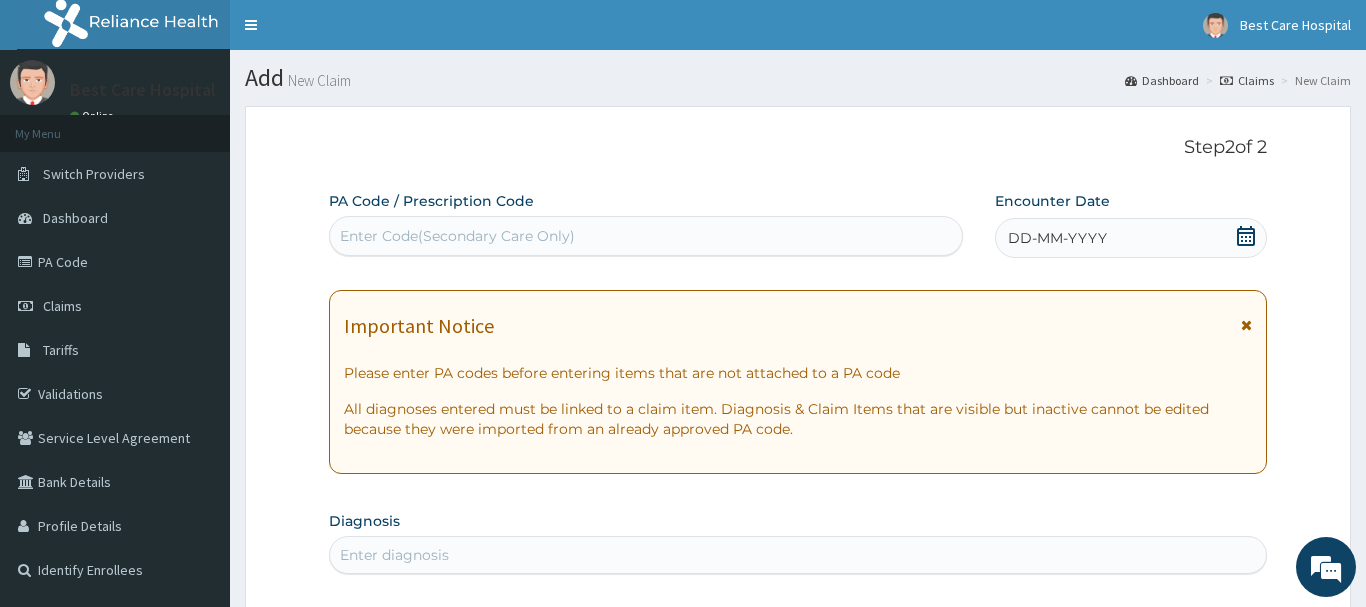 click 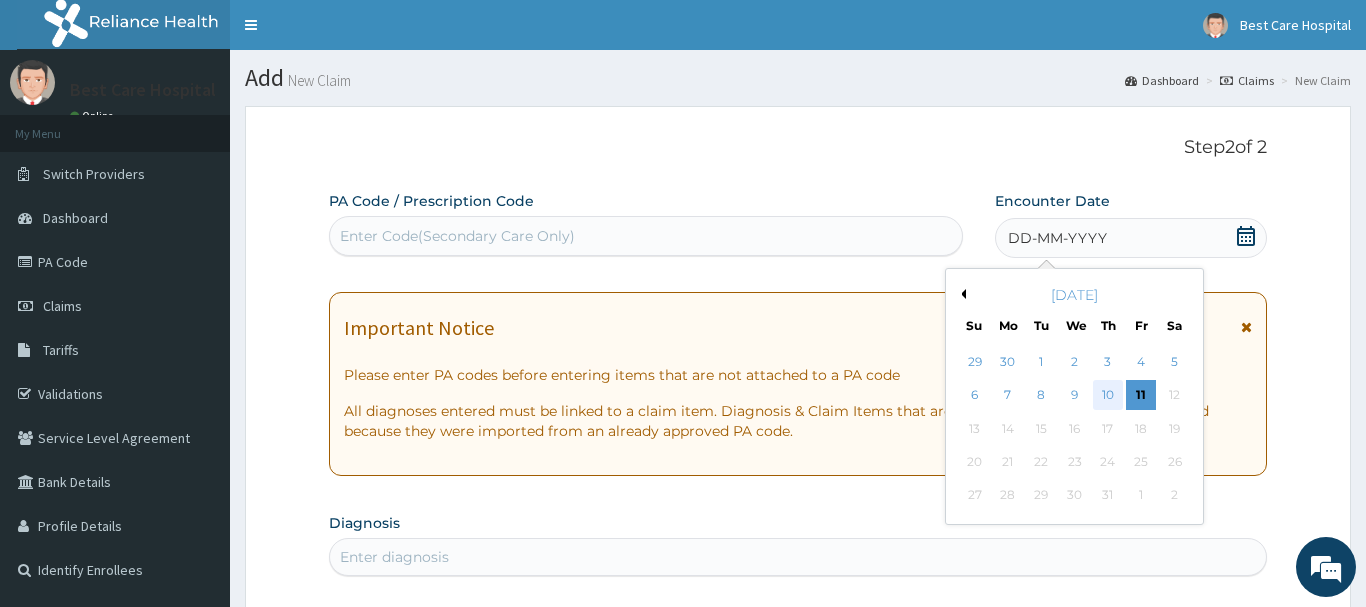 click on "10" at bounding box center [1108, 396] 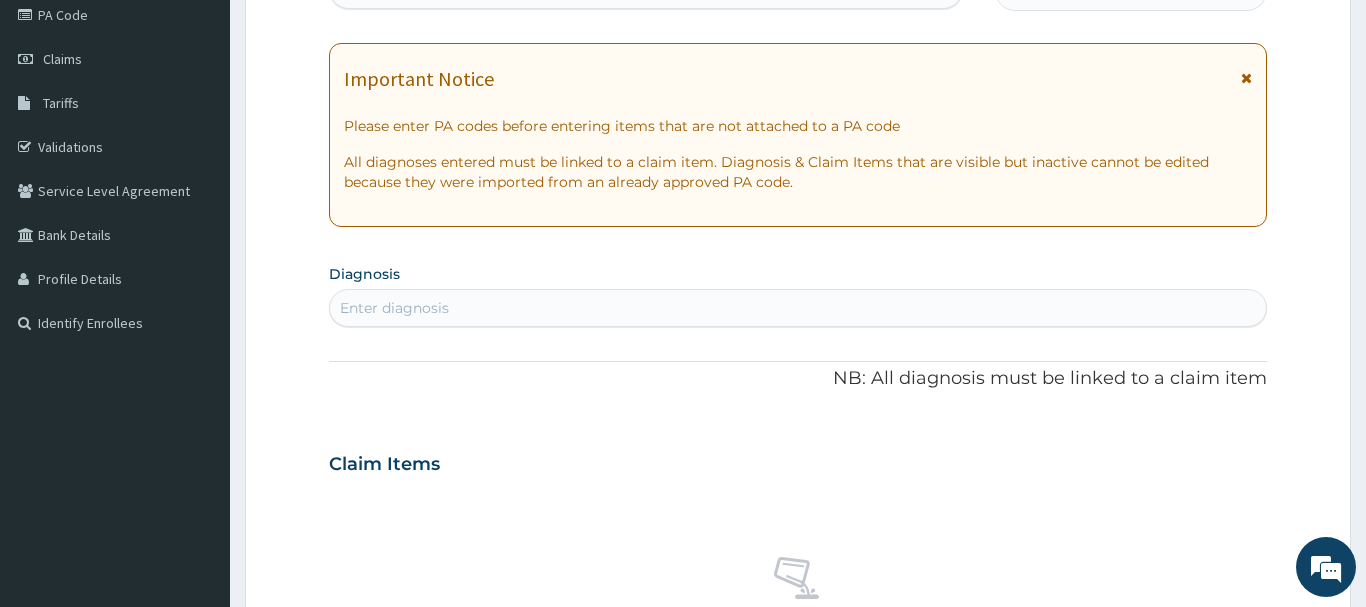 scroll, scrollTop: 273, scrollLeft: 0, axis: vertical 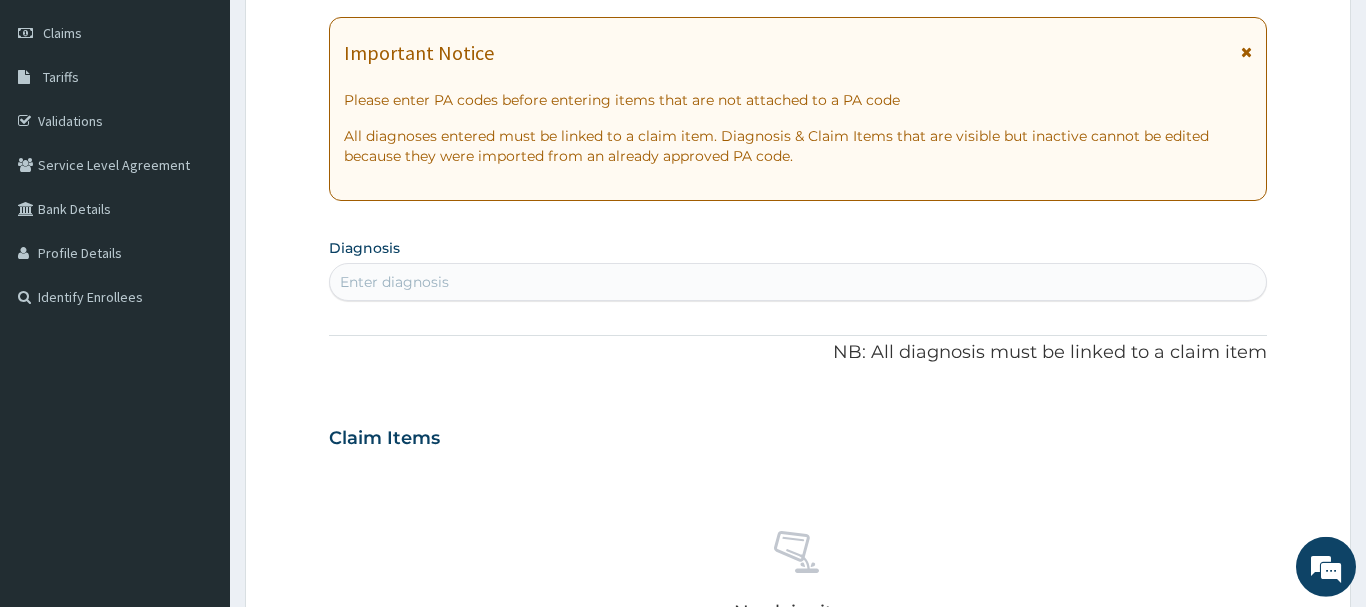 click on "Enter diagnosis" at bounding box center (798, 282) 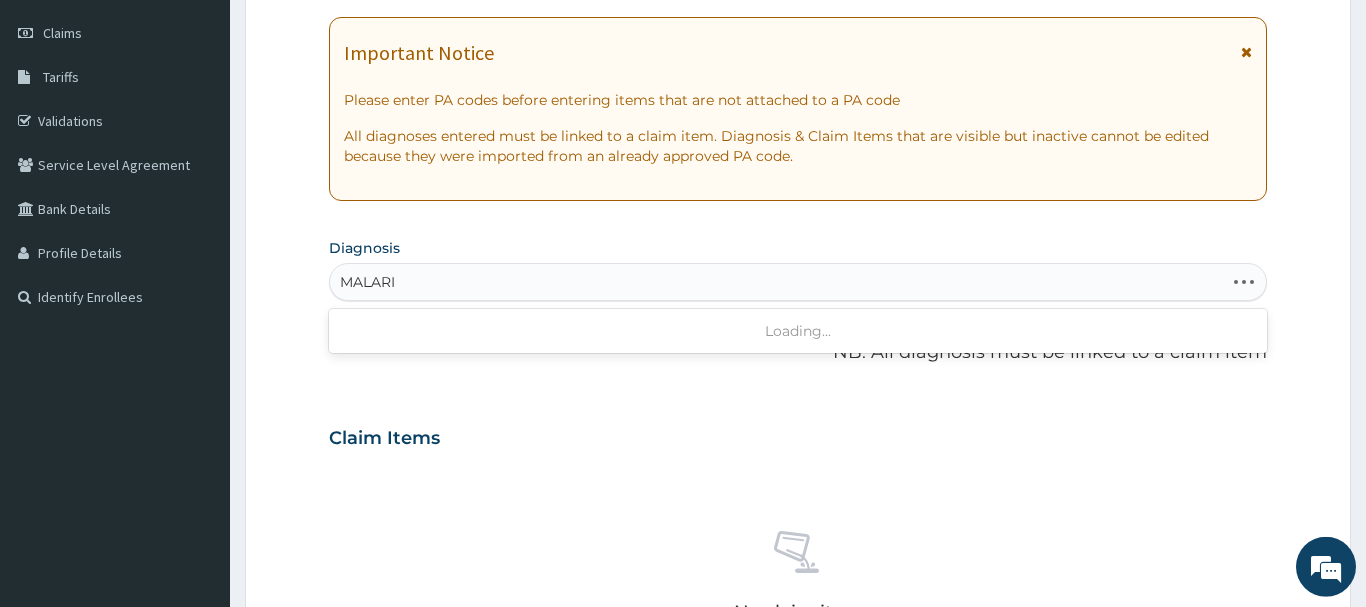 type on "MALARIA" 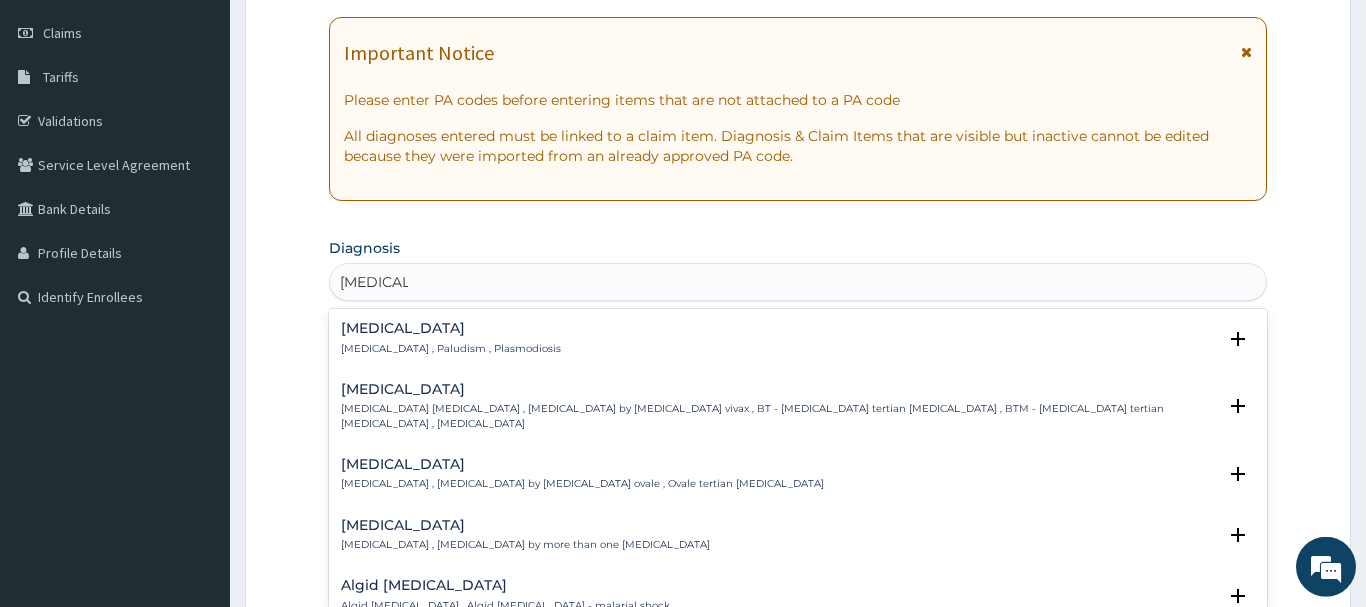 click on "Malaria Malaria , Paludism , Plasmodiosis Select Status Query Query covers suspected (?), Keep in view (kiv), Ruled out (r/o) Confirmed" at bounding box center [798, 343] 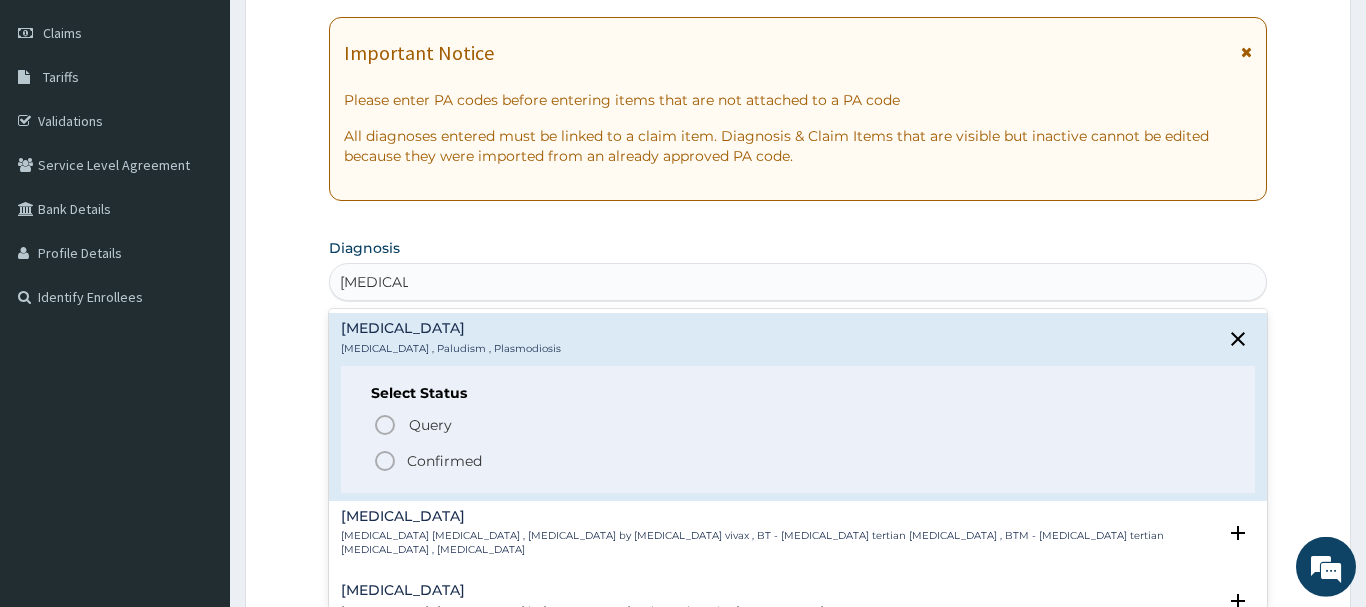 click 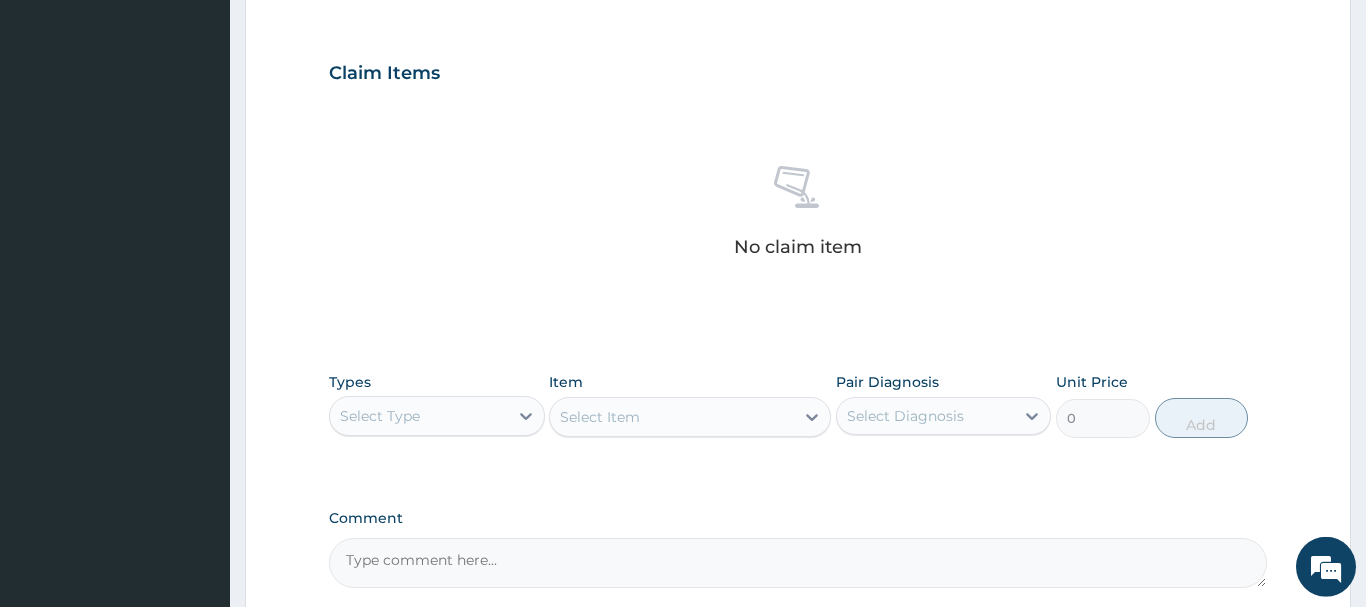 scroll, scrollTop: 783, scrollLeft: 0, axis: vertical 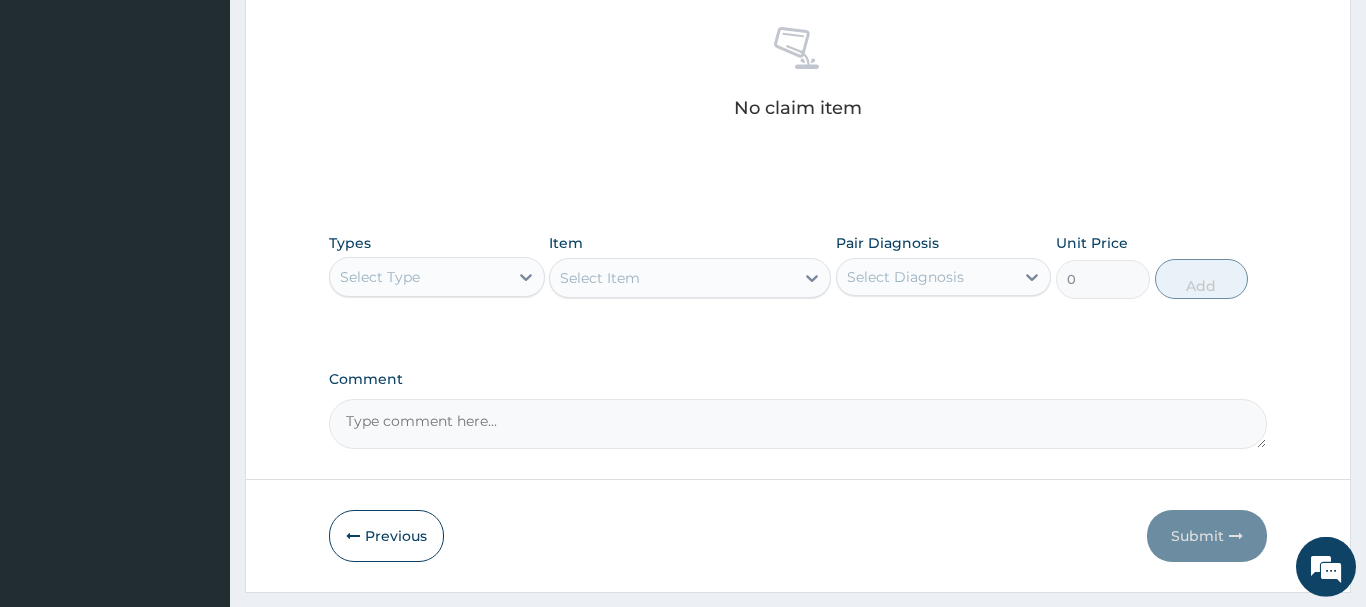 click on "Select Type" at bounding box center (419, 277) 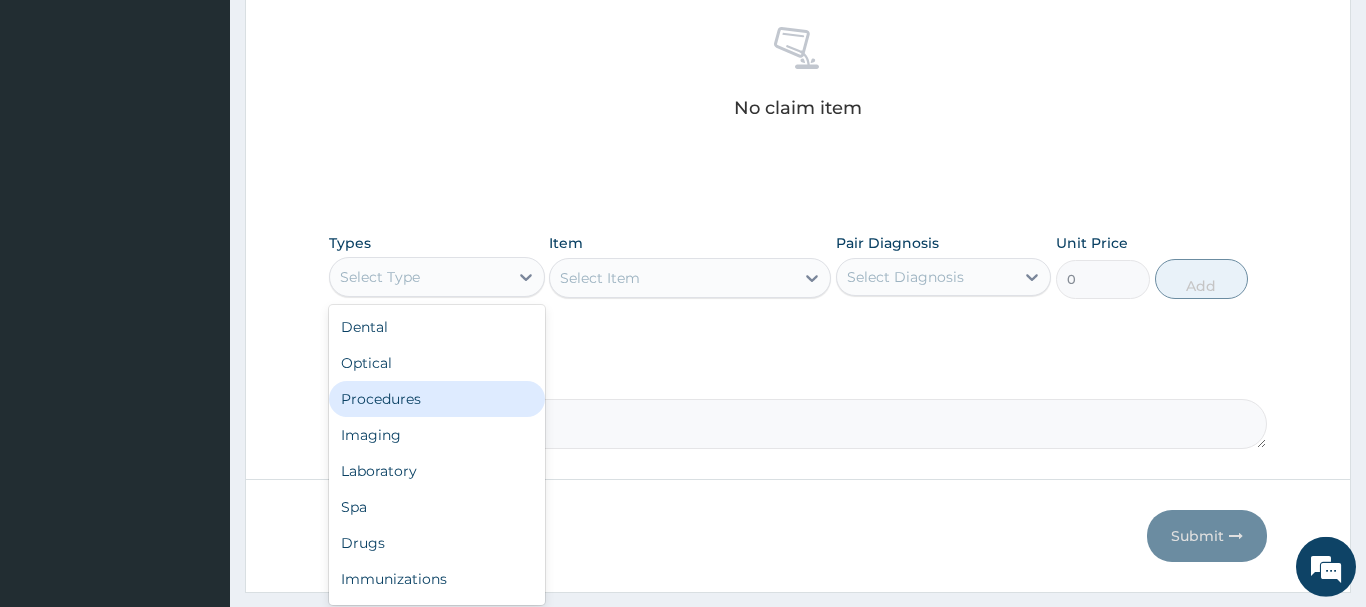 click on "Procedures" at bounding box center (437, 399) 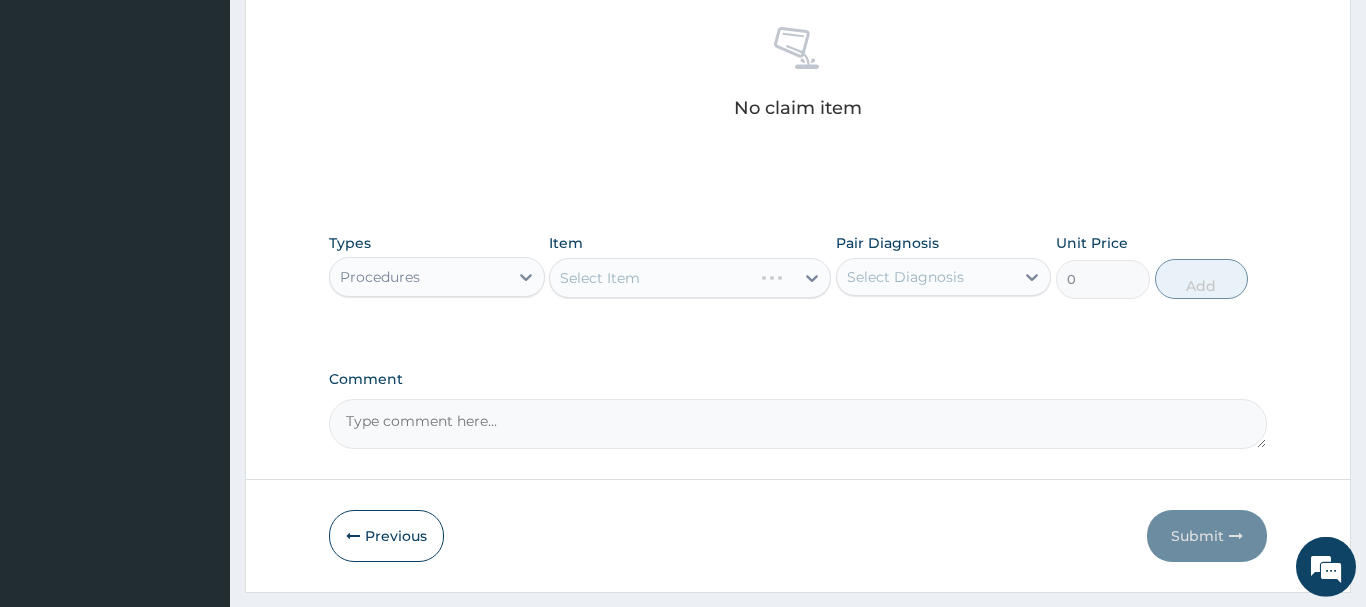 drag, startPoint x: 714, startPoint y: 270, endPoint x: 725, endPoint y: 280, distance: 14.866069 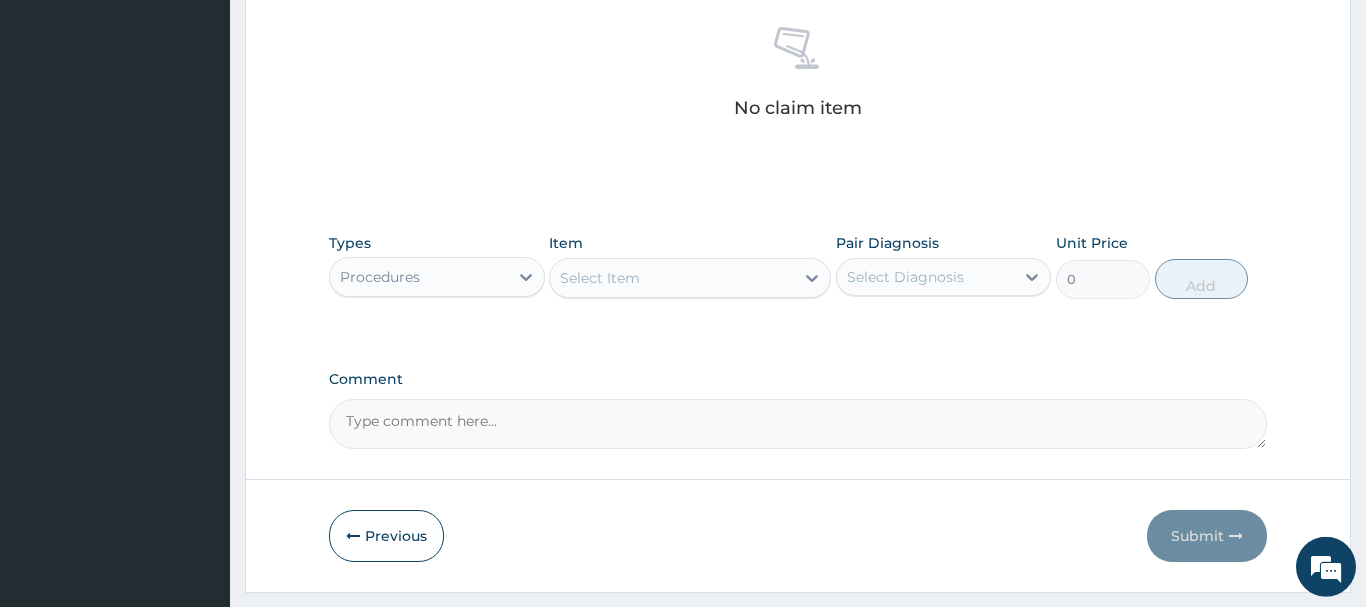 drag, startPoint x: 727, startPoint y: 282, endPoint x: 708, endPoint y: 285, distance: 19.235384 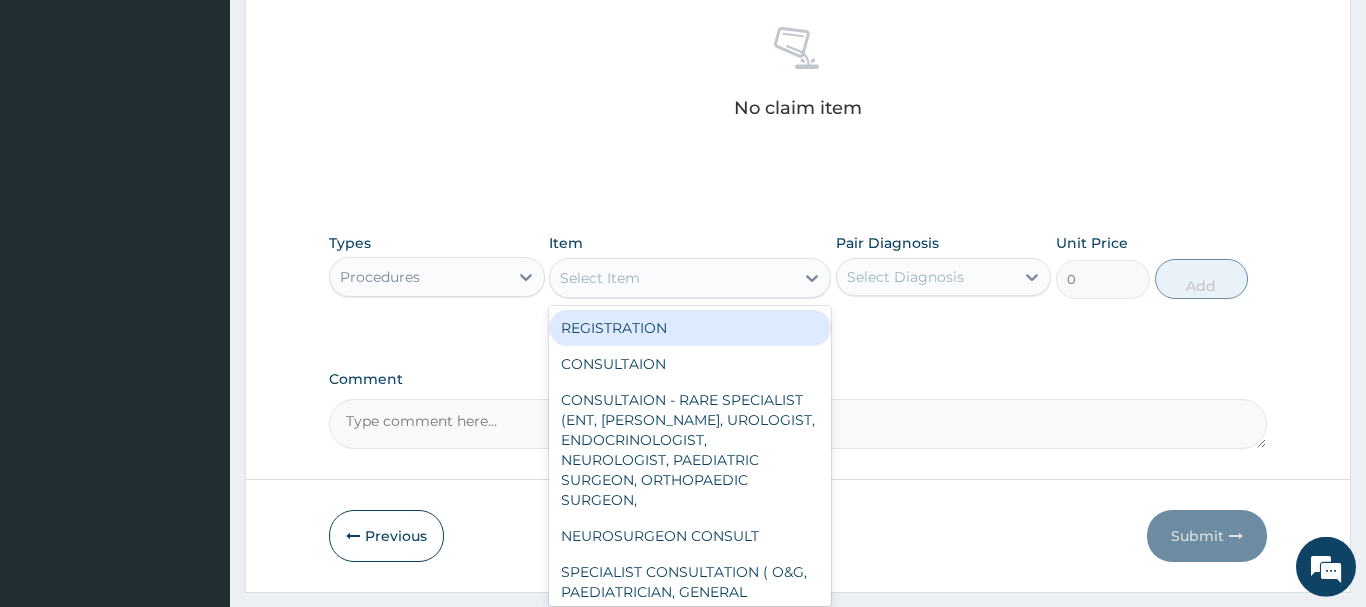 click on "Select Item" at bounding box center (672, 278) 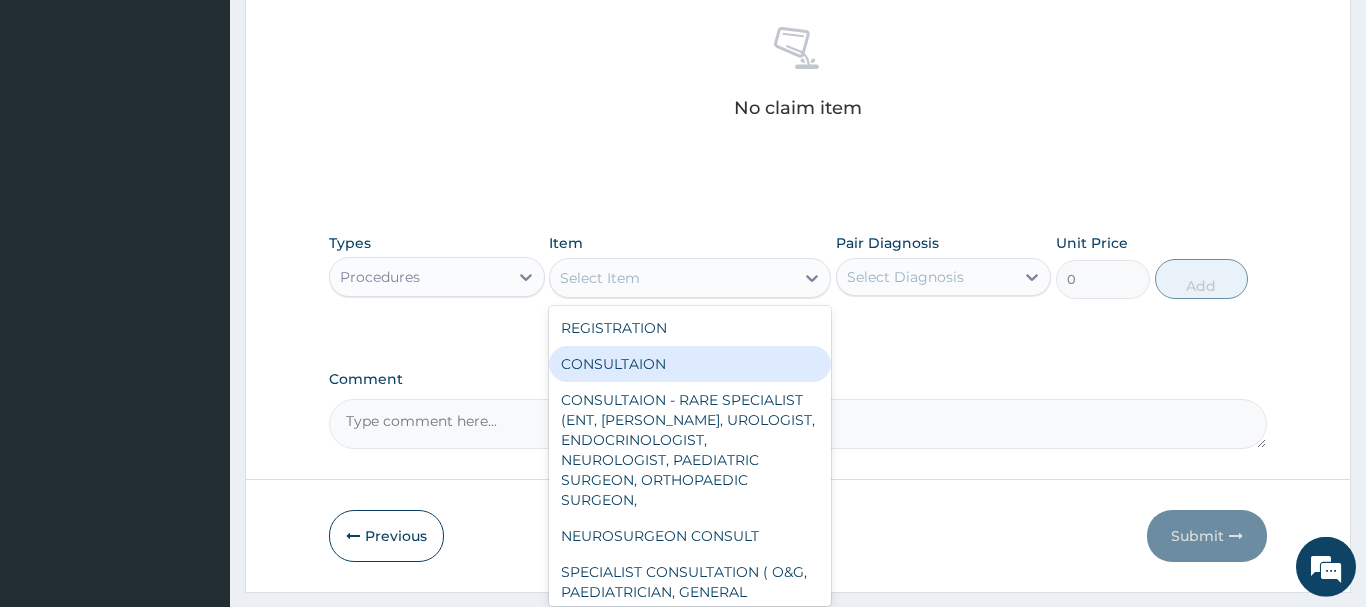 click on "CONSULTAION" at bounding box center [690, 364] 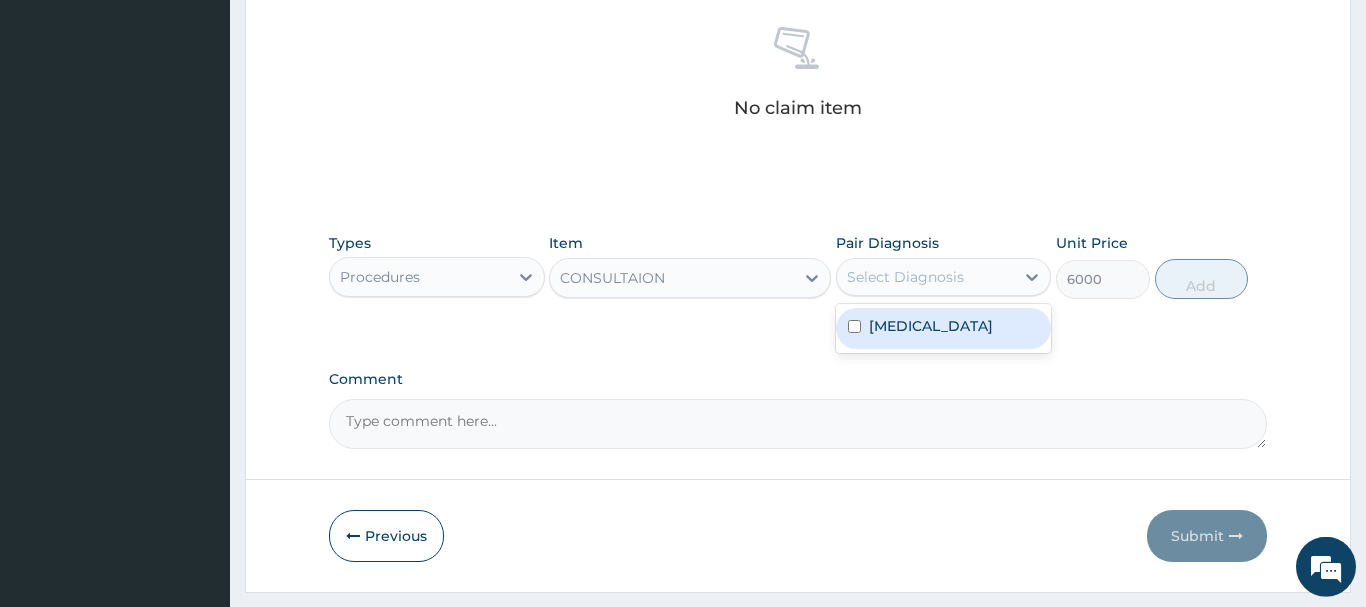 click on "Select Diagnosis" at bounding box center [905, 277] 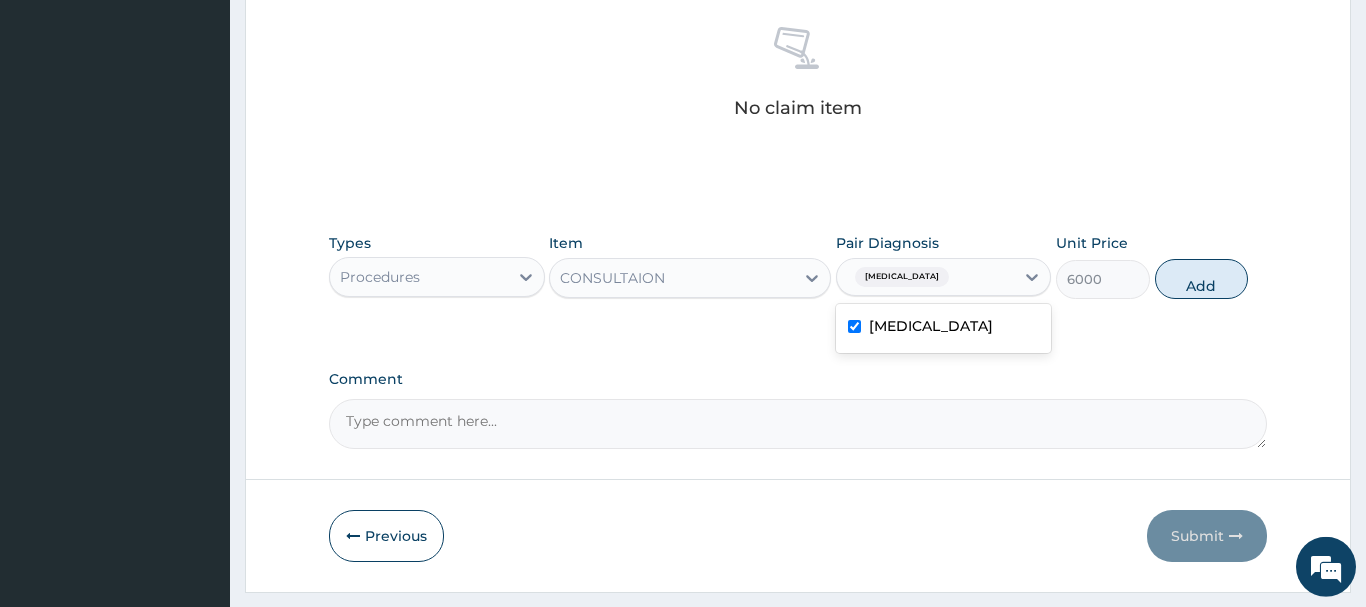 checkbox on "true" 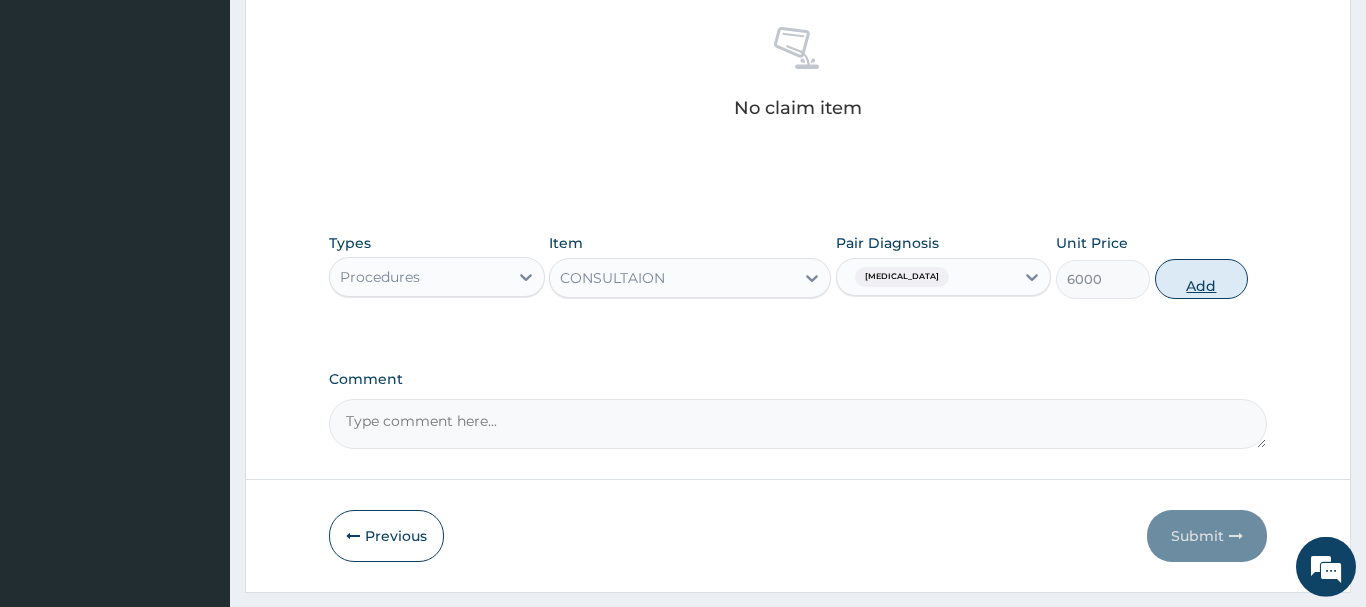 click on "Add" at bounding box center [1202, 279] 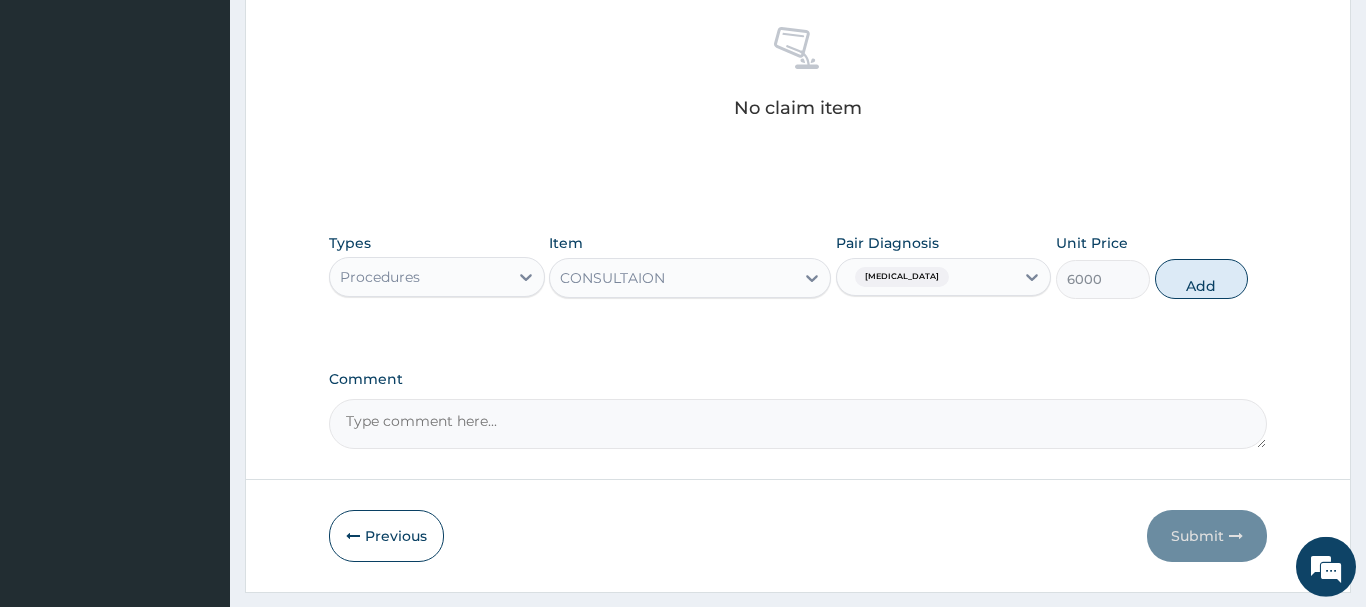 type on "0" 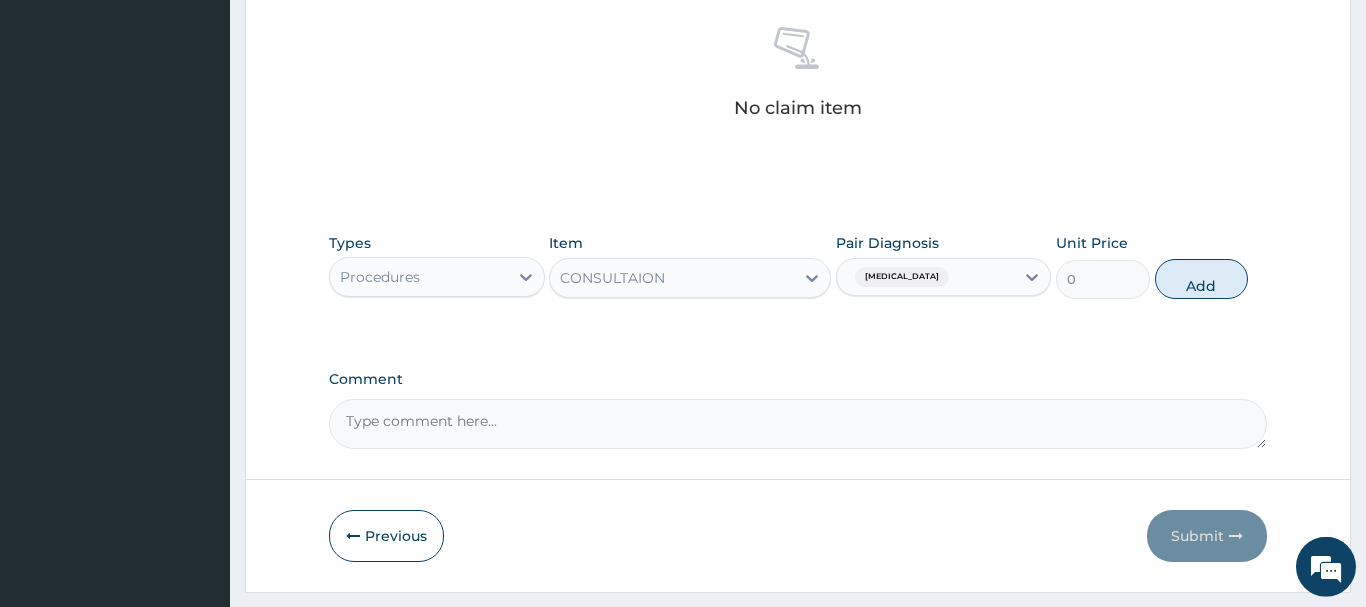 scroll, scrollTop: 740, scrollLeft: 0, axis: vertical 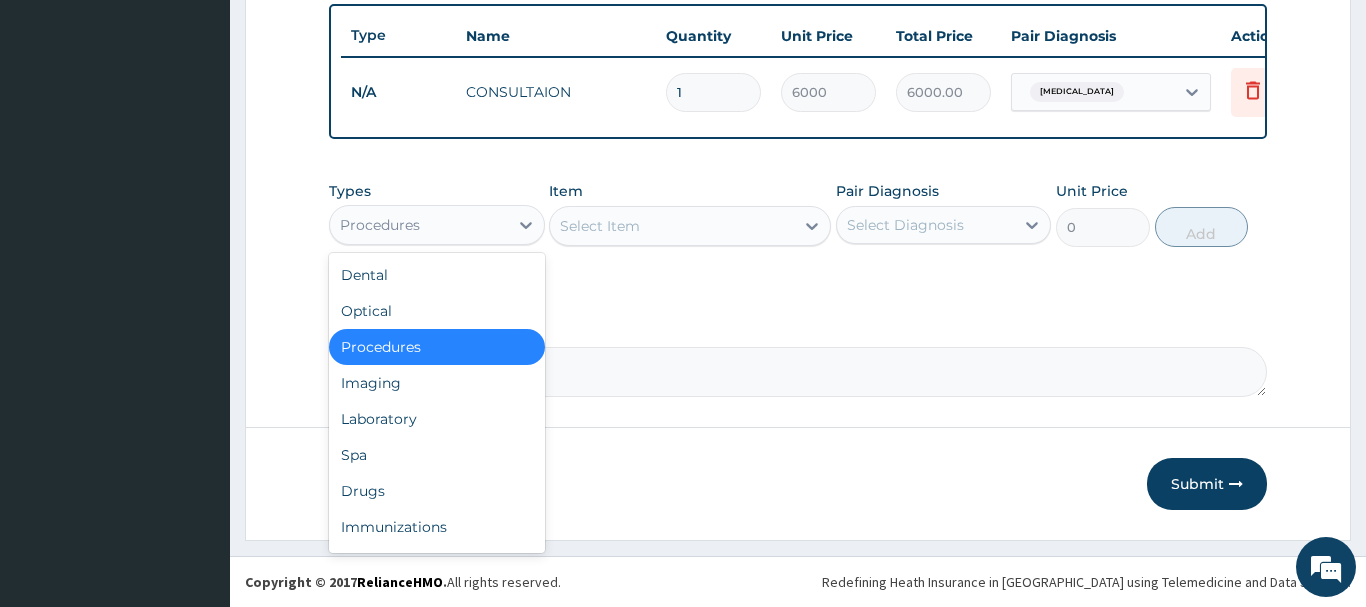 drag, startPoint x: 462, startPoint y: 216, endPoint x: 441, endPoint y: 261, distance: 49.658836 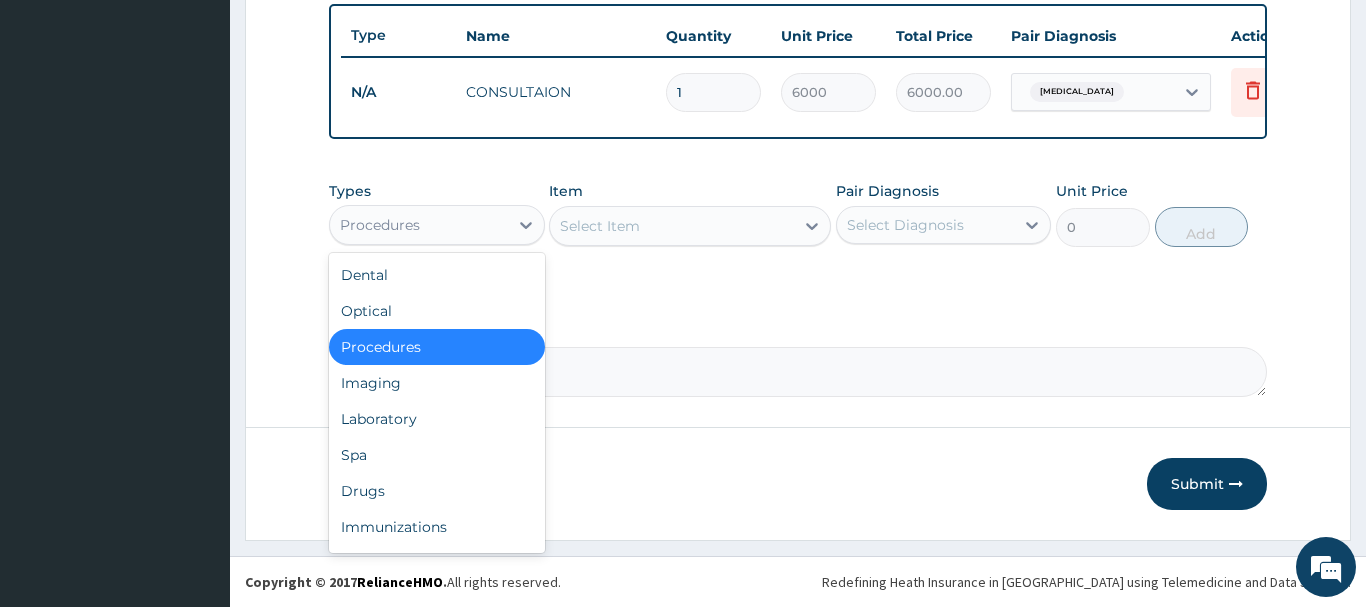 click on "Procedures" at bounding box center (419, 225) 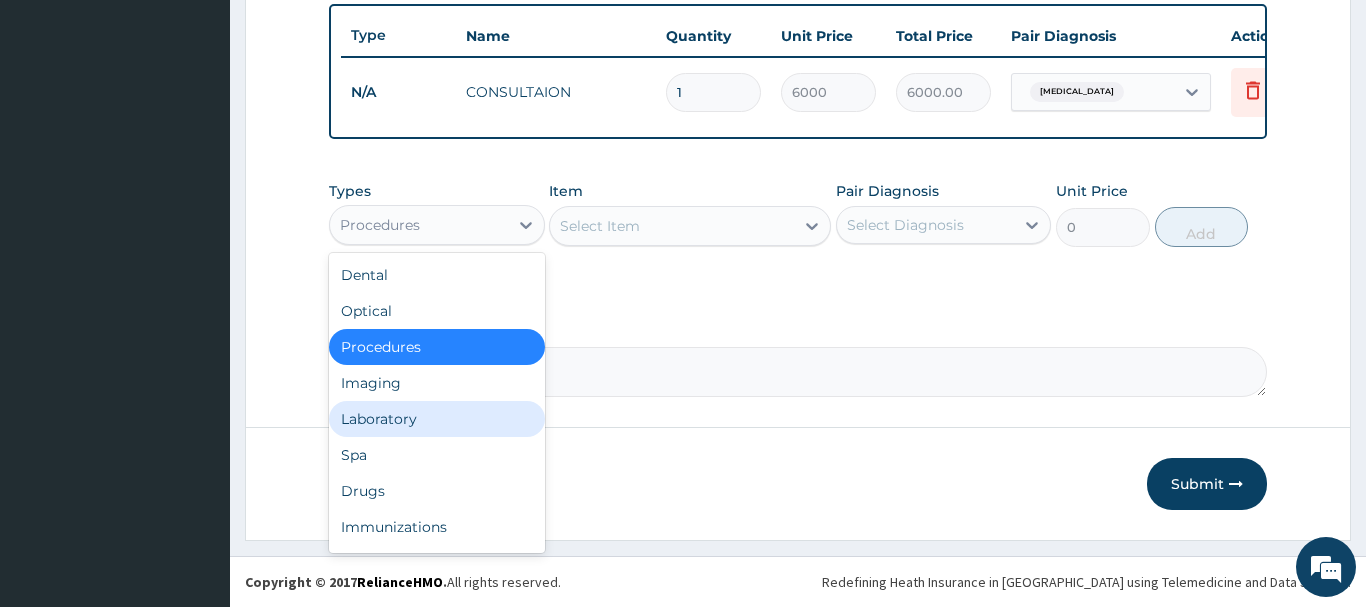 click on "Laboratory" at bounding box center [437, 419] 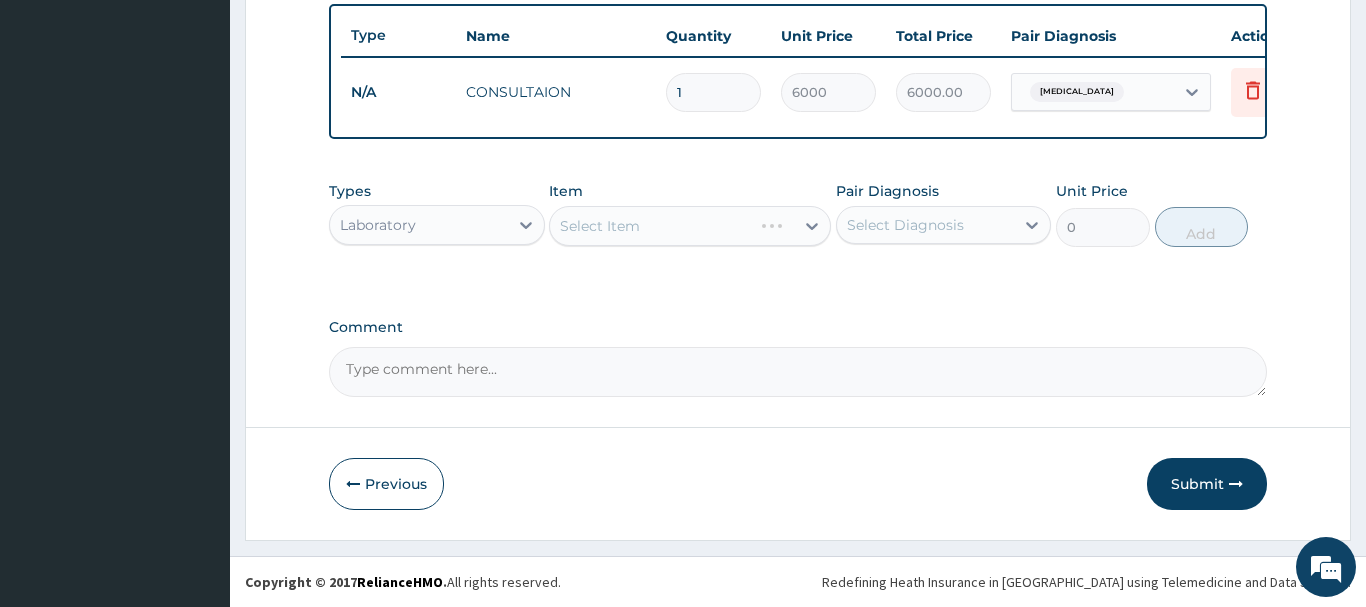 drag, startPoint x: 698, startPoint y: 228, endPoint x: 679, endPoint y: 235, distance: 20.248457 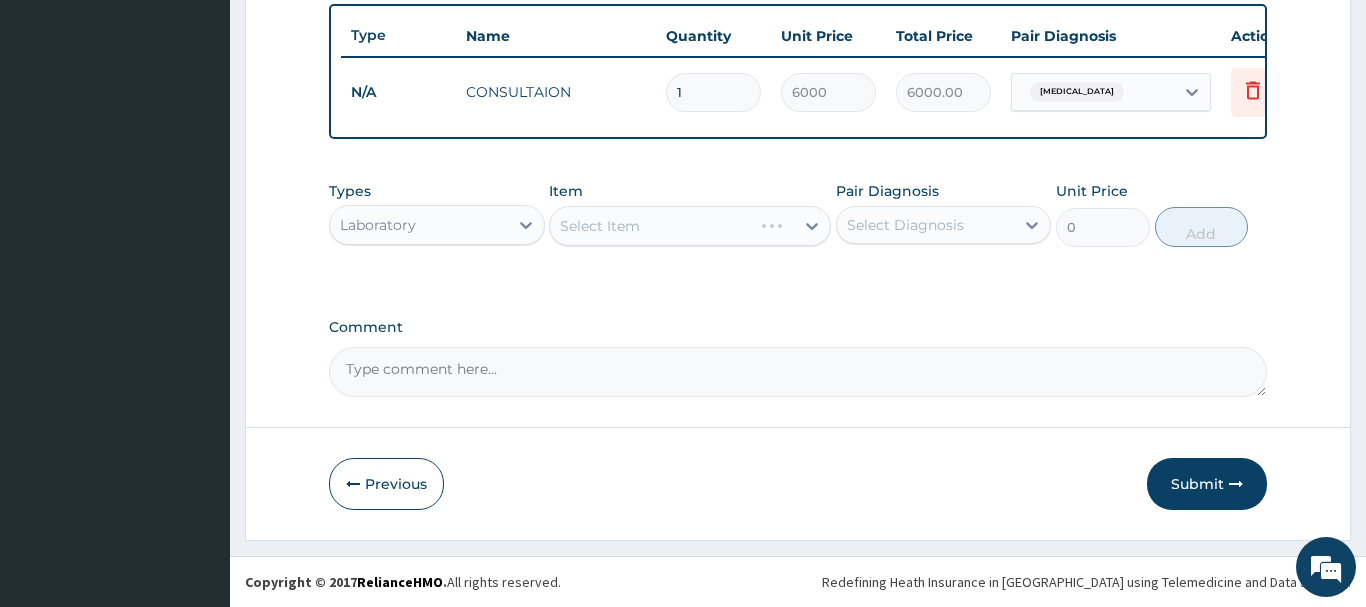 click on "Select Item" at bounding box center (690, 226) 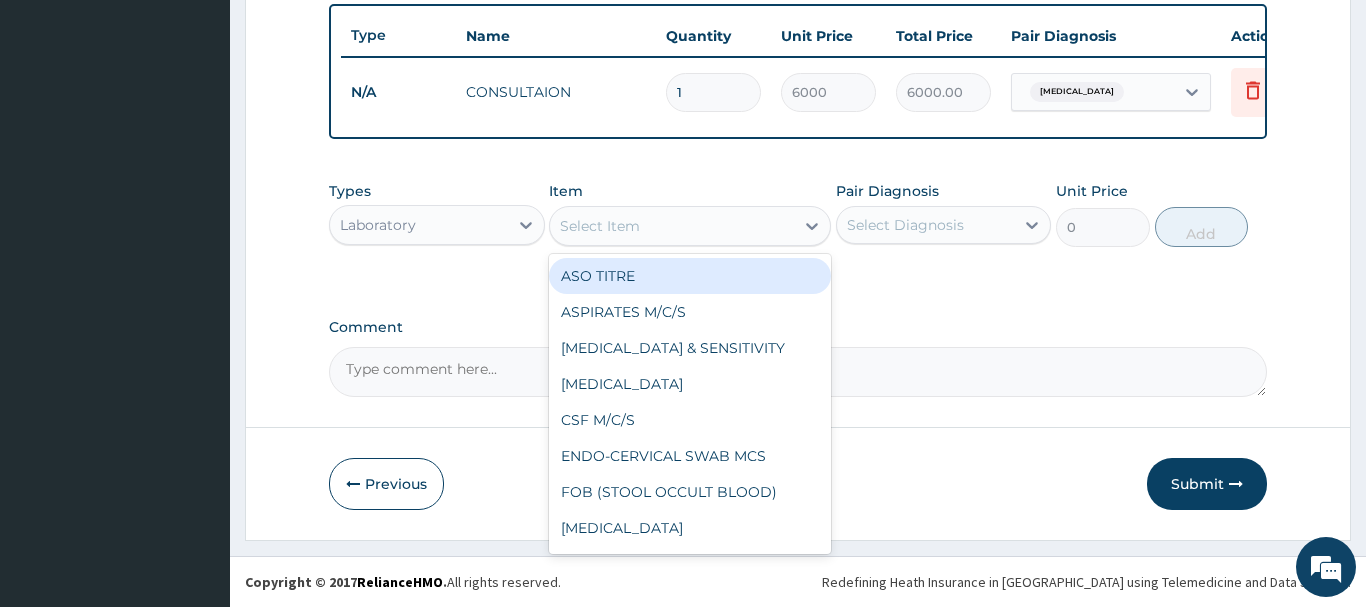 click on "Select Item" at bounding box center [672, 226] 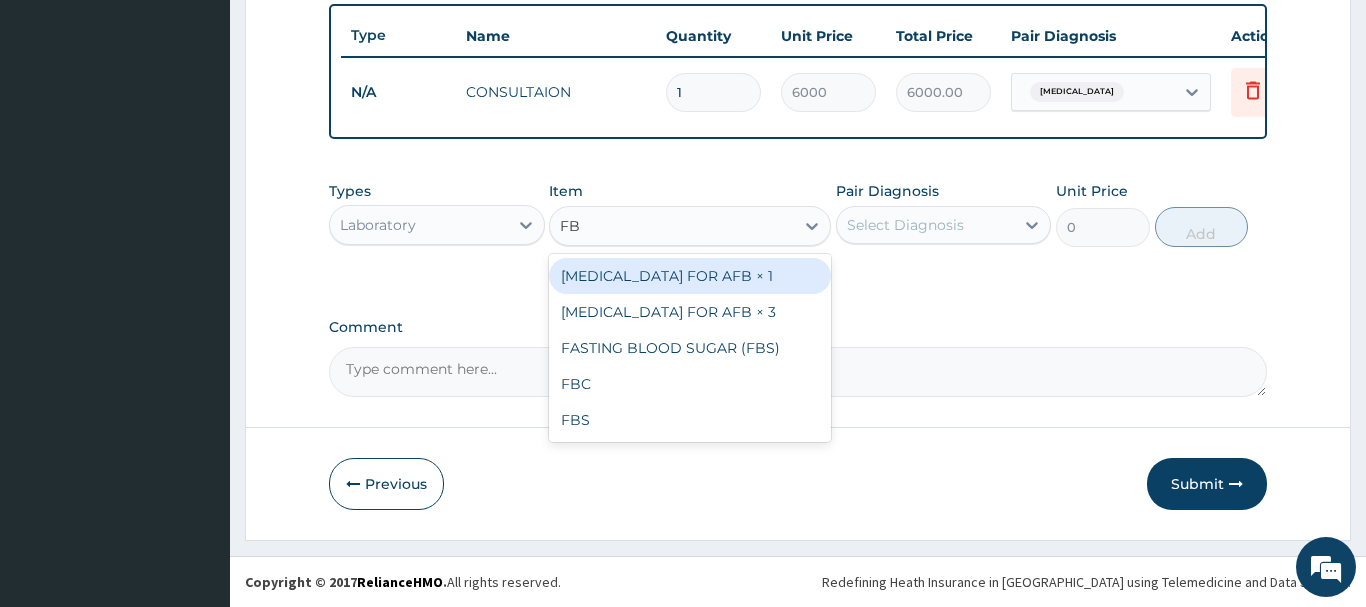 type on "FBC" 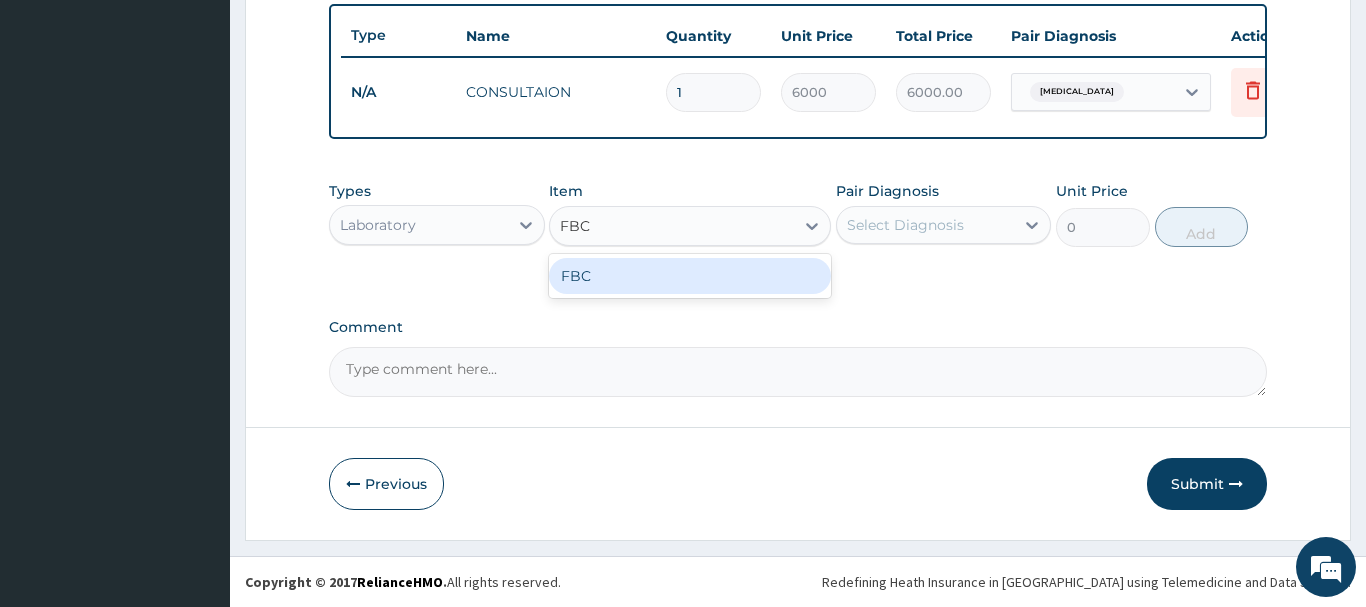 drag, startPoint x: 673, startPoint y: 271, endPoint x: 686, endPoint y: 273, distance: 13.152946 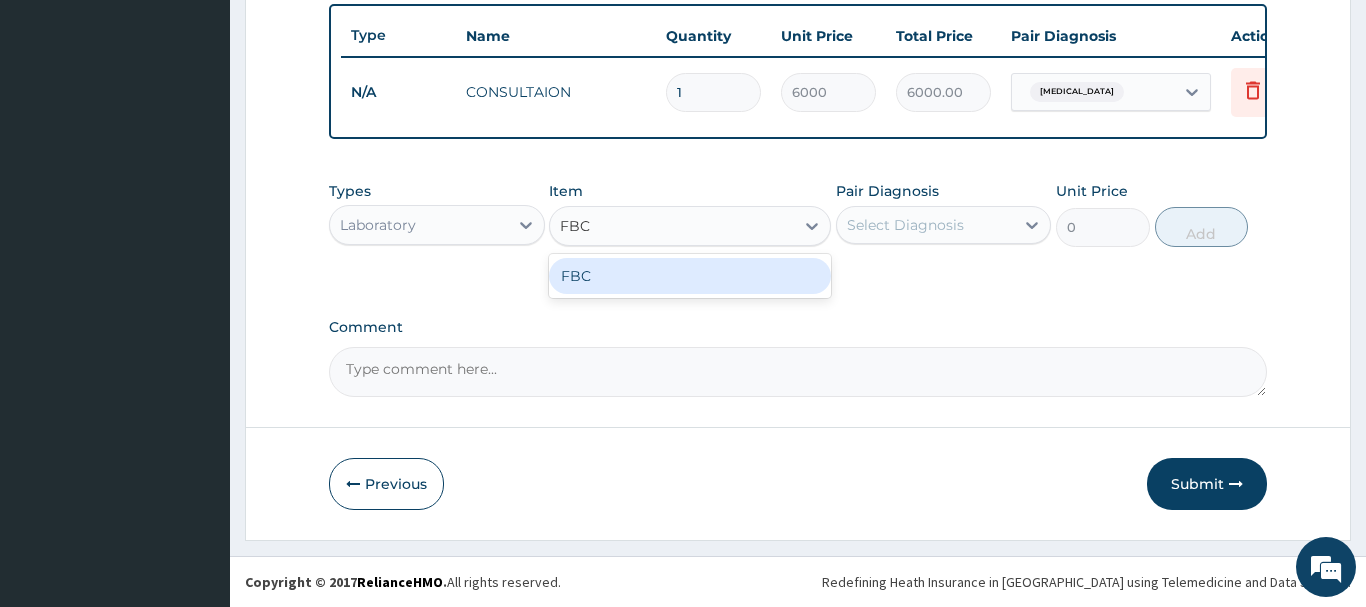 click on "FBC" at bounding box center [690, 276] 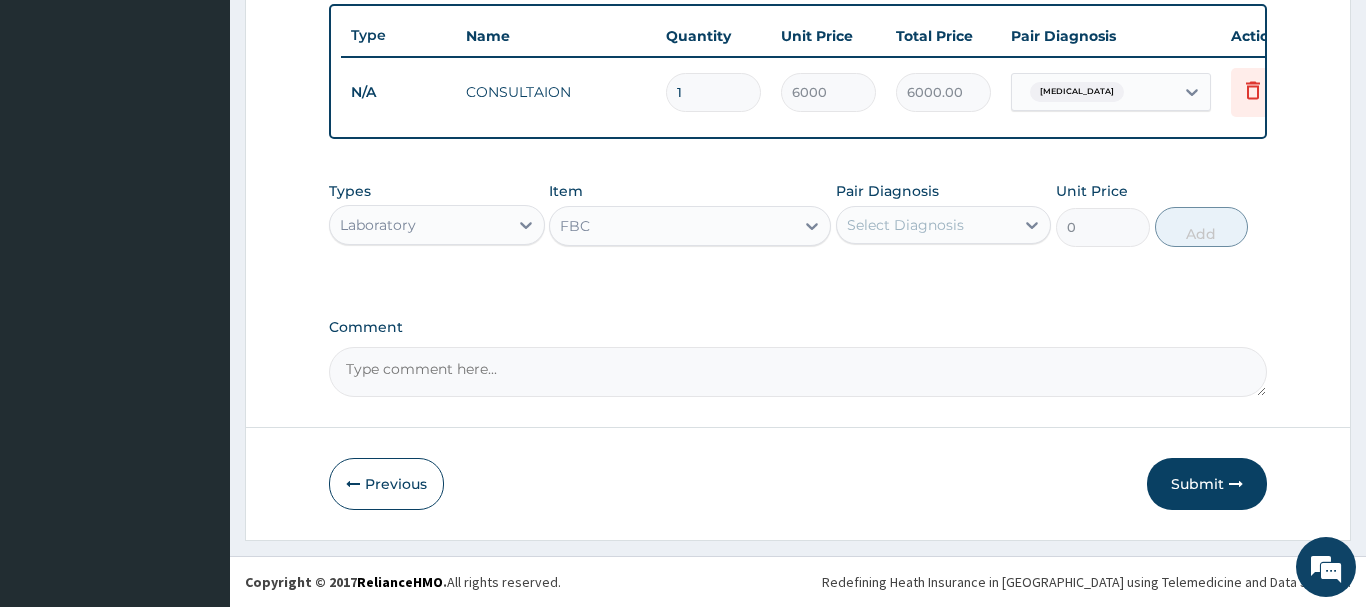 type 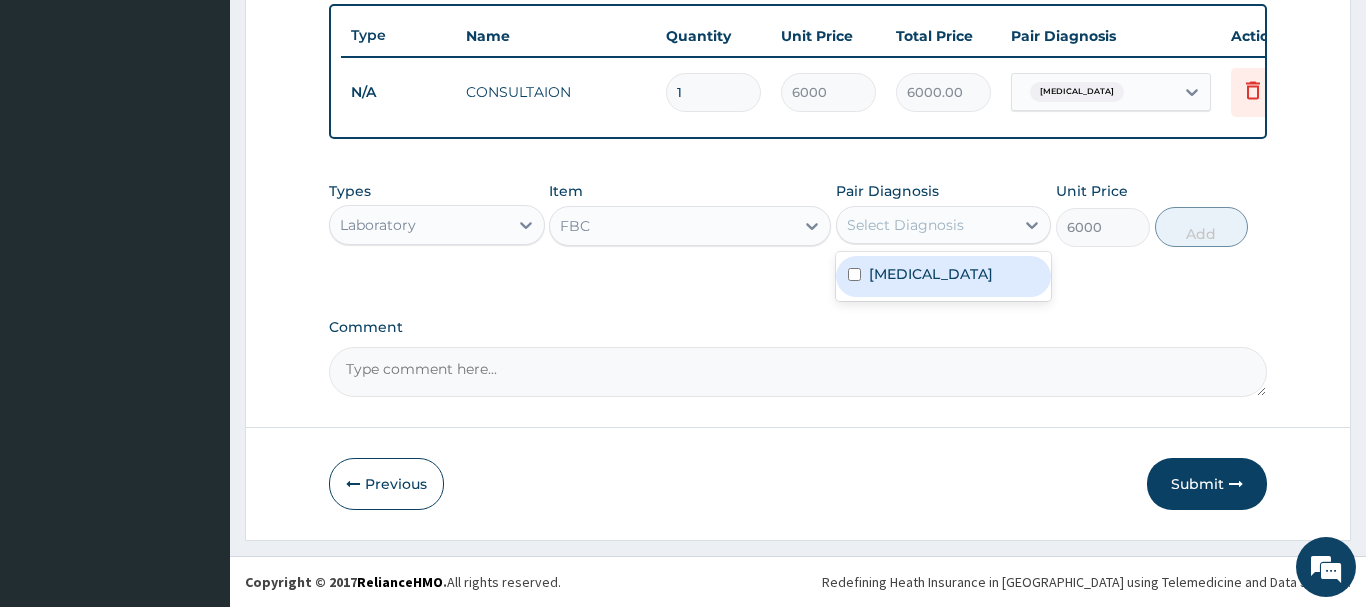 click on "Select Diagnosis" at bounding box center [905, 225] 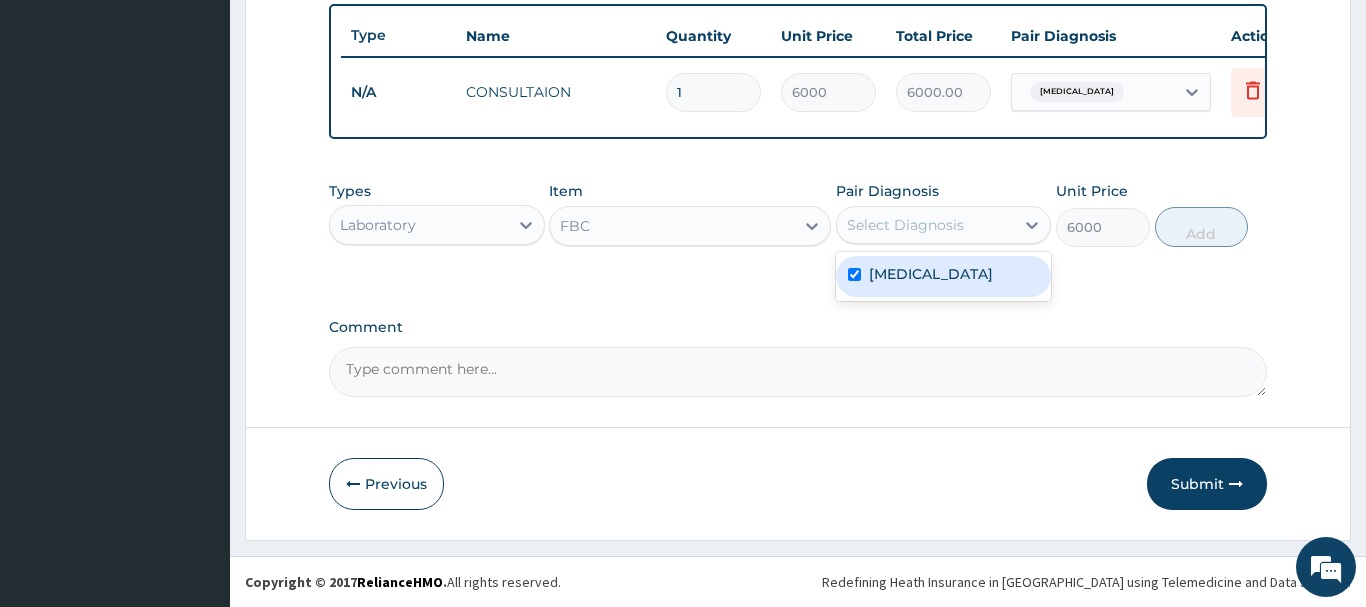 checkbox on "true" 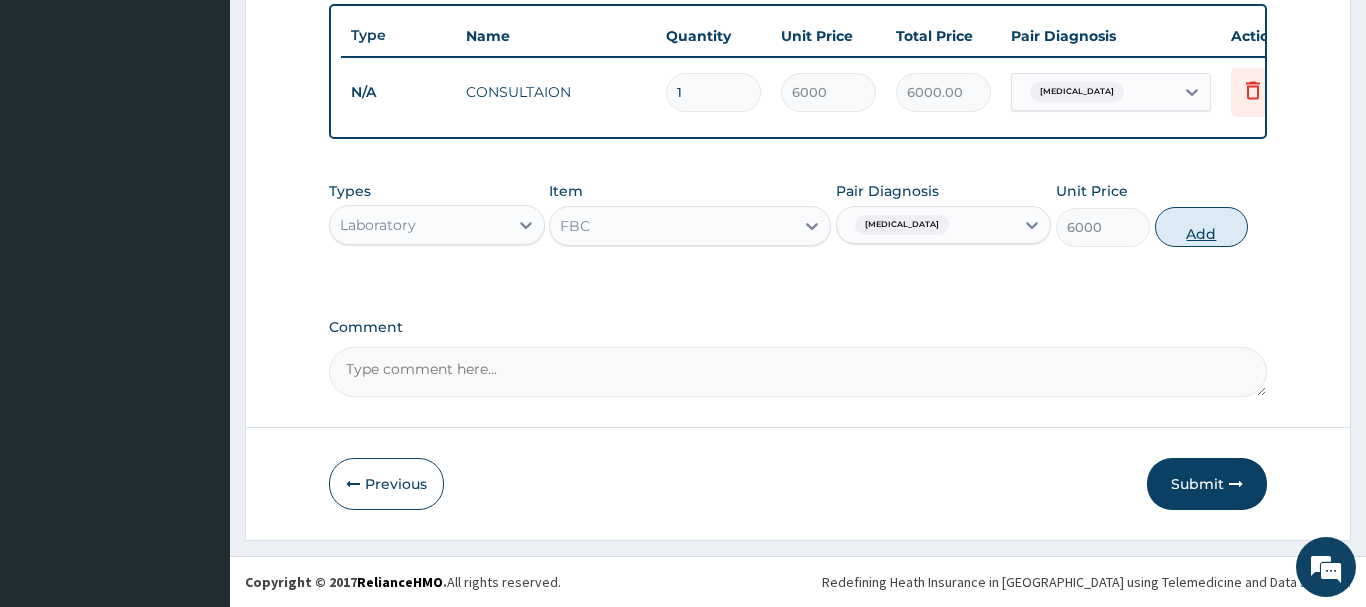 click on "Add" at bounding box center [1202, 227] 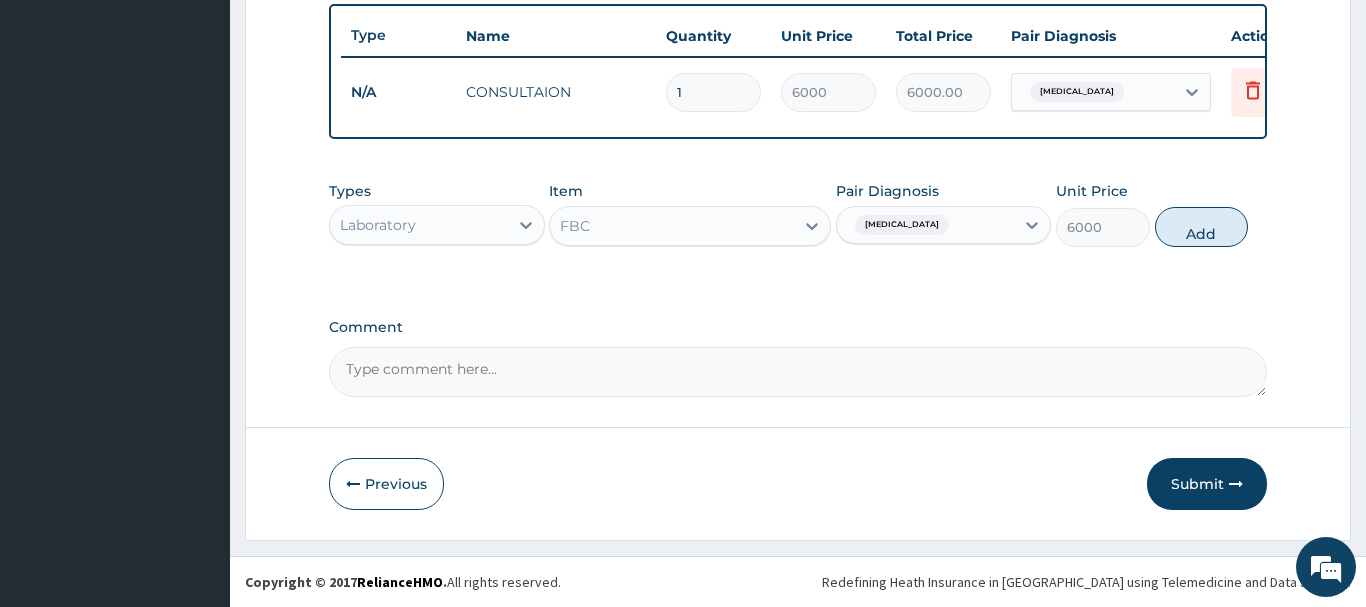 type on "0" 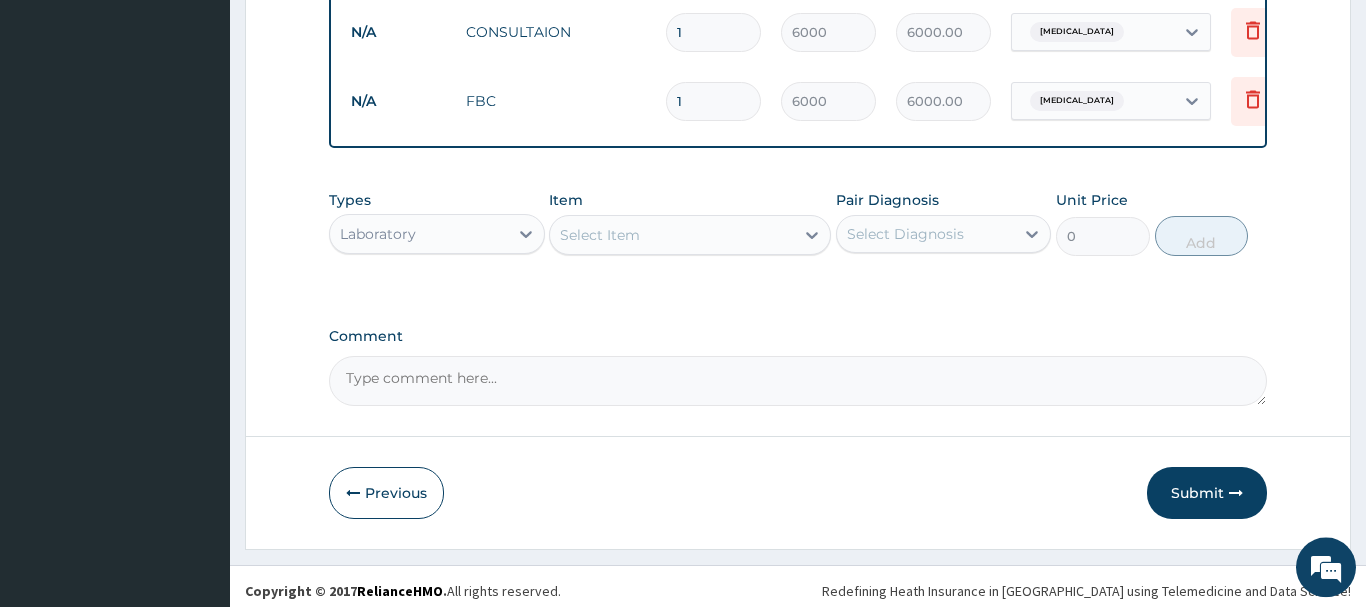scroll, scrollTop: 809, scrollLeft: 0, axis: vertical 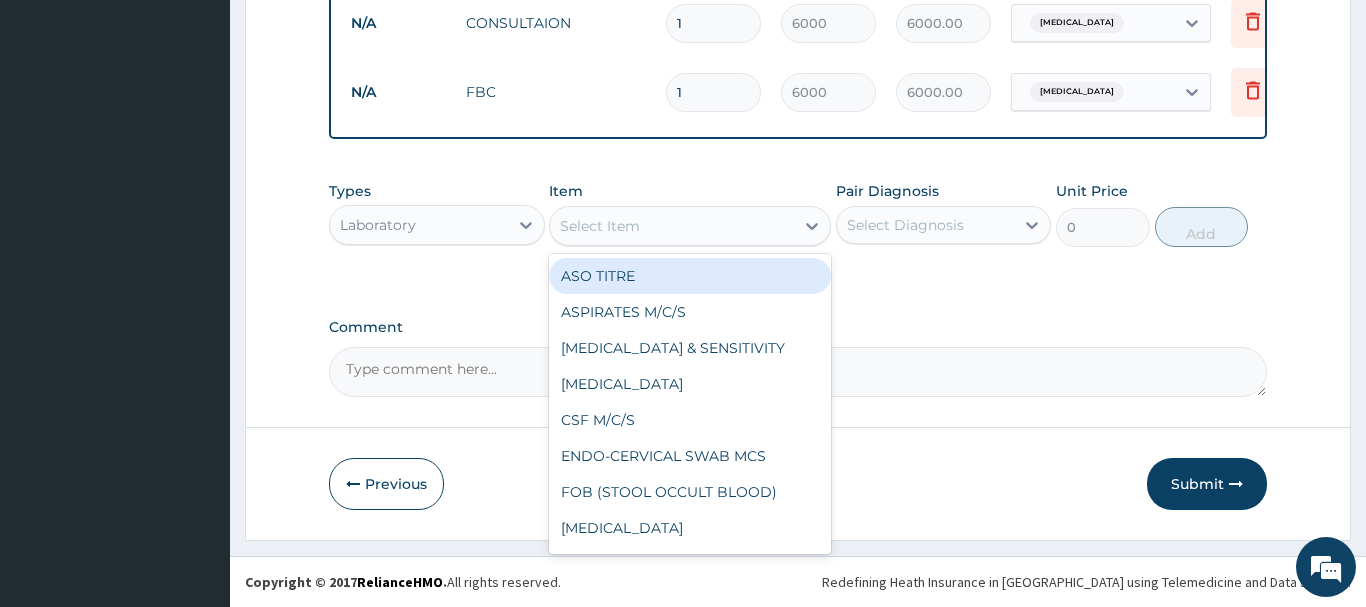 click on "Select Item" at bounding box center (600, 226) 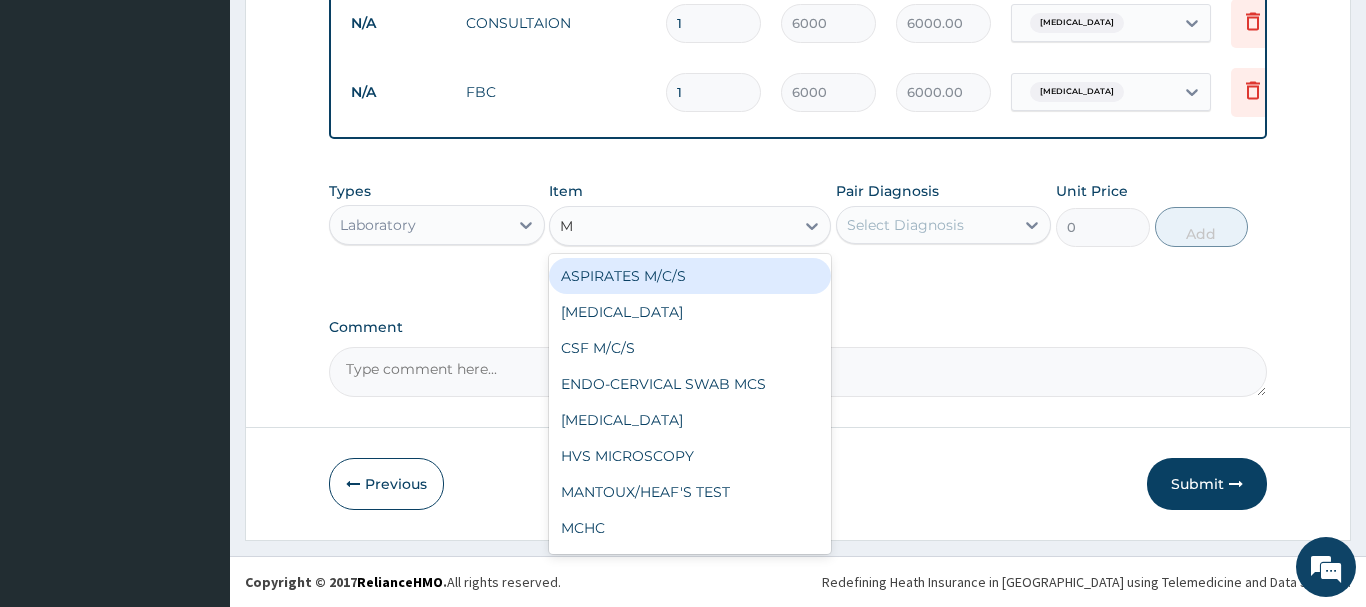 type on "MP" 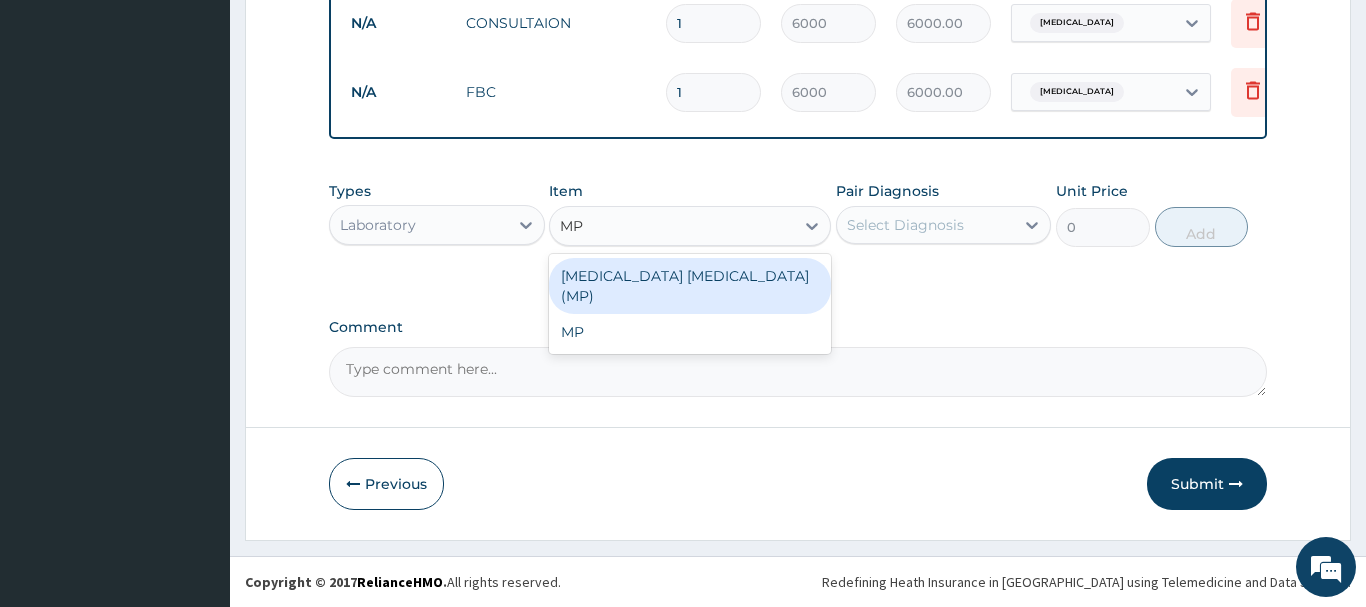drag, startPoint x: 643, startPoint y: 271, endPoint x: 864, endPoint y: 270, distance: 221.00226 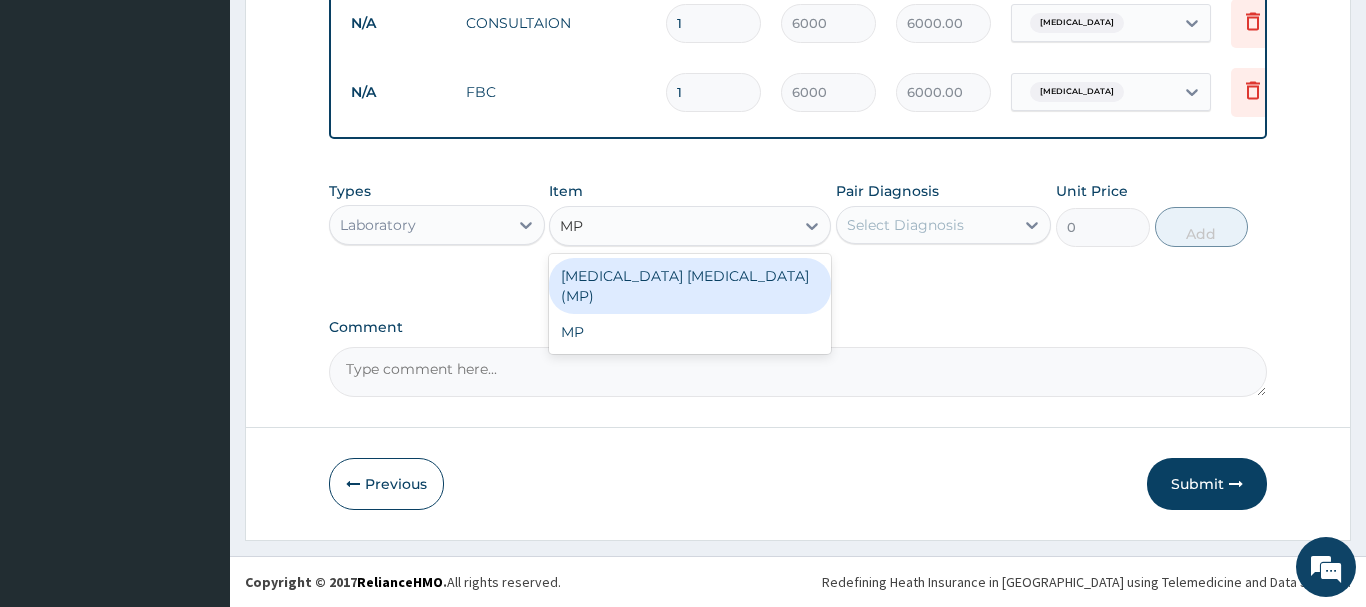 click on "MALARIA PARASITE (MP)" at bounding box center [690, 286] 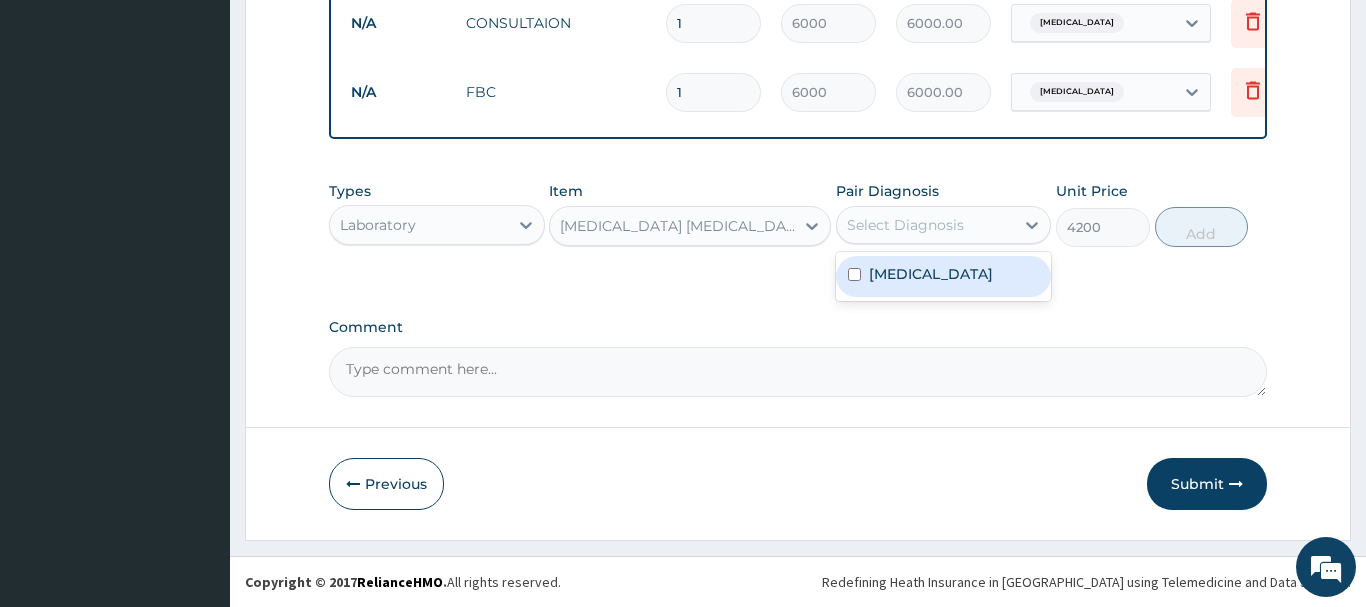 drag, startPoint x: 933, startPoint y: 228, endPoint x: 894, endPoint y: 322, distance: 101.76935 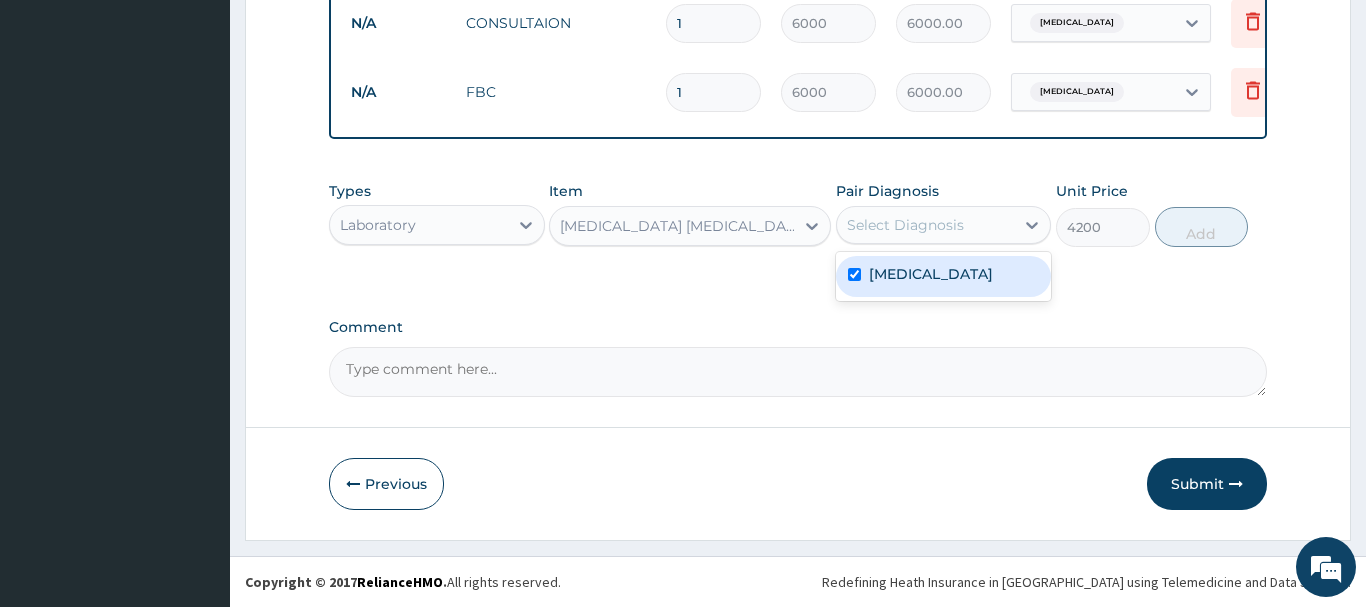 checkbox on "true" 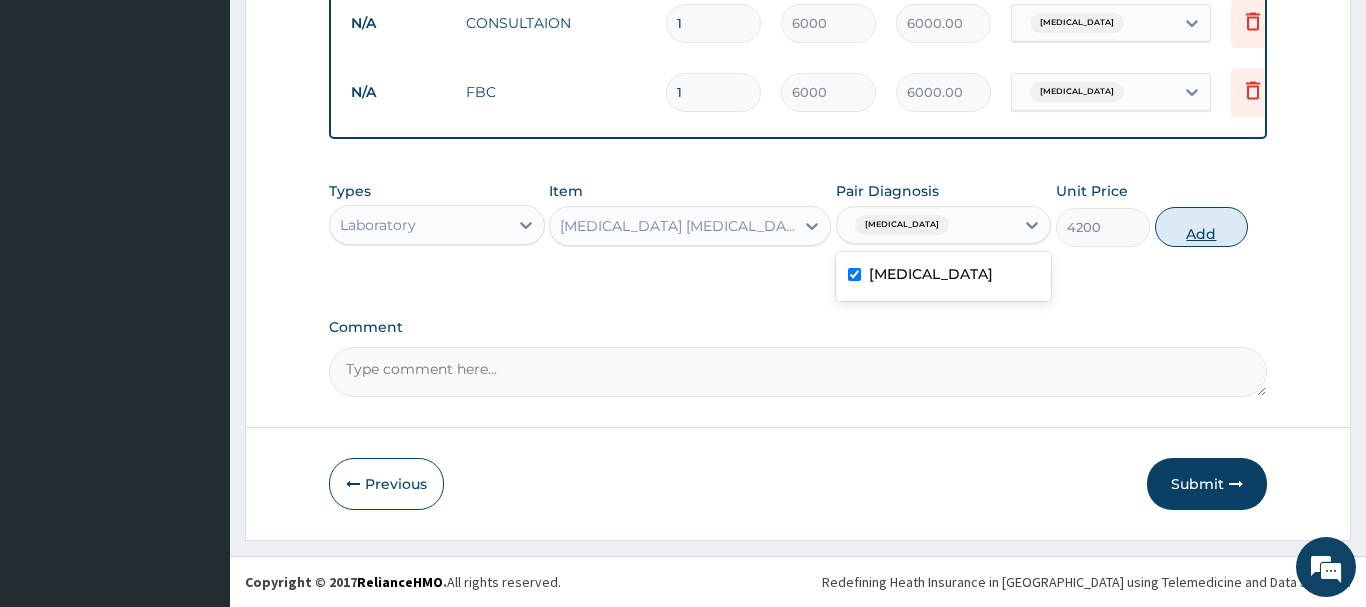 click on "Add" at bounding box center [1202, 227] 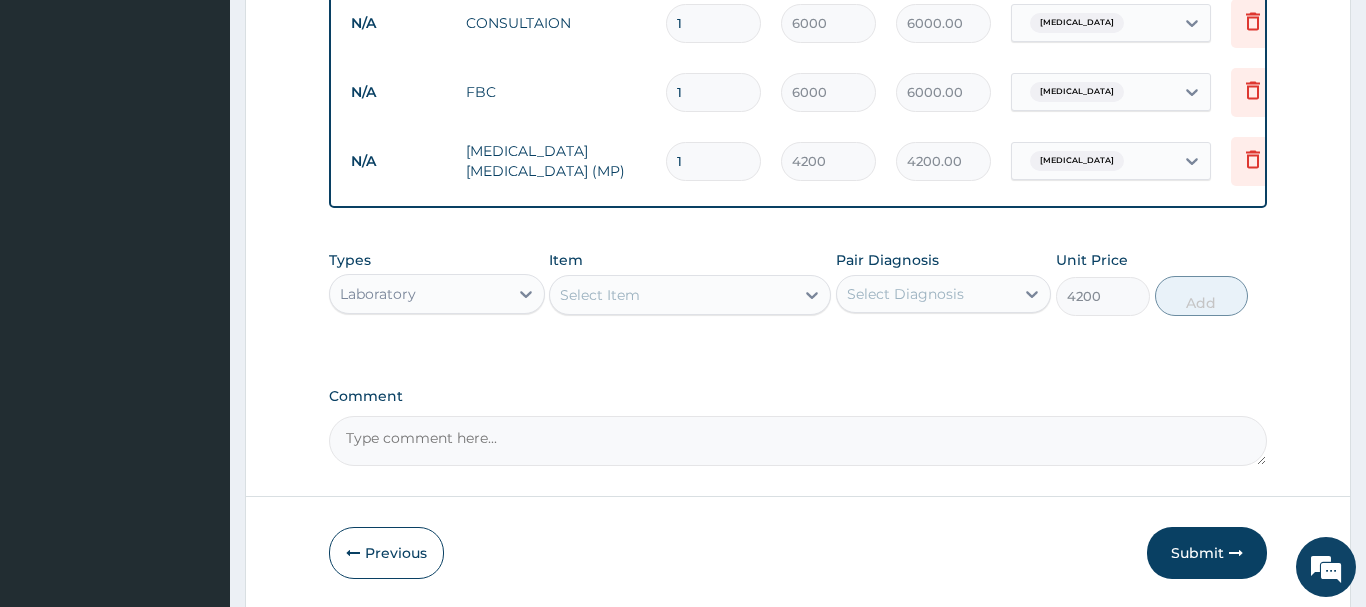 type on "0" 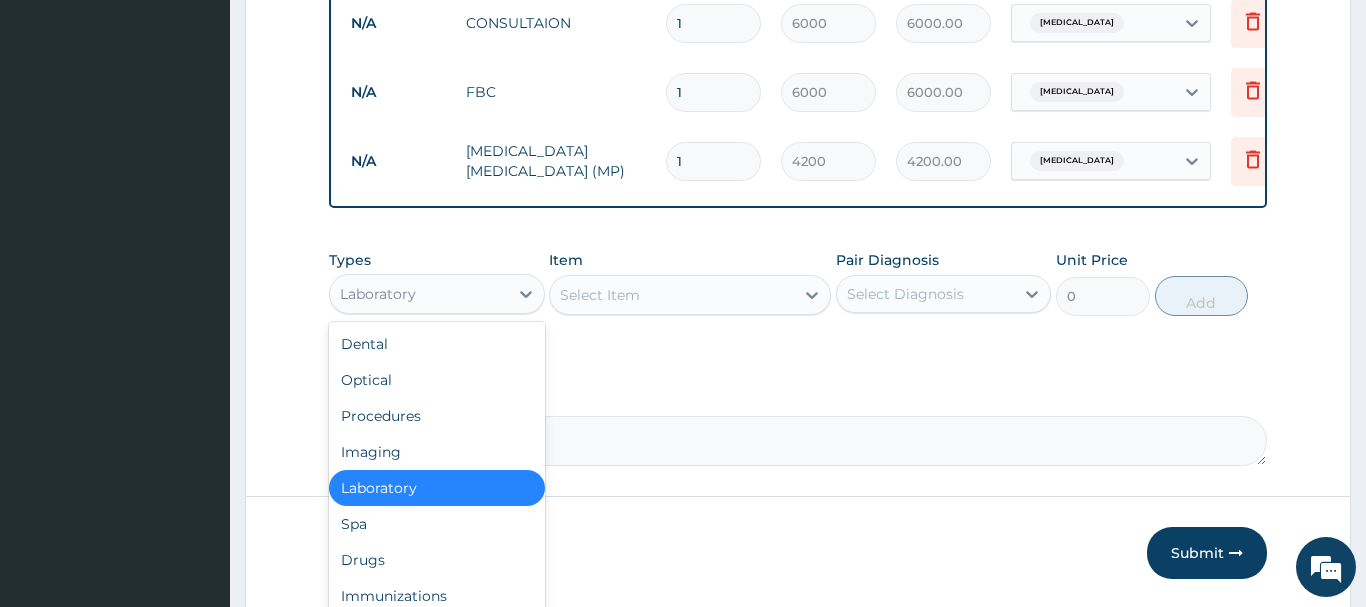 click on "Laboratory" at bounding box center [419, 294] 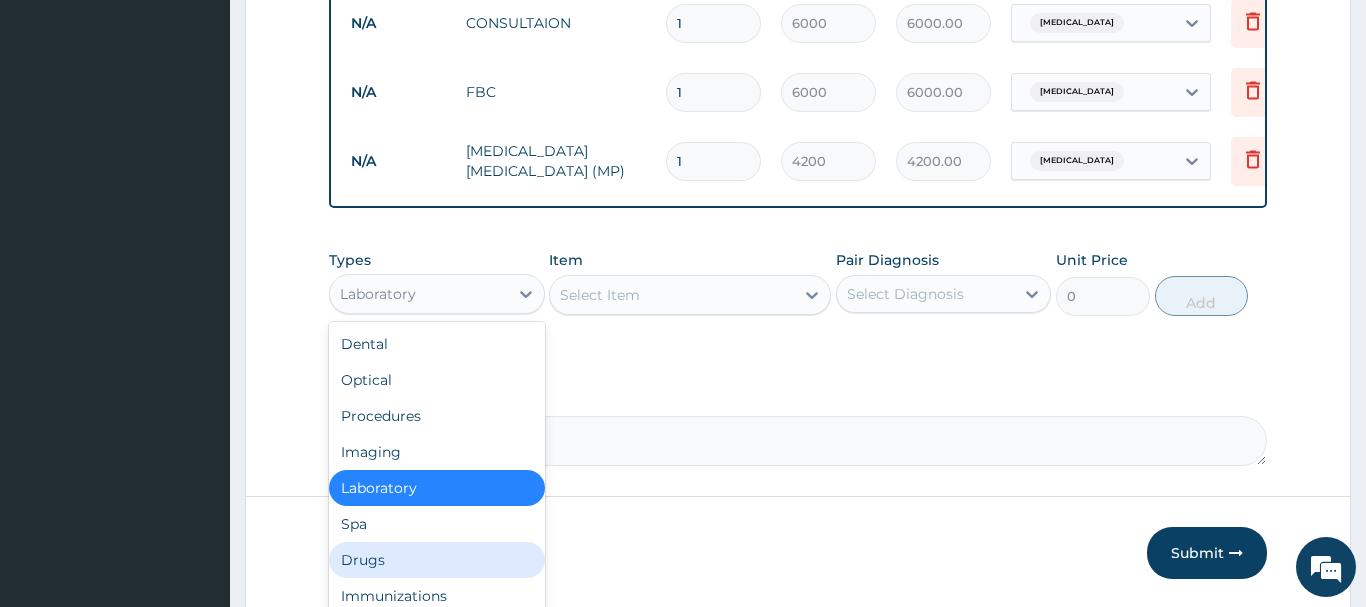 click on "Drugs" at bounding box center [437, 560] 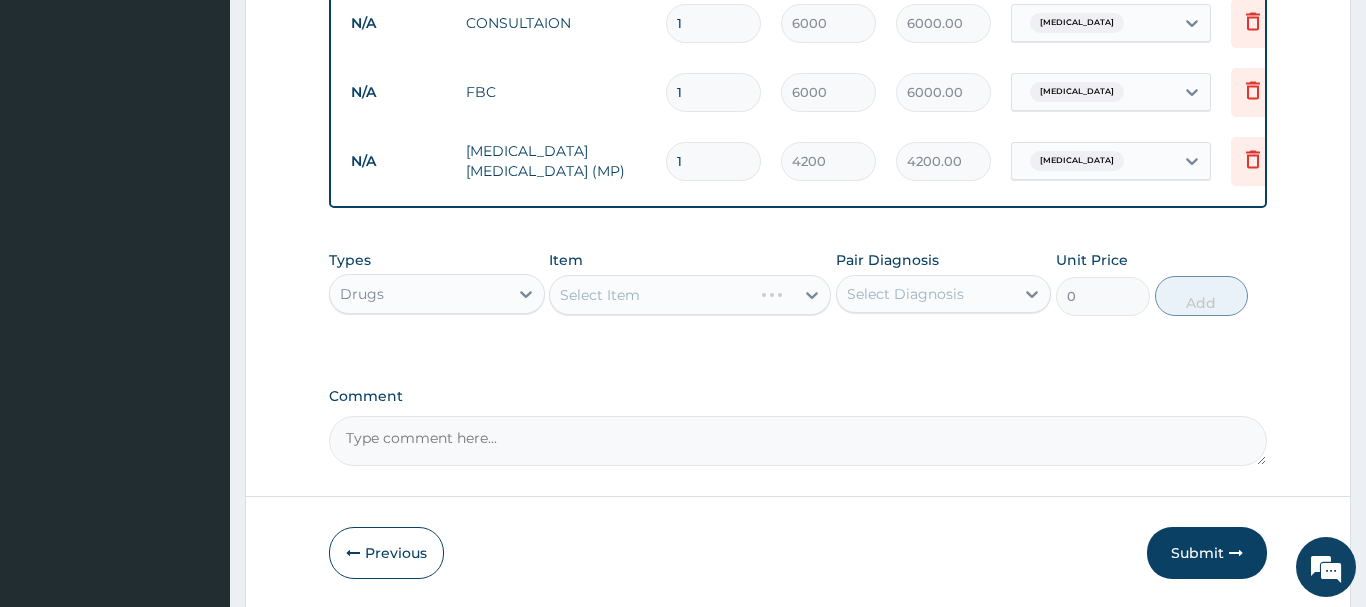 click on "Select Item" at bounding box center [690, 295] 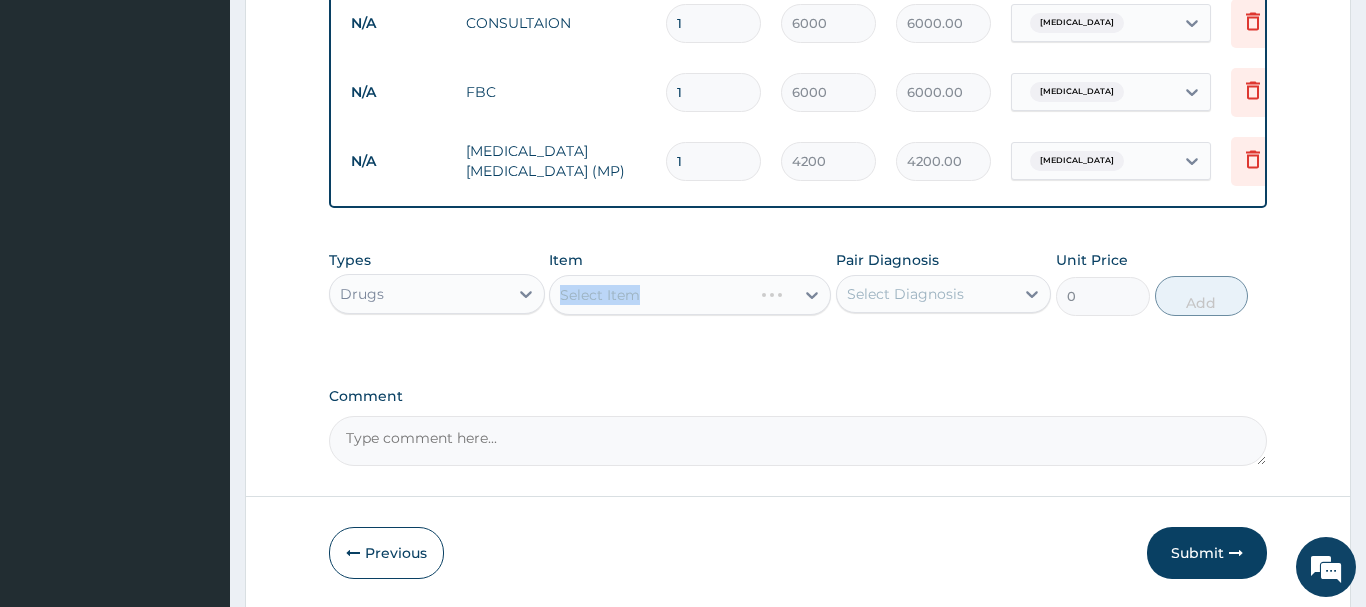 drag, startPoint x: 650, startPoint y: 290, endPoint x: 672, endPoint y: 300, distance: 24.166092 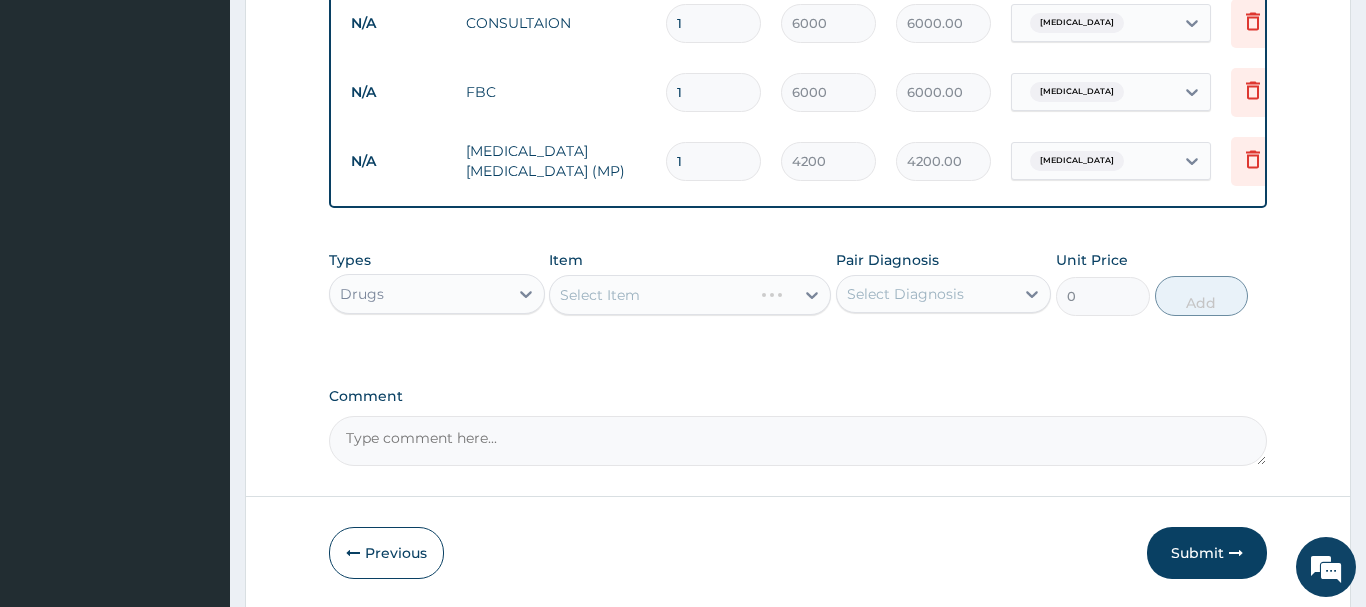 click on "Select Item" at bounding box center (690, 295) 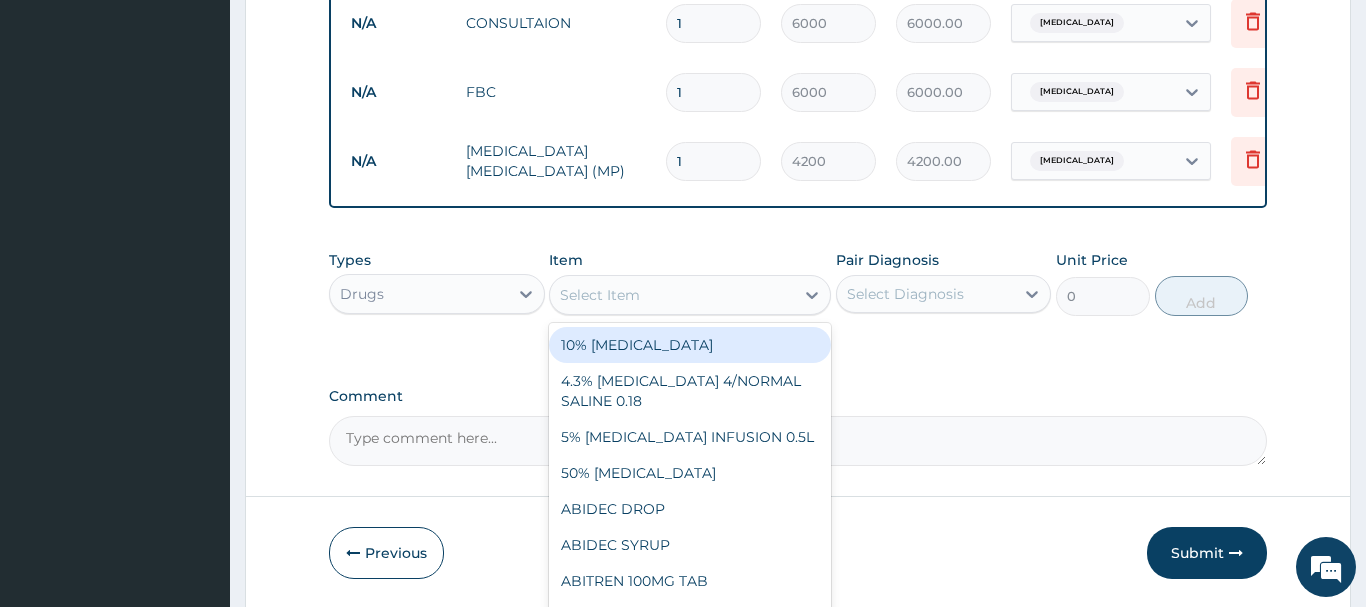 click on "Select Item" at bounding box center [672, 295] 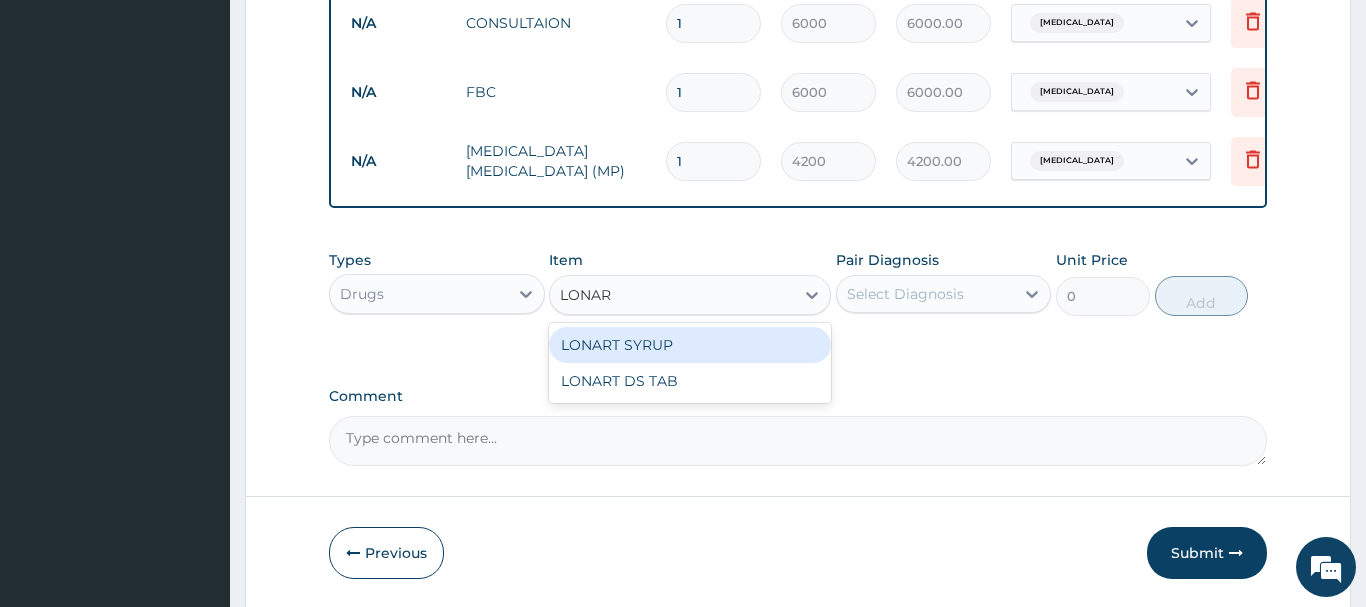 type on "LONART" 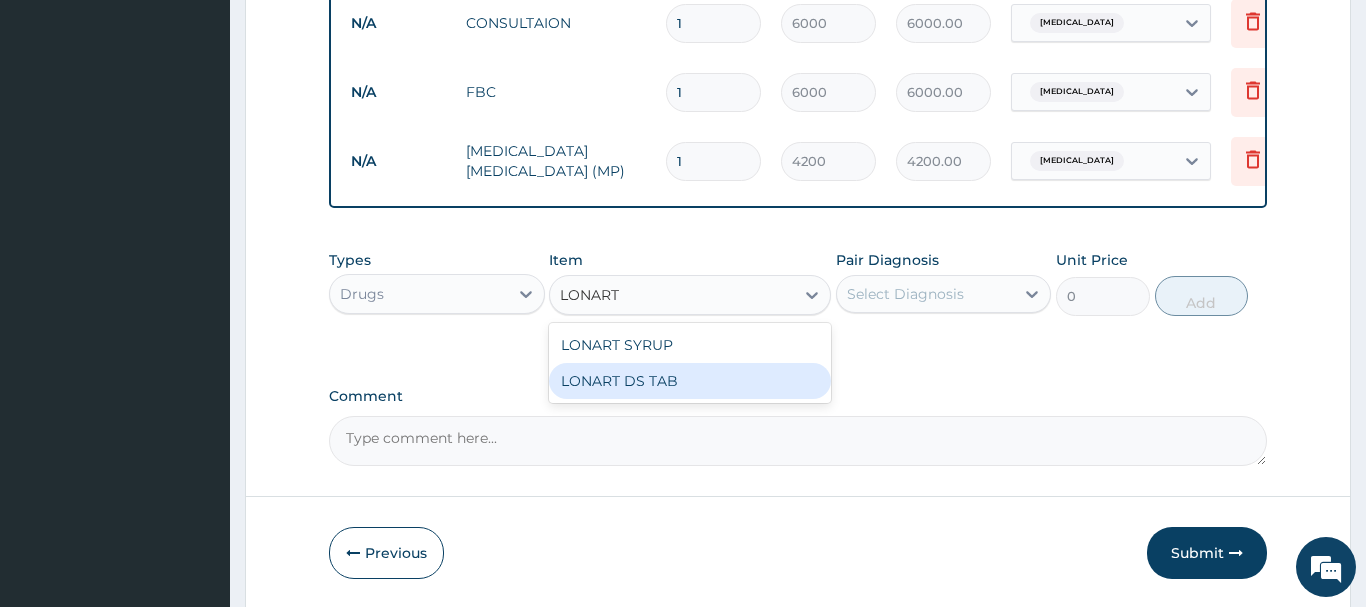 click on "LONART DS TAB" at bounding box center (690, 381) 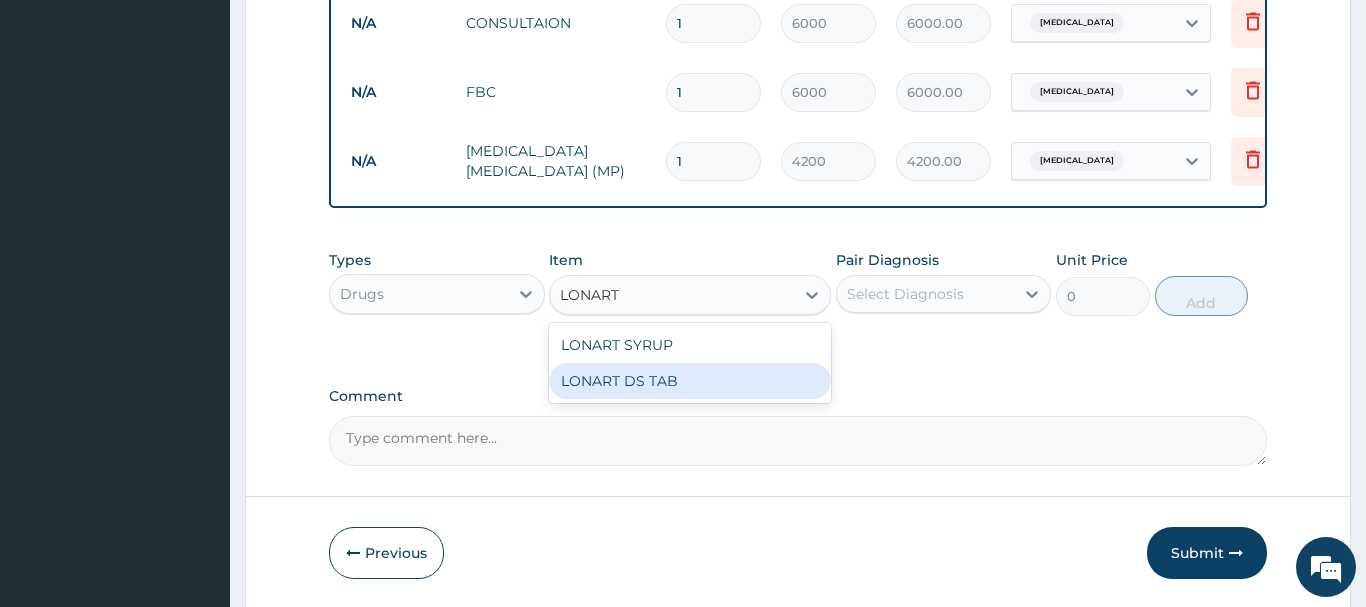 type 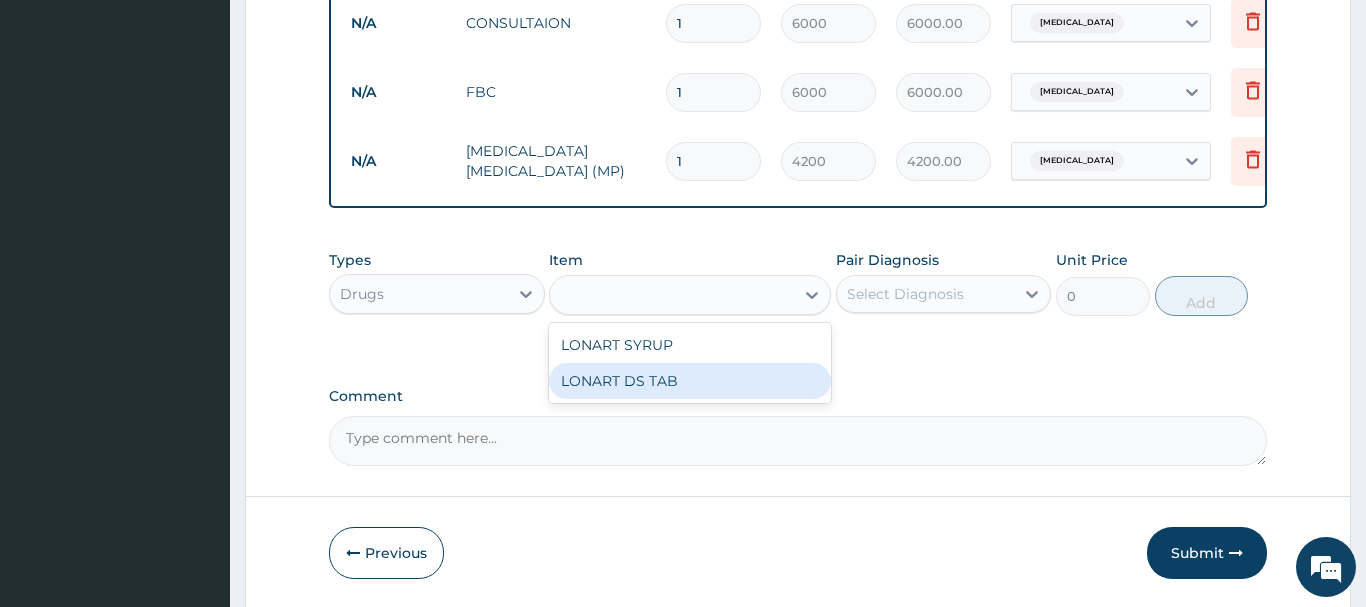 type on "1170" 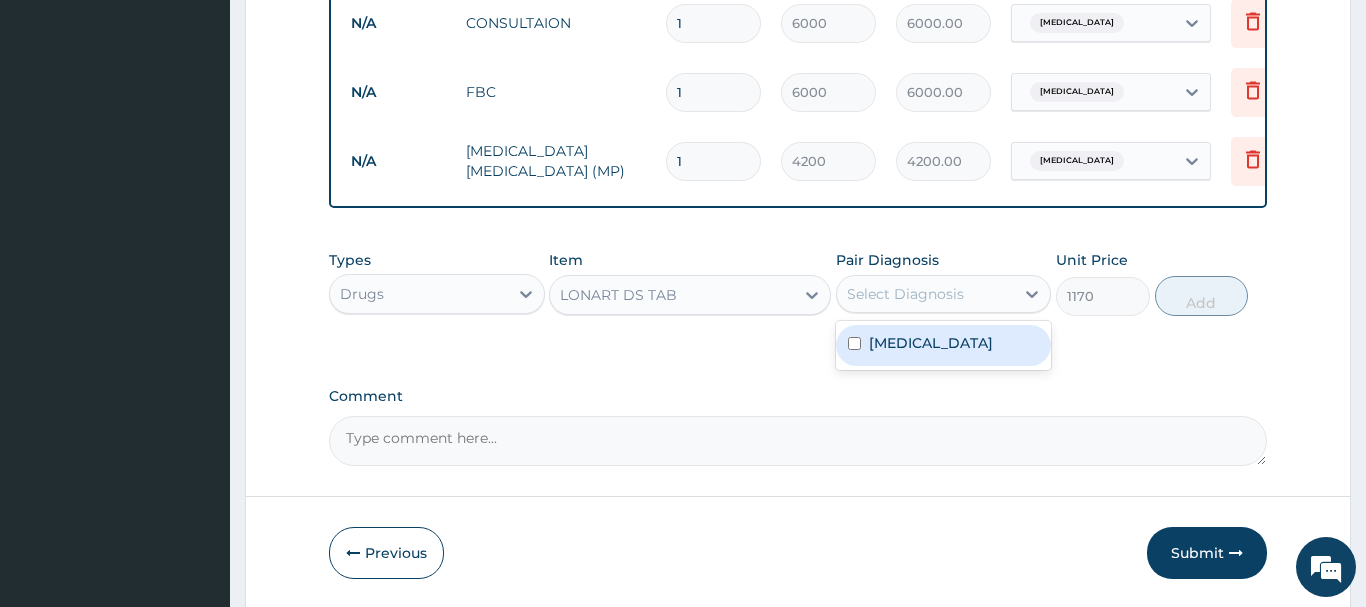 drag, startPoint x: 1001, startPoint y: 283, endPoint x: 983, endPoint y: 319, distance: 40.24922 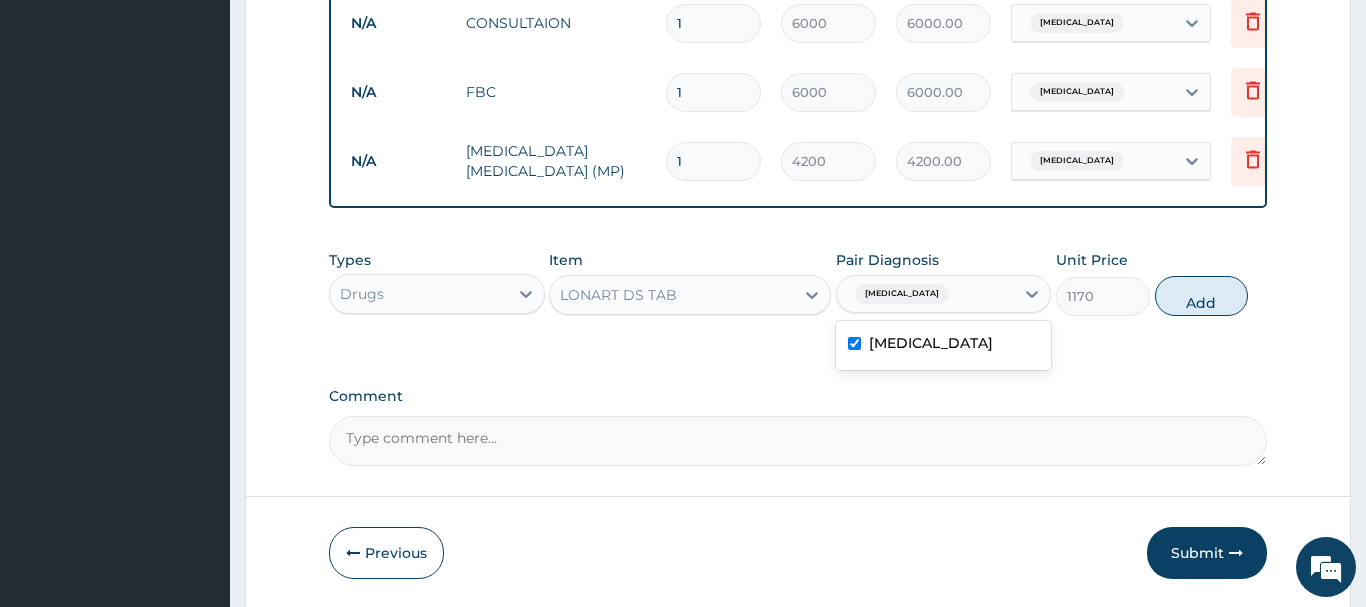 checkbox on "true" 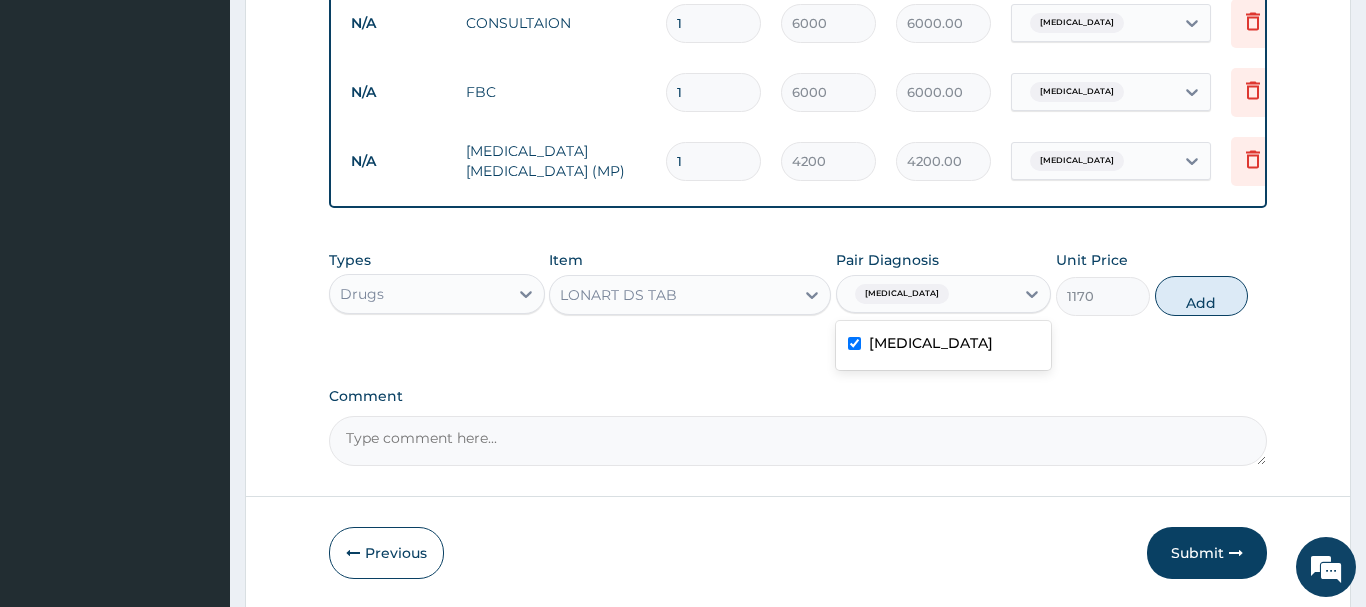 drag, startPoint x: 1186, startPoint y: 297, endPoint x: 1167, endPoint y: 297, distance: 19 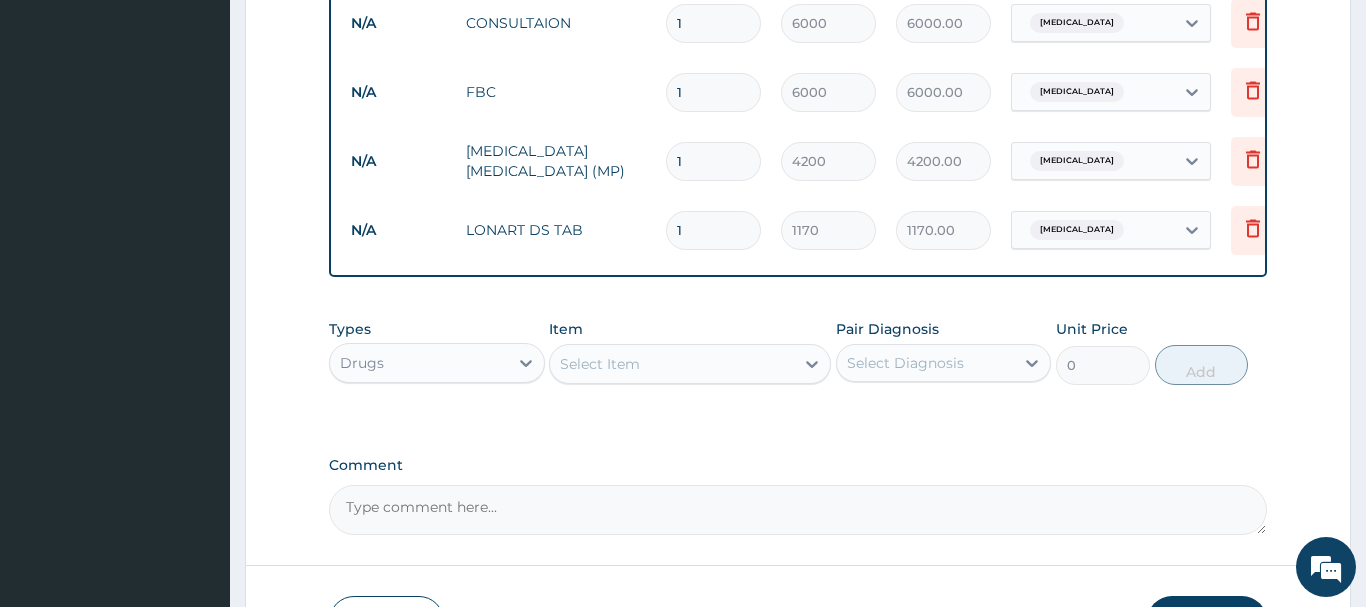 type 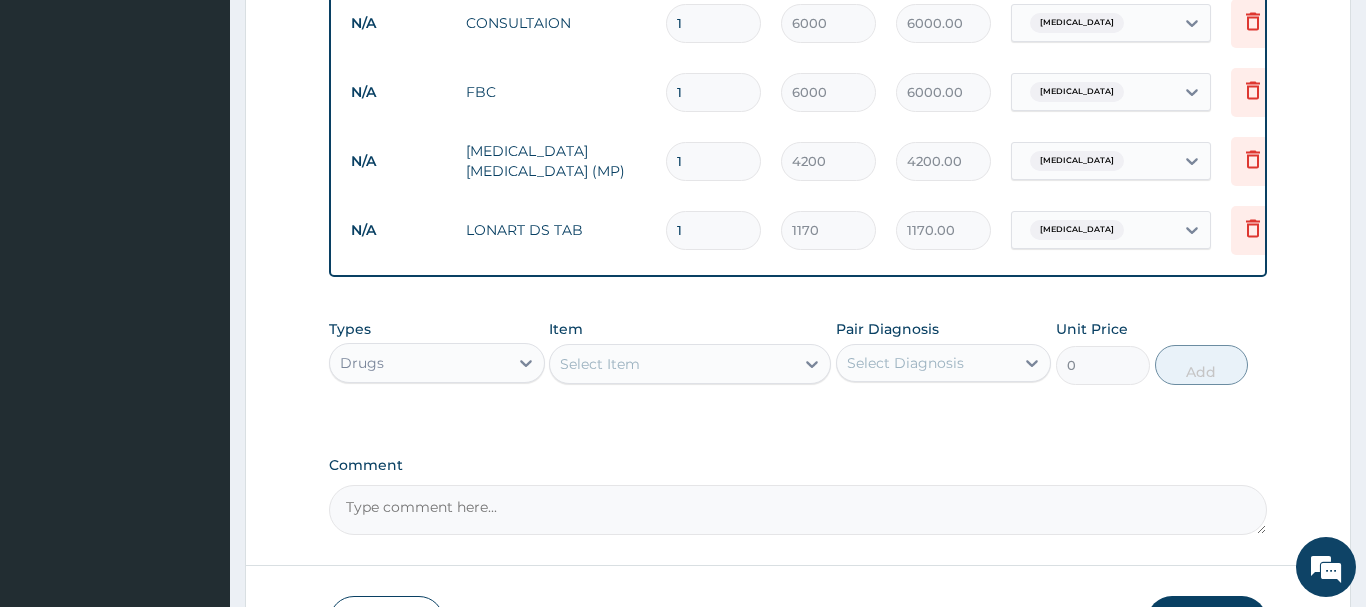 type on "0.00" 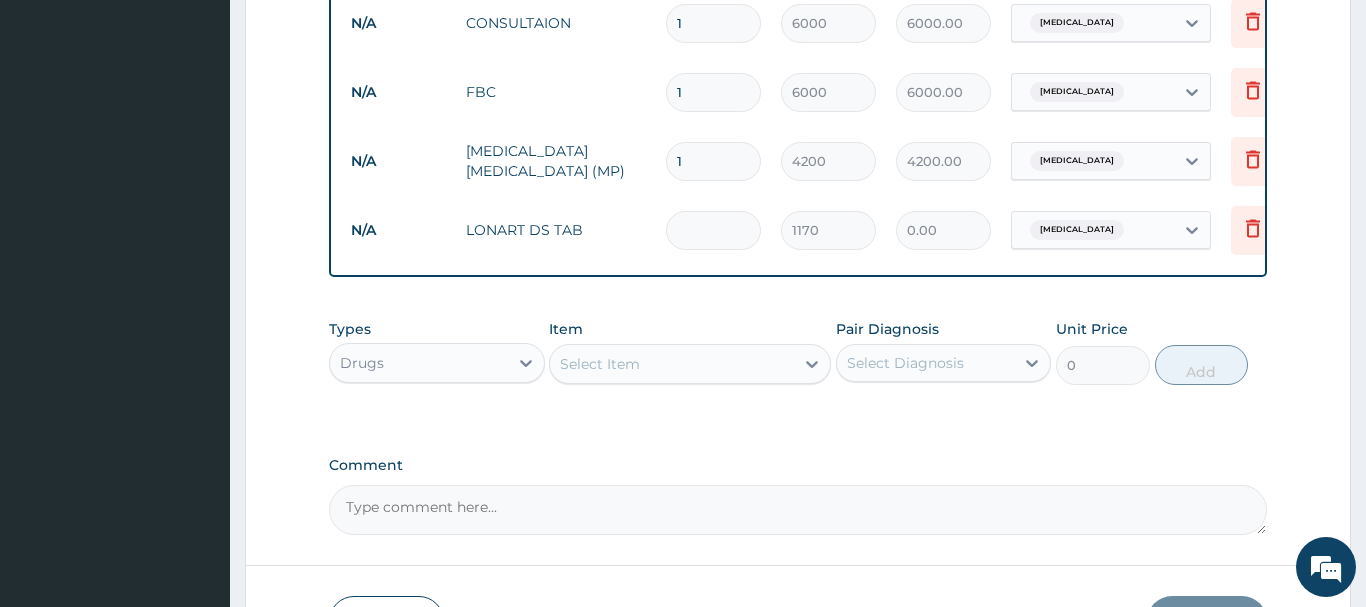 type on "6" 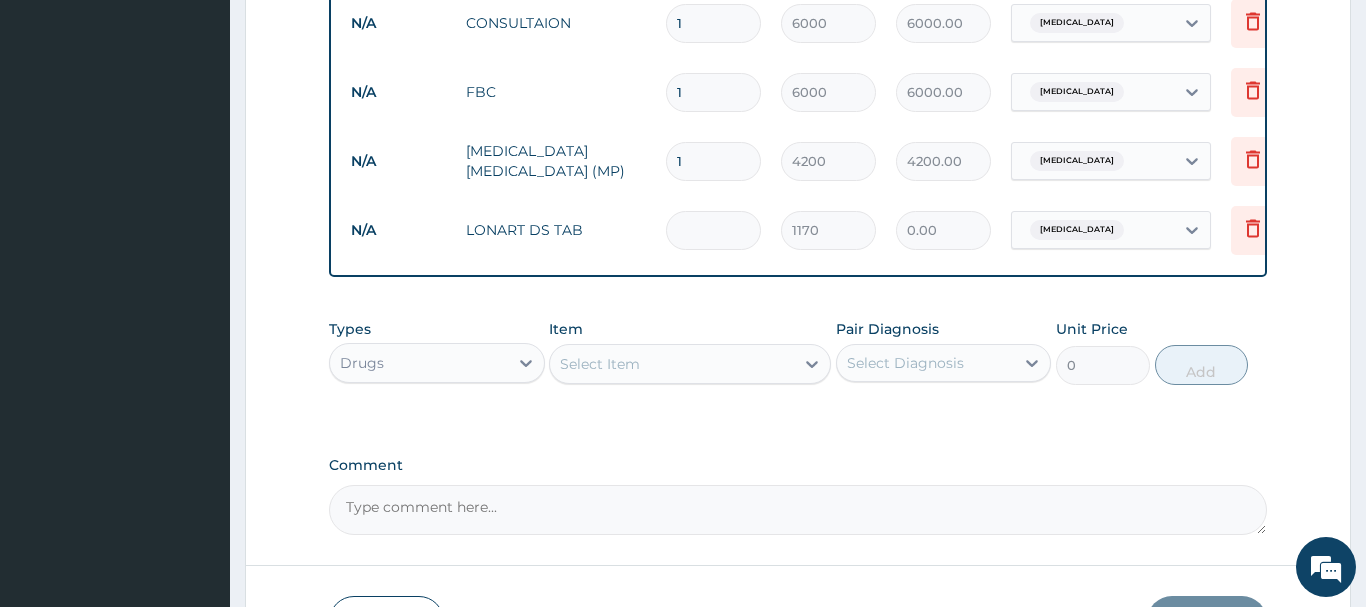 type on "7020.00" 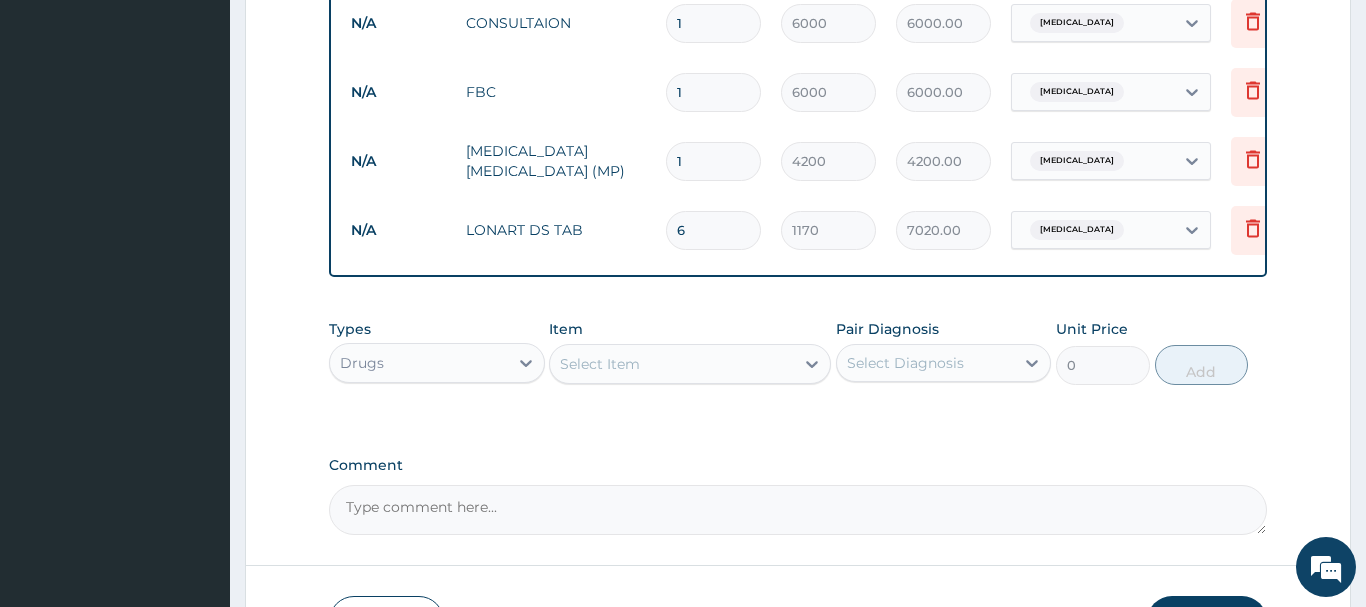 scroll, scrollTop: 947, scrollLeft: 0, axis: vertical 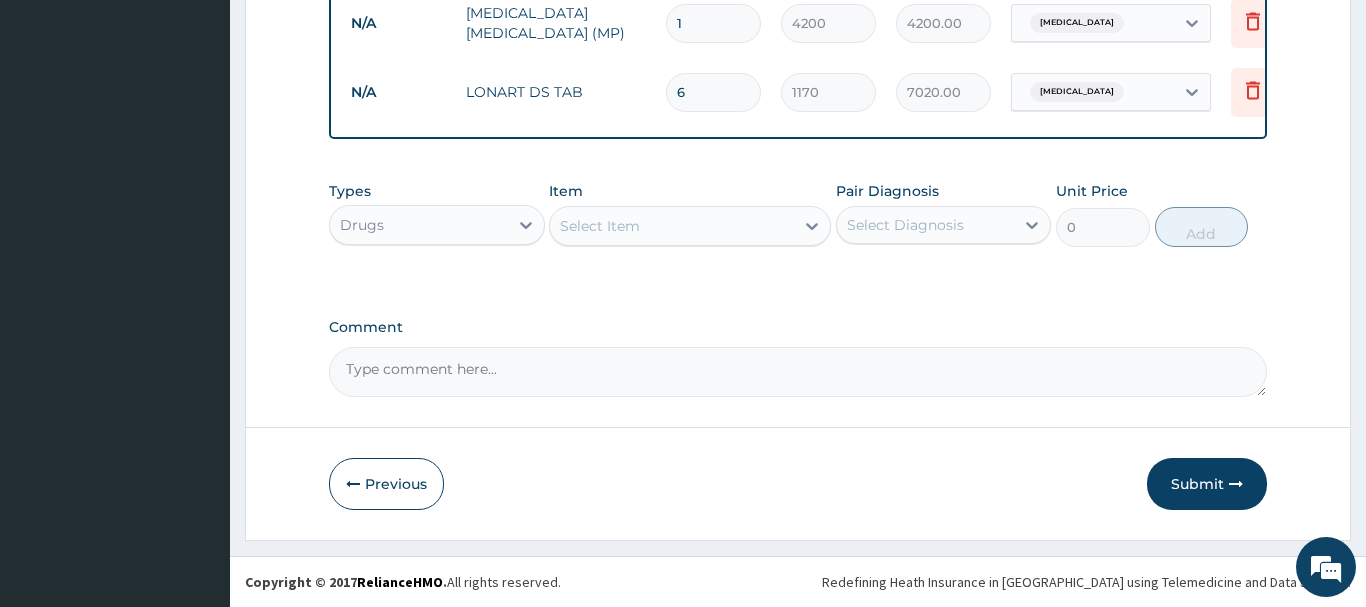 type on "6" 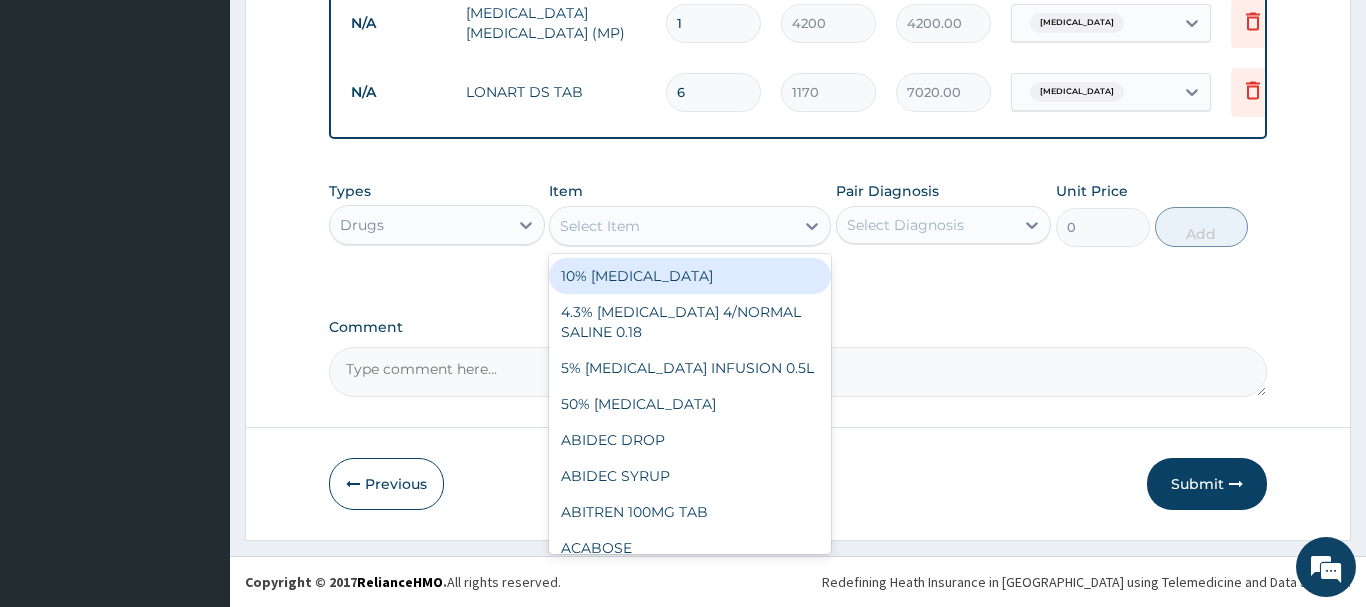 click on "Select Item" at bounding box center (672, 226) 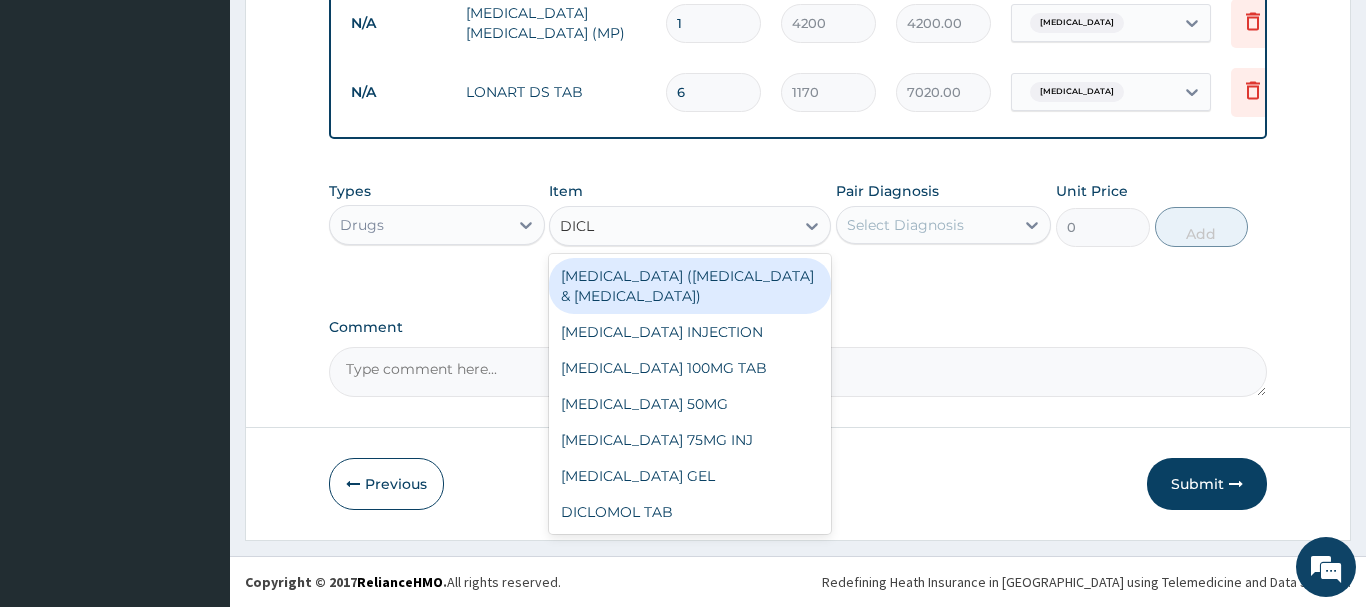 type on "DICLO" 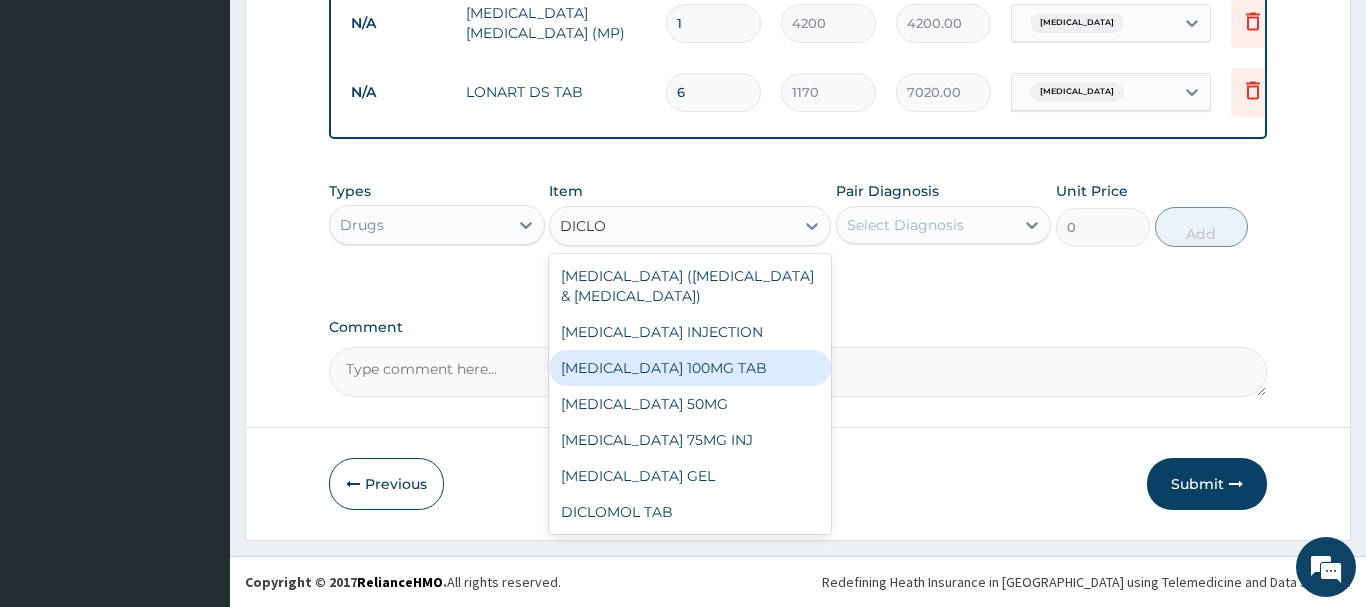 click on "DICLOFENAC SODIUM 100MG TAB" at bounding box center (690, 368) 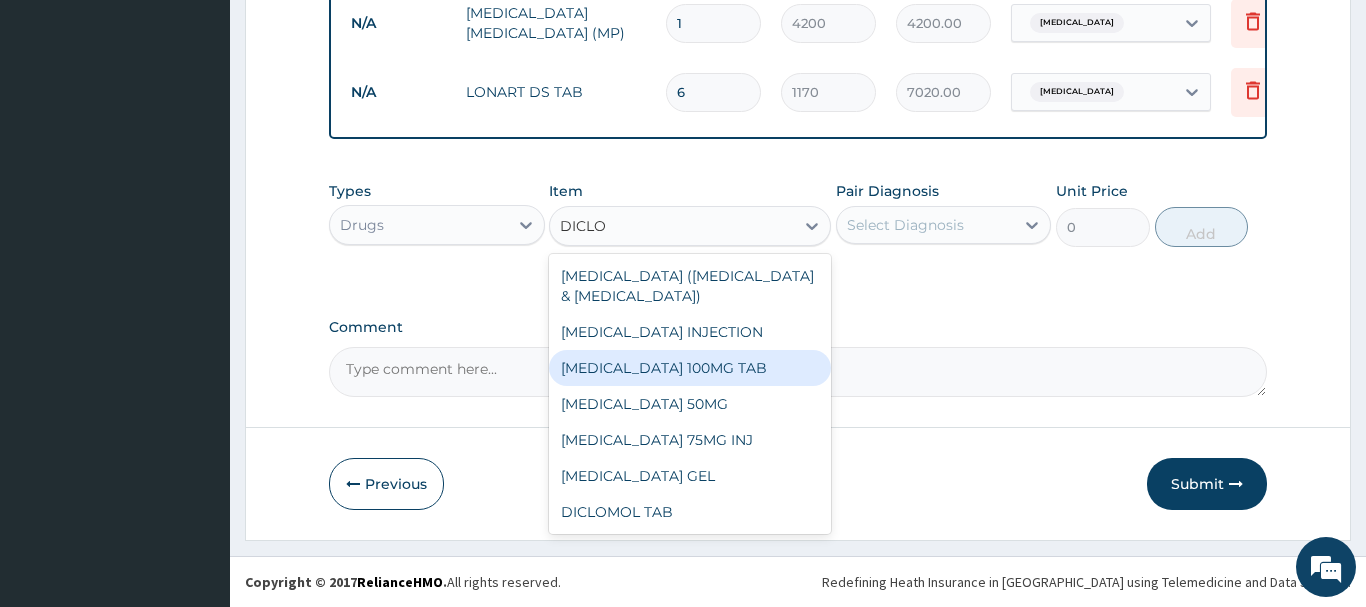 type 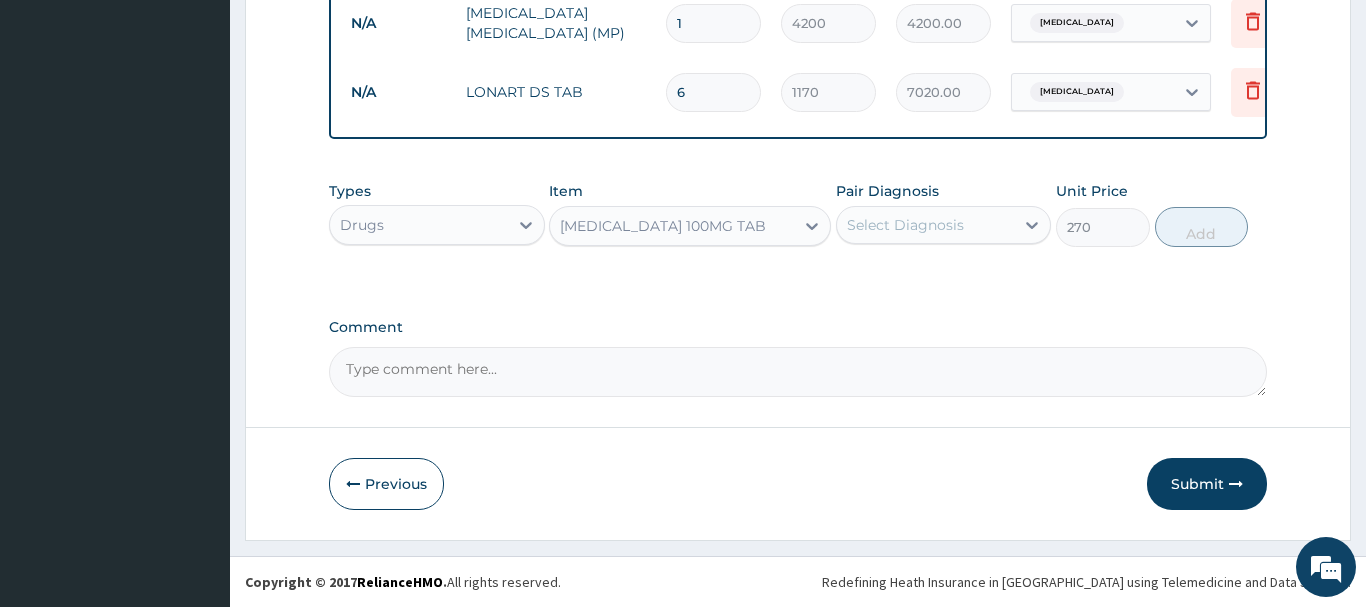 click on "Select Diagnosis" at bounding box center [905, 225] 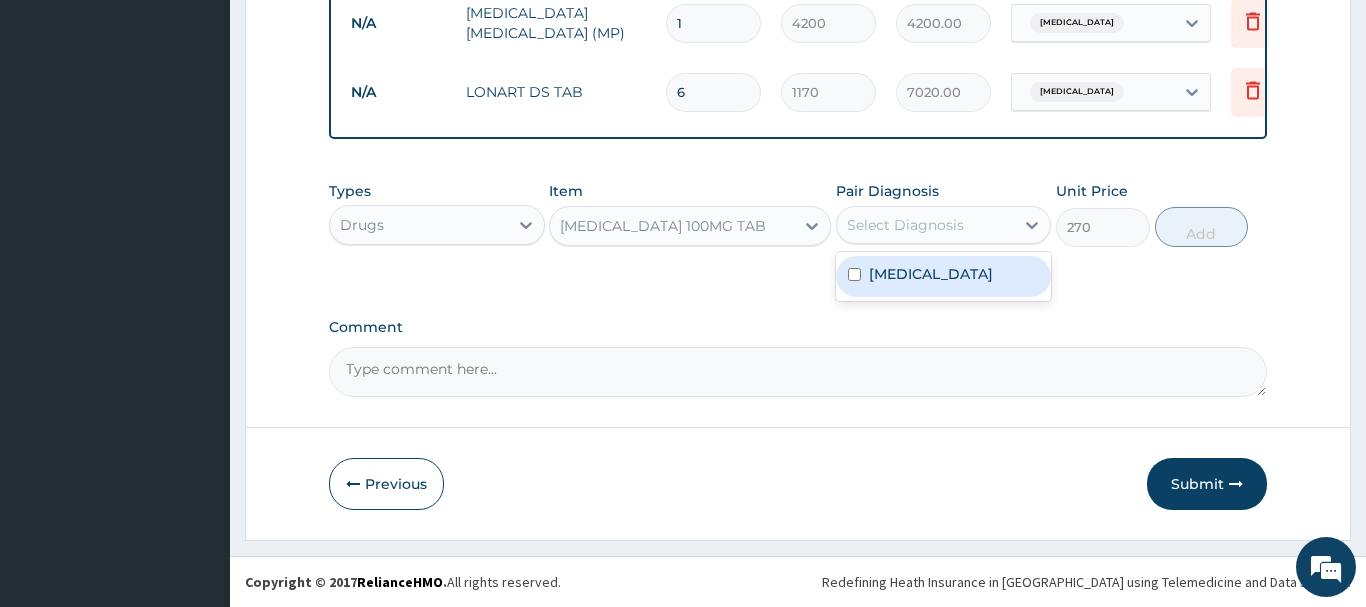 click on "Malaria" at bounding box center [931, 274] 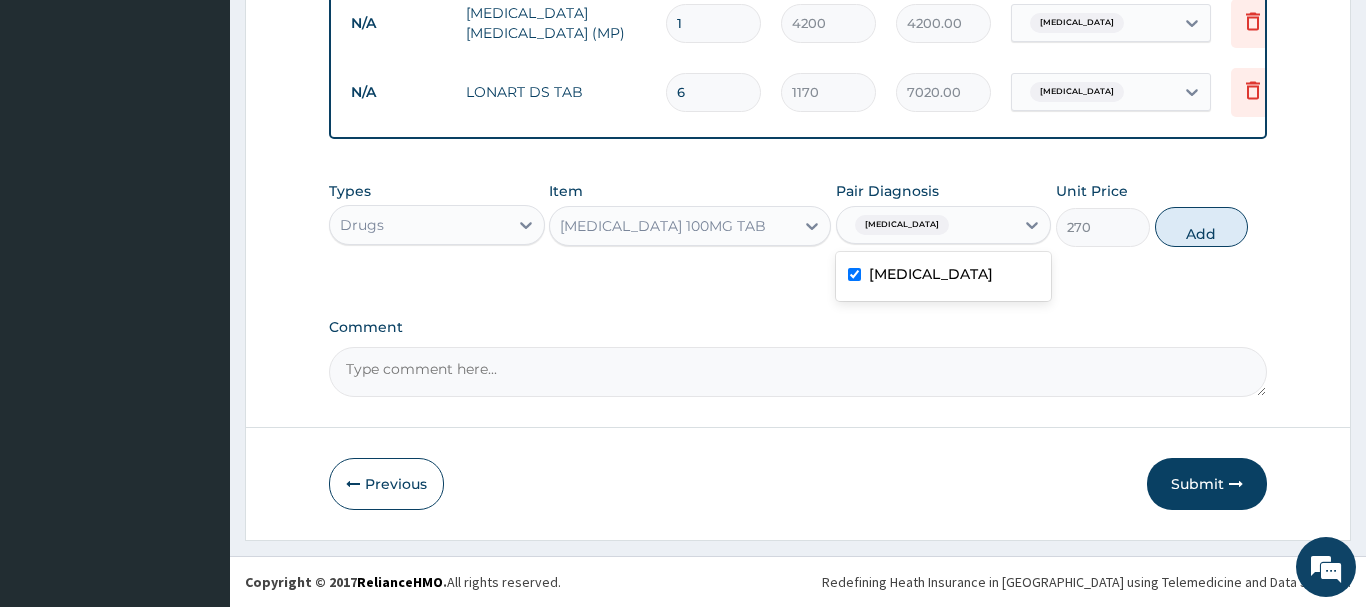 checkbox on "true" 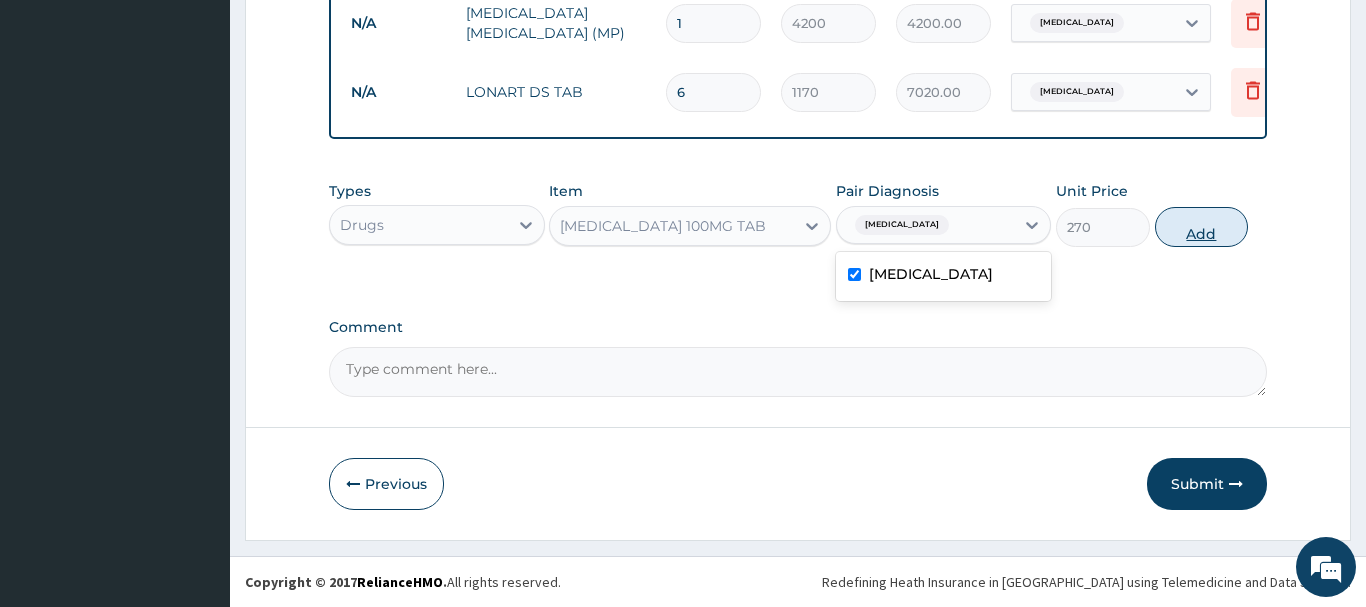 click on "Add" at bounding box center [1202, 227] 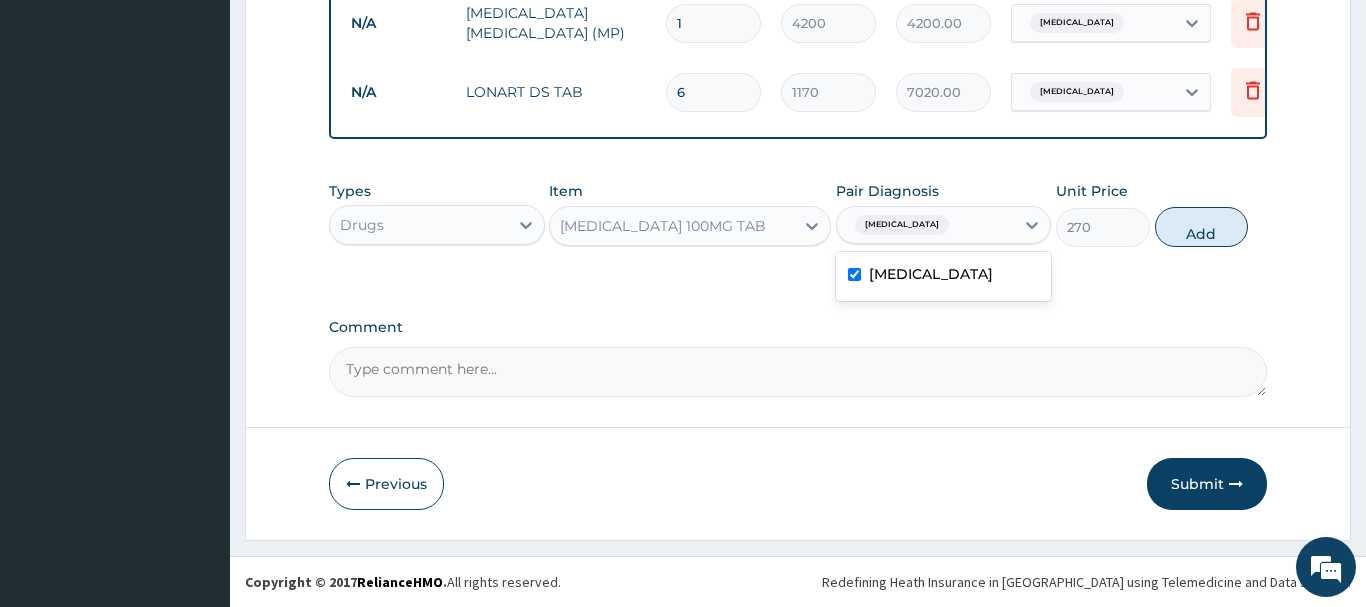 type on "0" 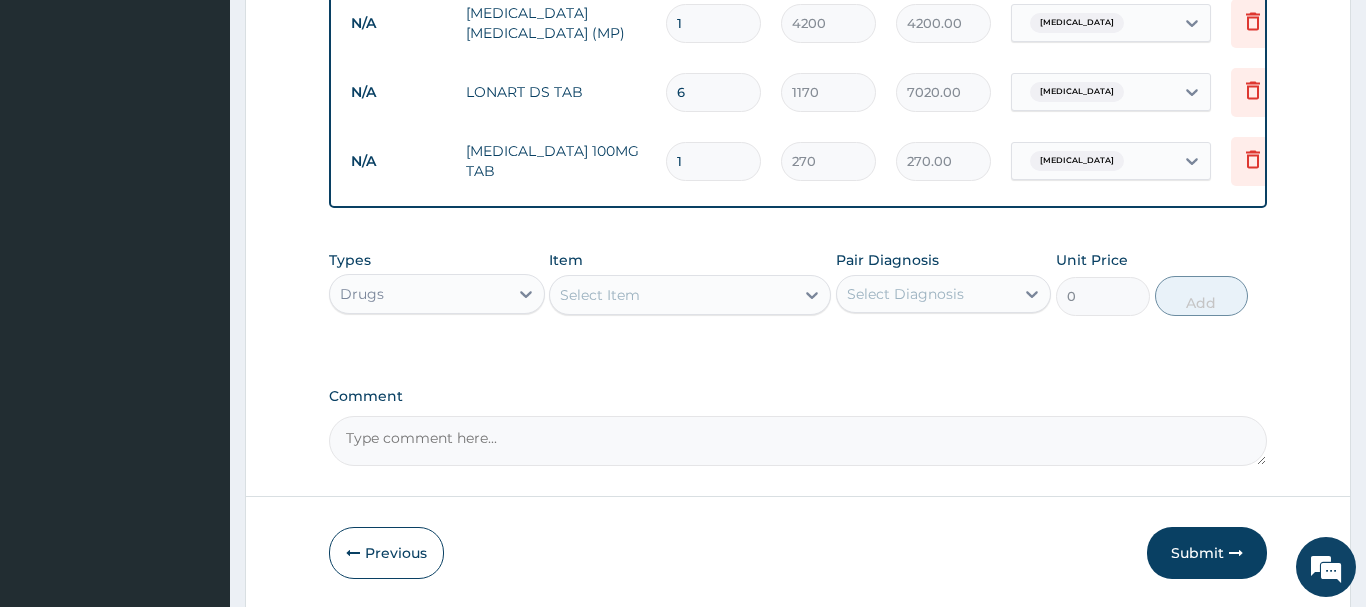 type on "10" 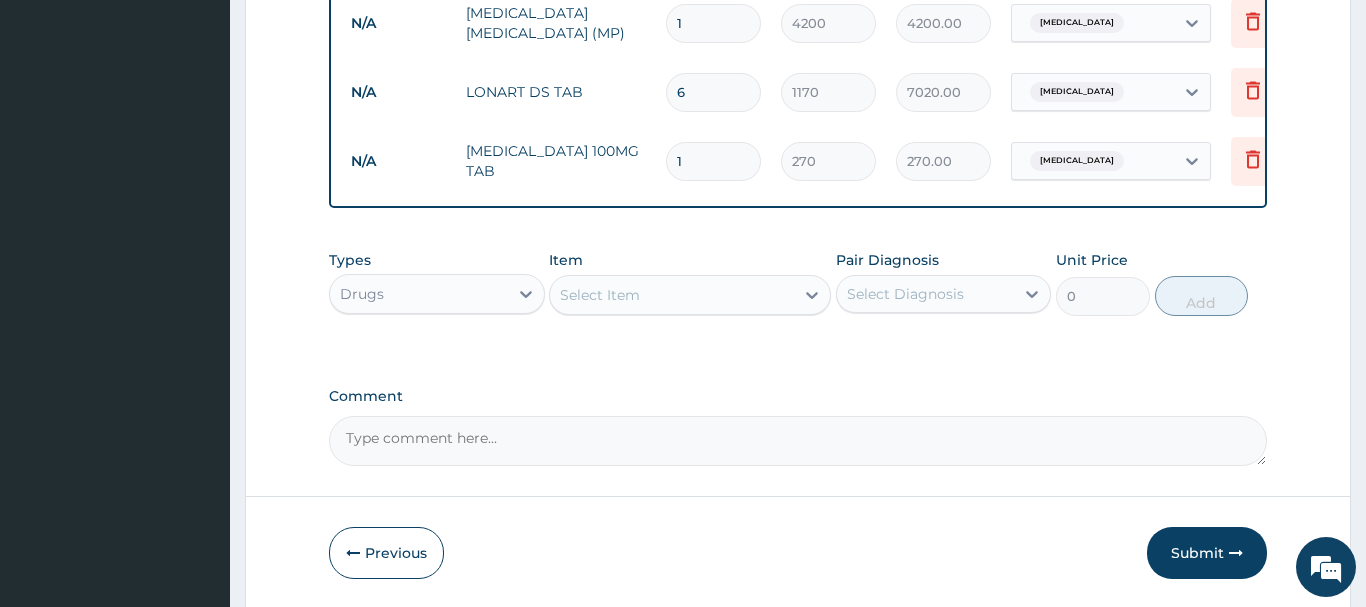 type on "2700.00" 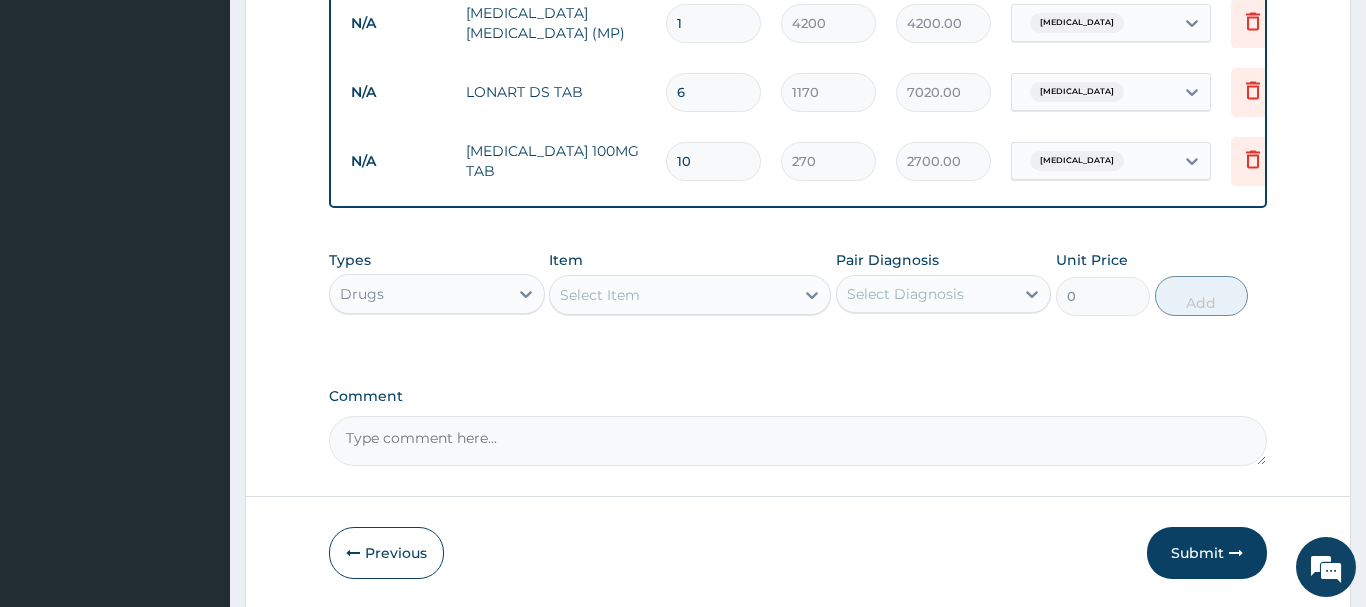 scroll, scrollTop: 1016, scrollLeft: 0, axis: vertical 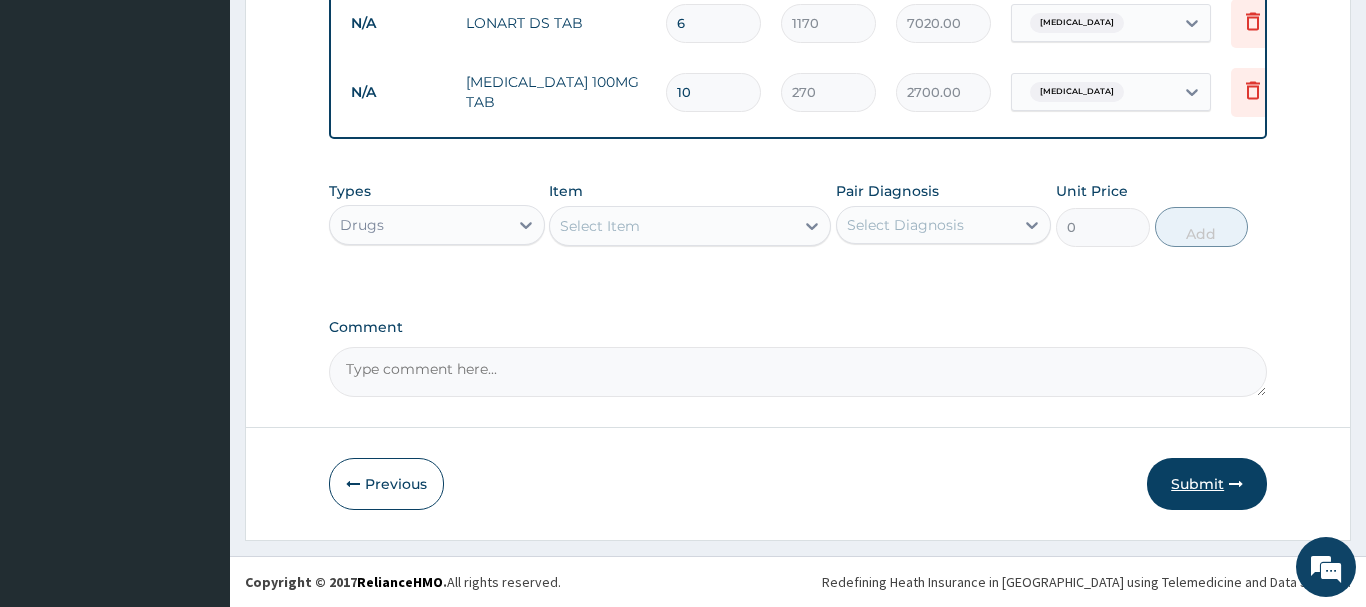 type on "10" 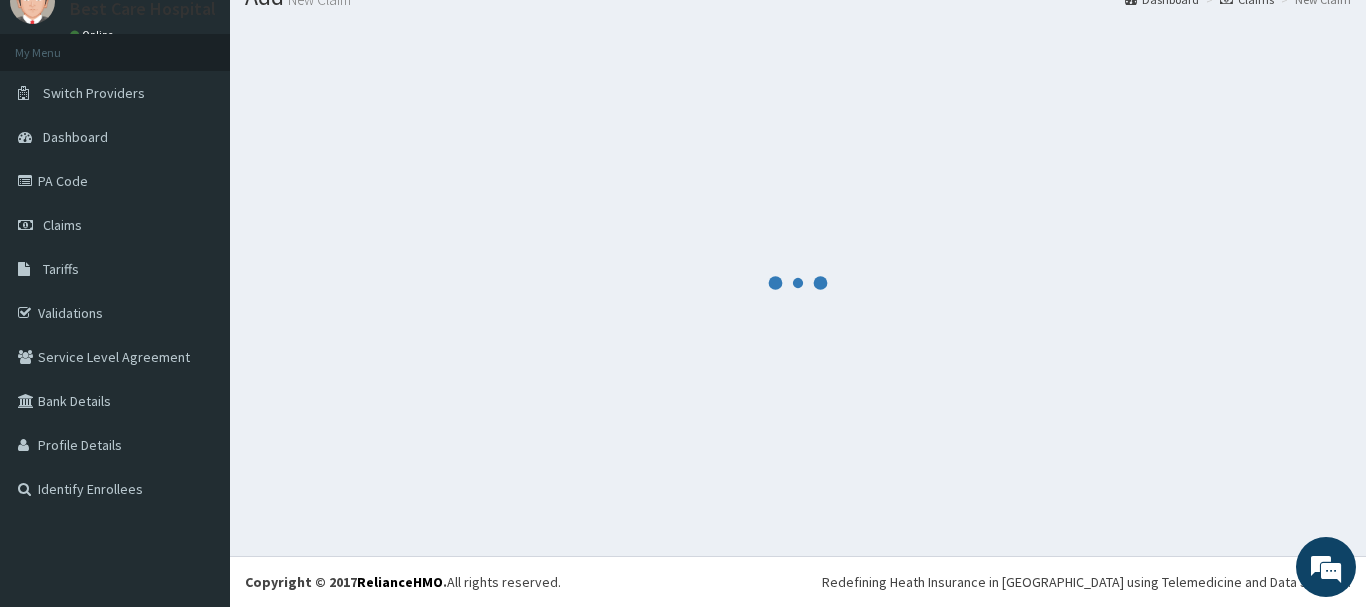 scroll, scrollTop: 81, scrollLeft: 0, axis: vertical 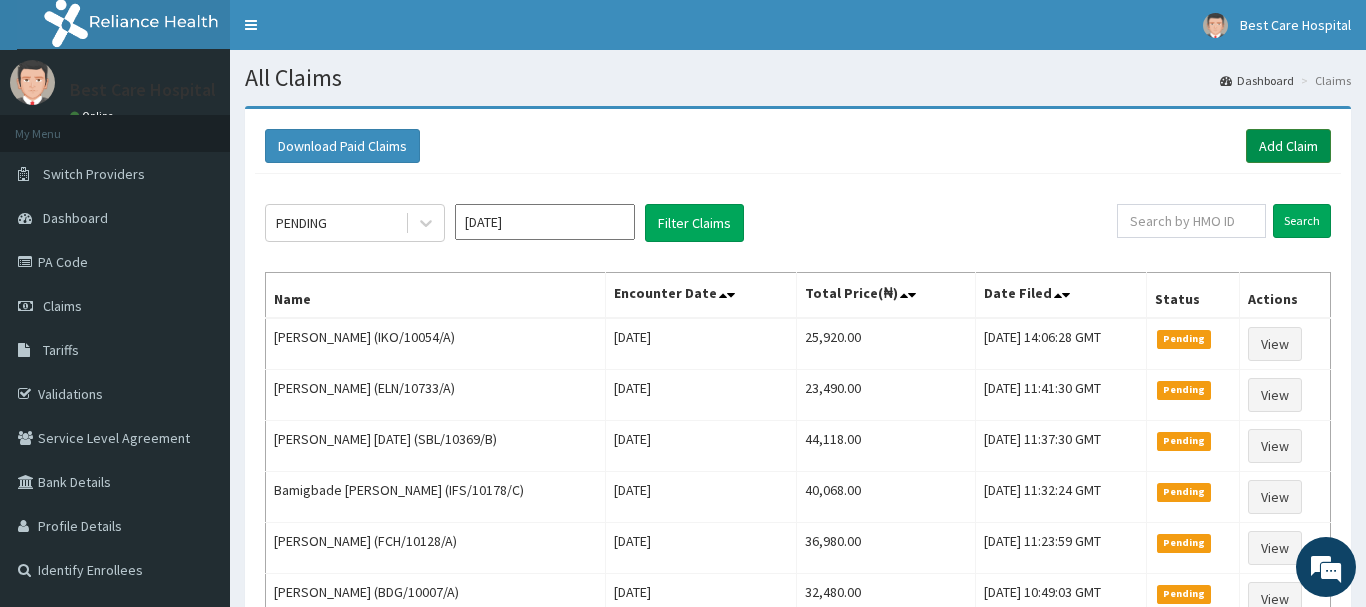 click on "Add Claim" at bounding box center [1288, 146] 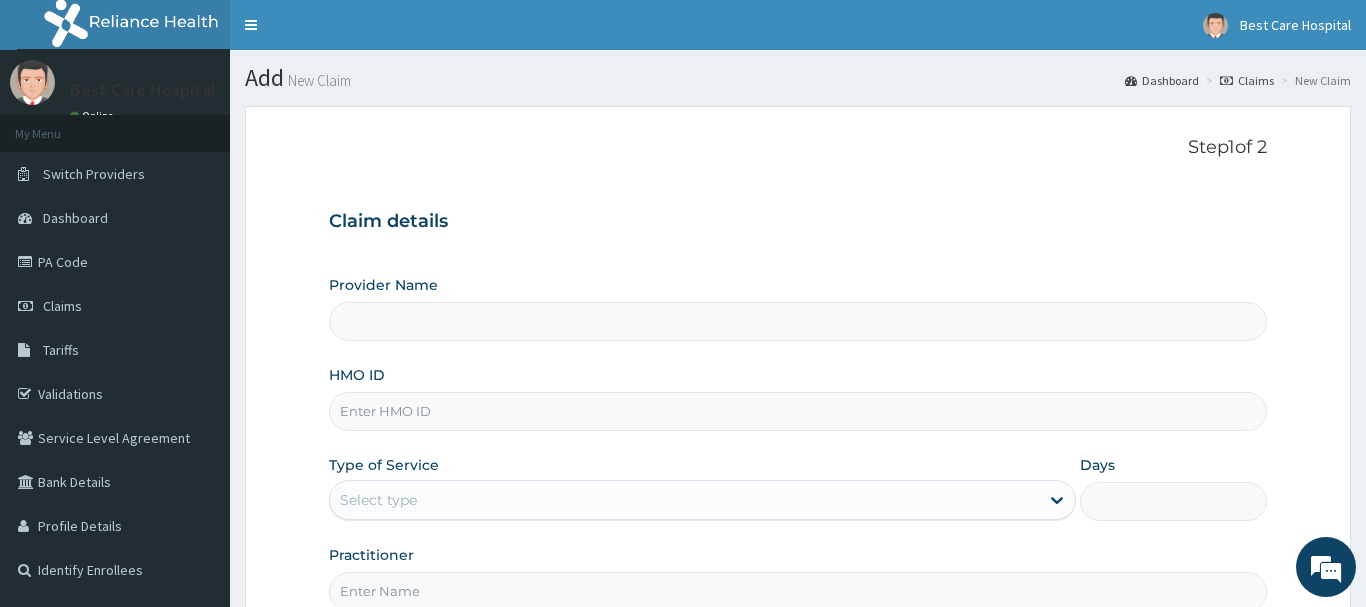 scroll, scrollTop: 0, scrollLeft: 0, axis: both 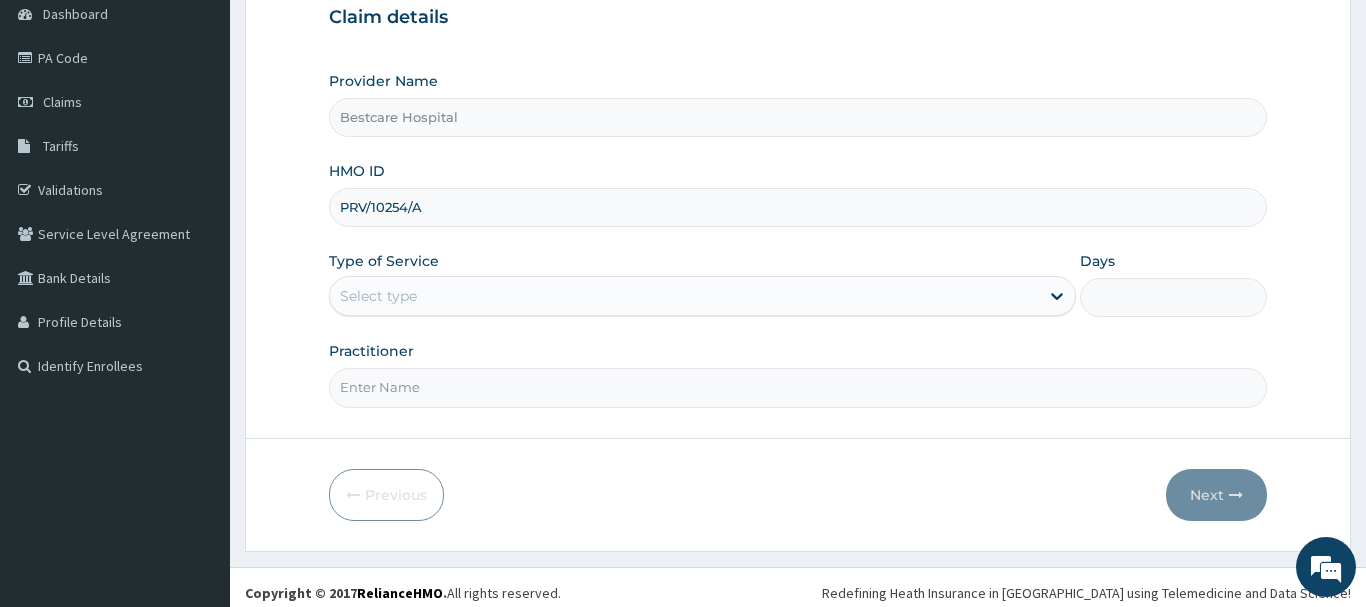 type on "PRV/10254/A" 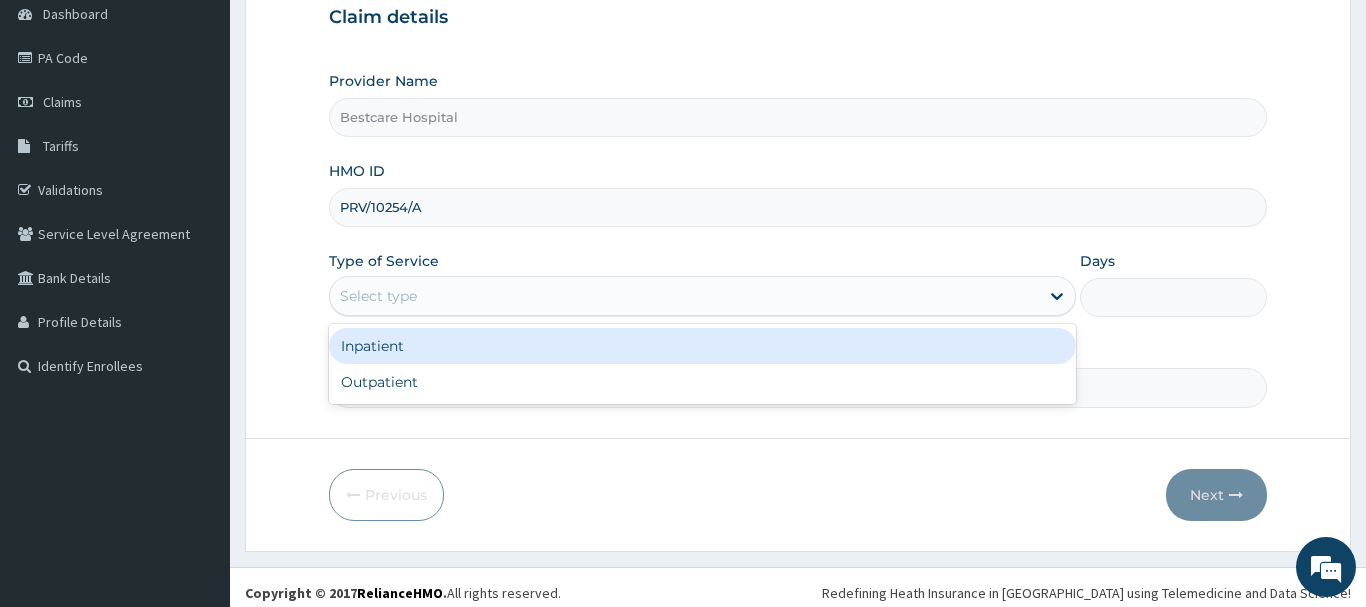 click on "Select type" at bounding box center [685, 296] 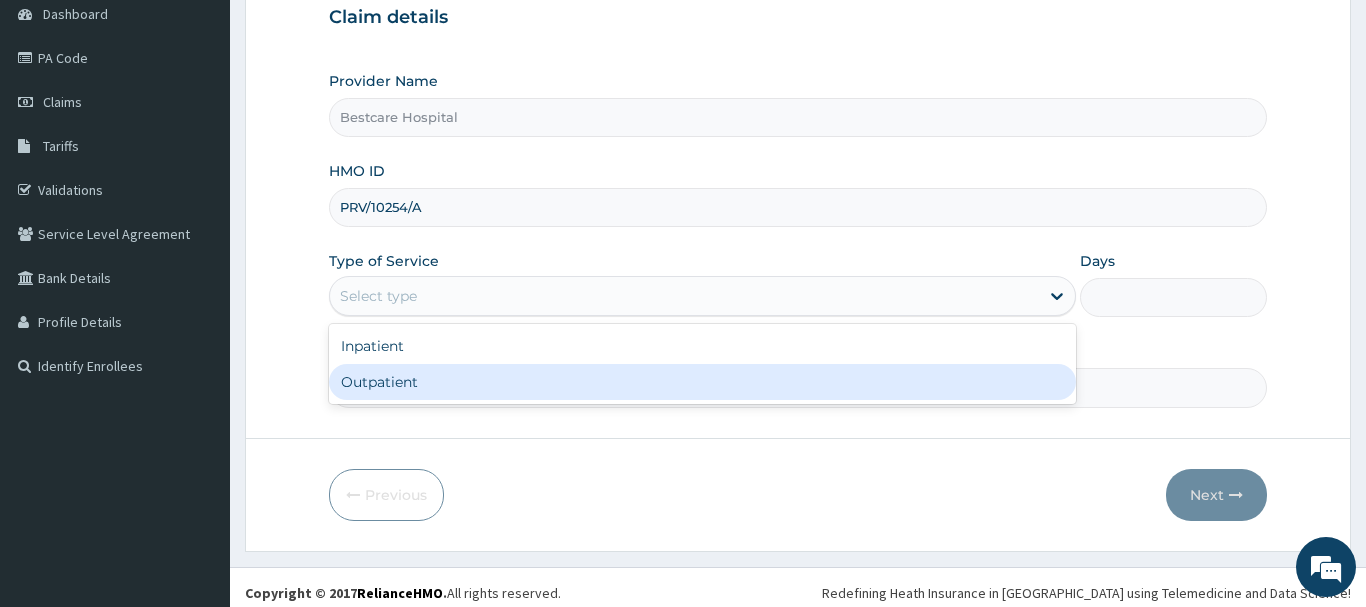 drag, startPoint x: 610, startPoint y: 375, endPoint x: 591, endPoint y: 390, distance: 24.207438 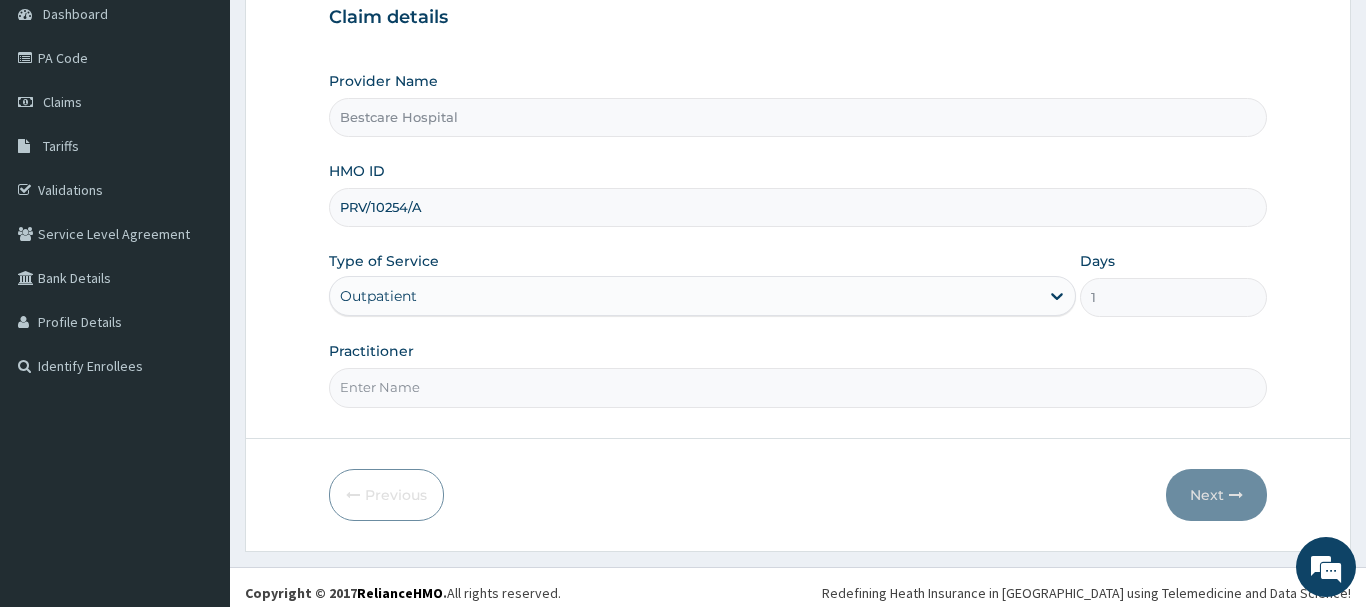 click on "Step  1  of 2 Claim details Provider Name Bestcare Hospital HMO ID PRV/10254/A Type of Service option Outpatient, selected.   Select is focused ,type to refine list, press Down to open the menu,  Outpatient Days 1 Practitioner     Previous   Next" at bounding box center (798, 226) 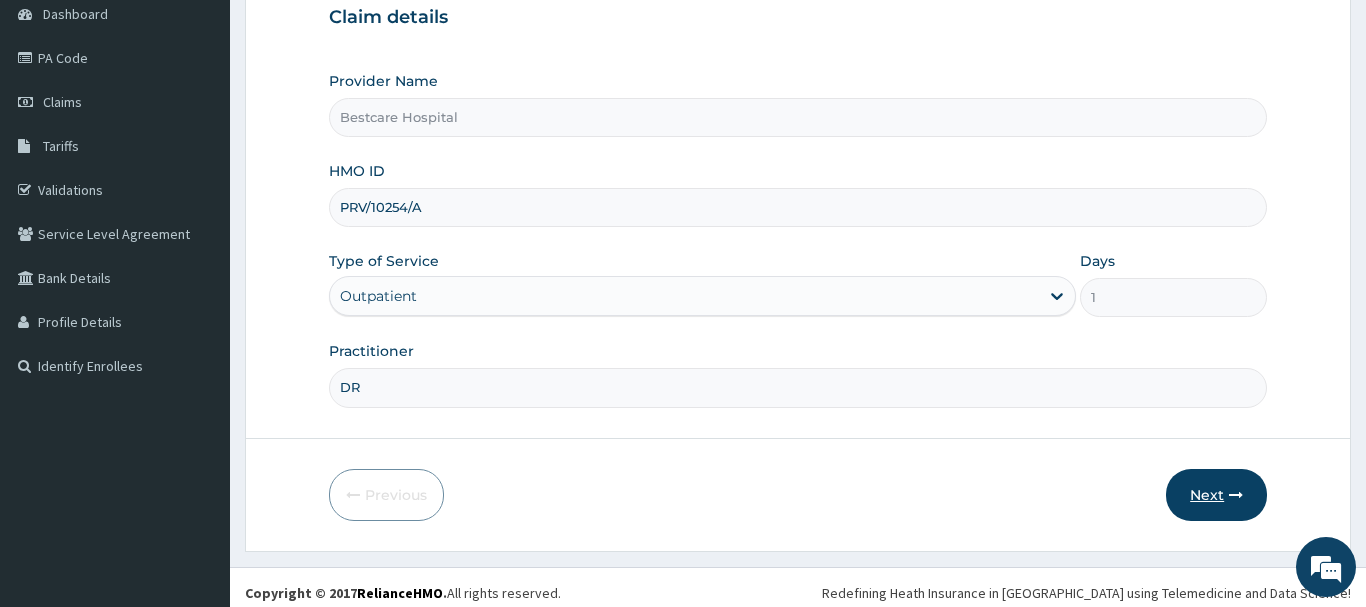 type on "DR" 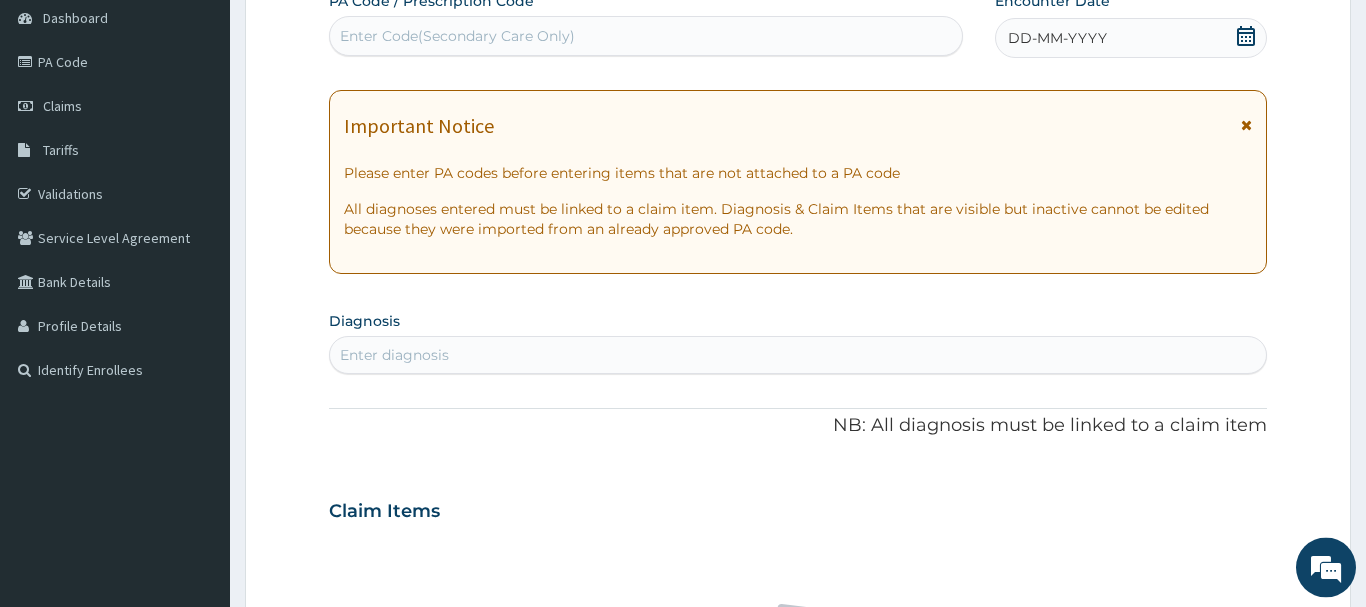 scroll, scrollTop: 0, scrollLeft: 0, axis: both 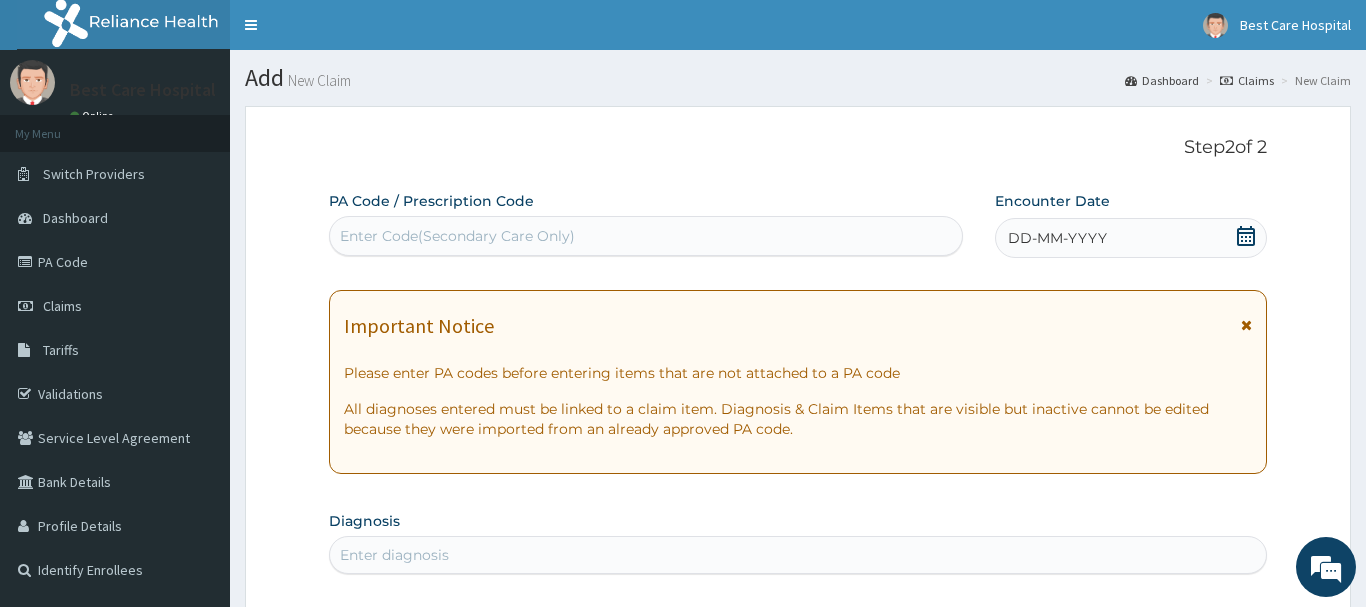 click 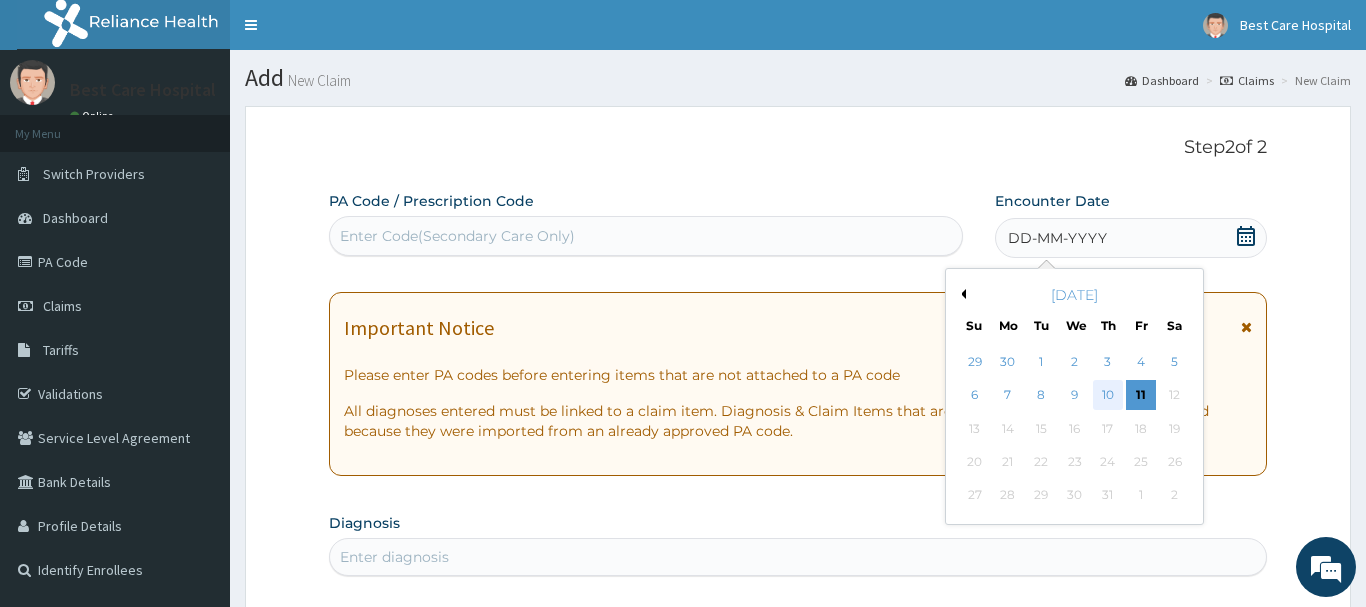 click on "10" at bounding box center [1108, 396] 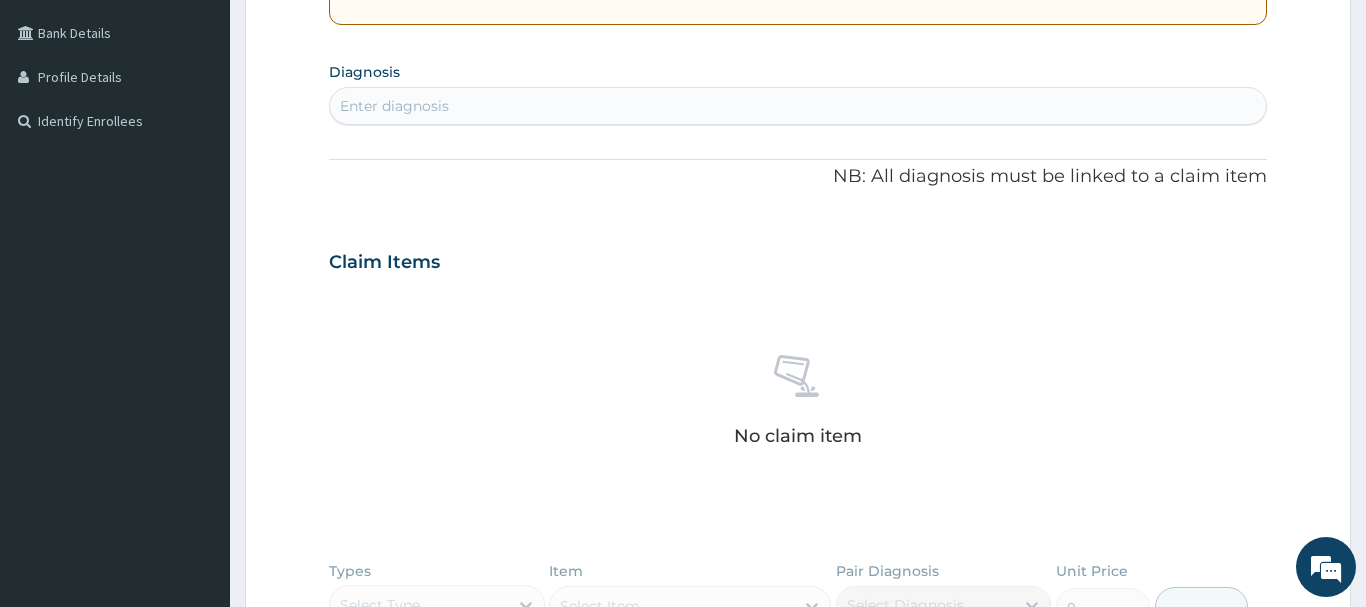 scroll, scrollTop: 432, scrollLeft: 0, axis: vertical 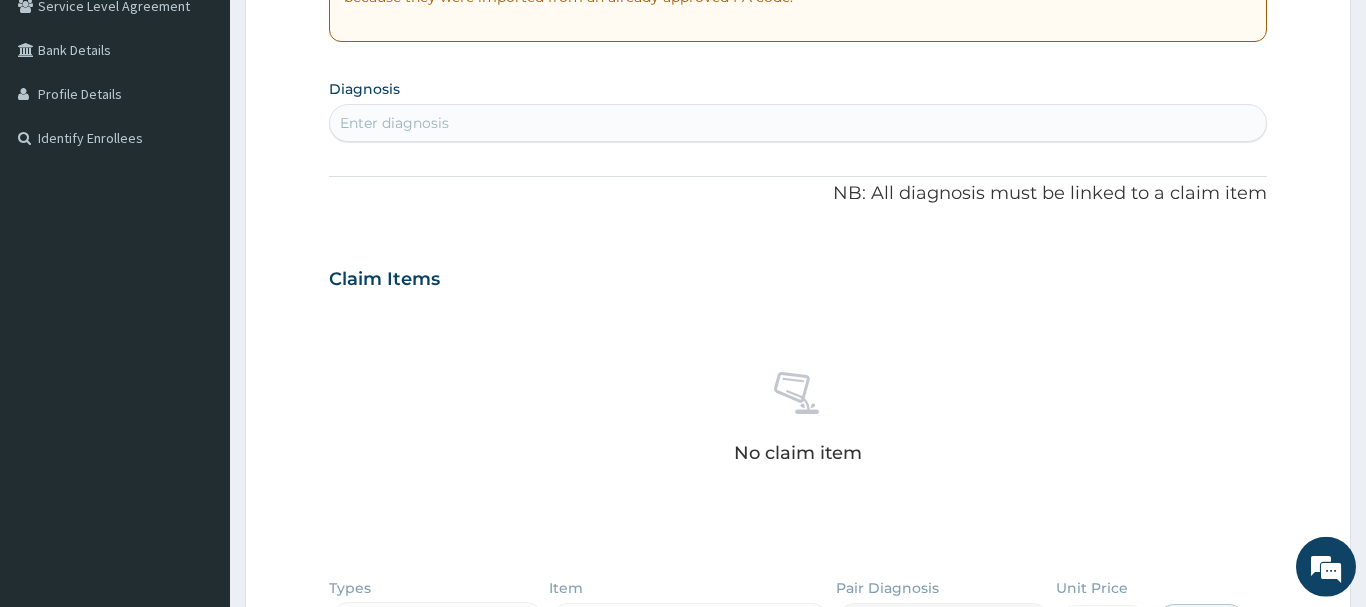 click on "Enter diagnosis" at bounding box center (798, 123) 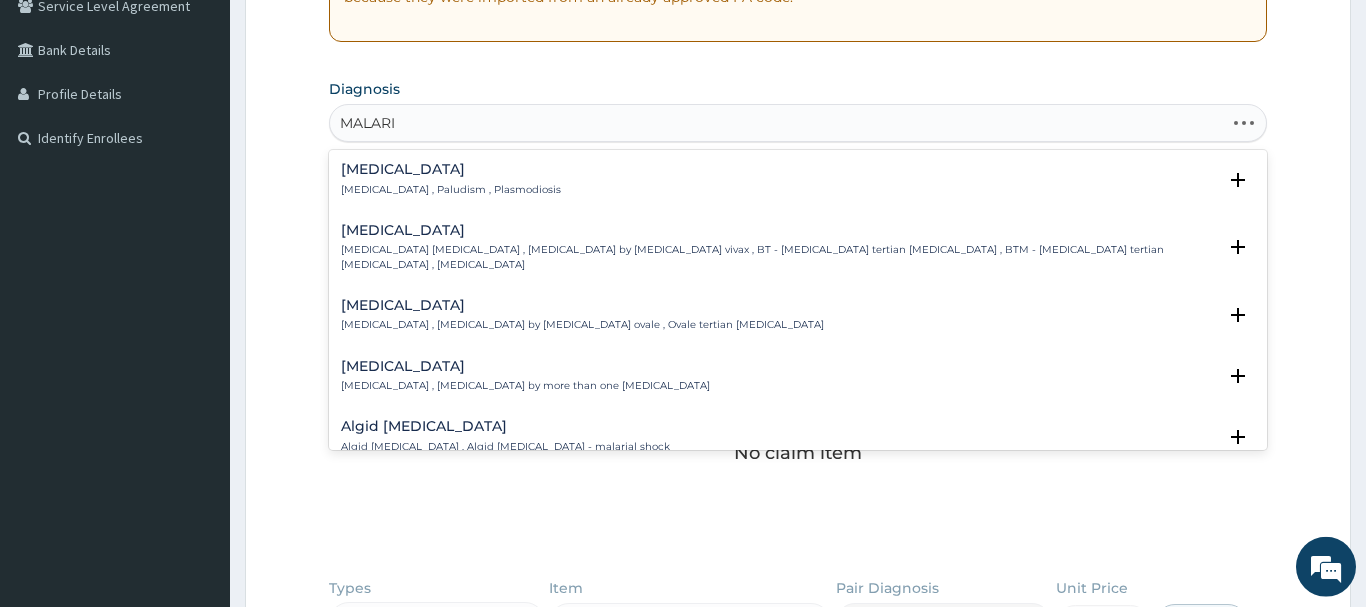 type on "MALARIA" 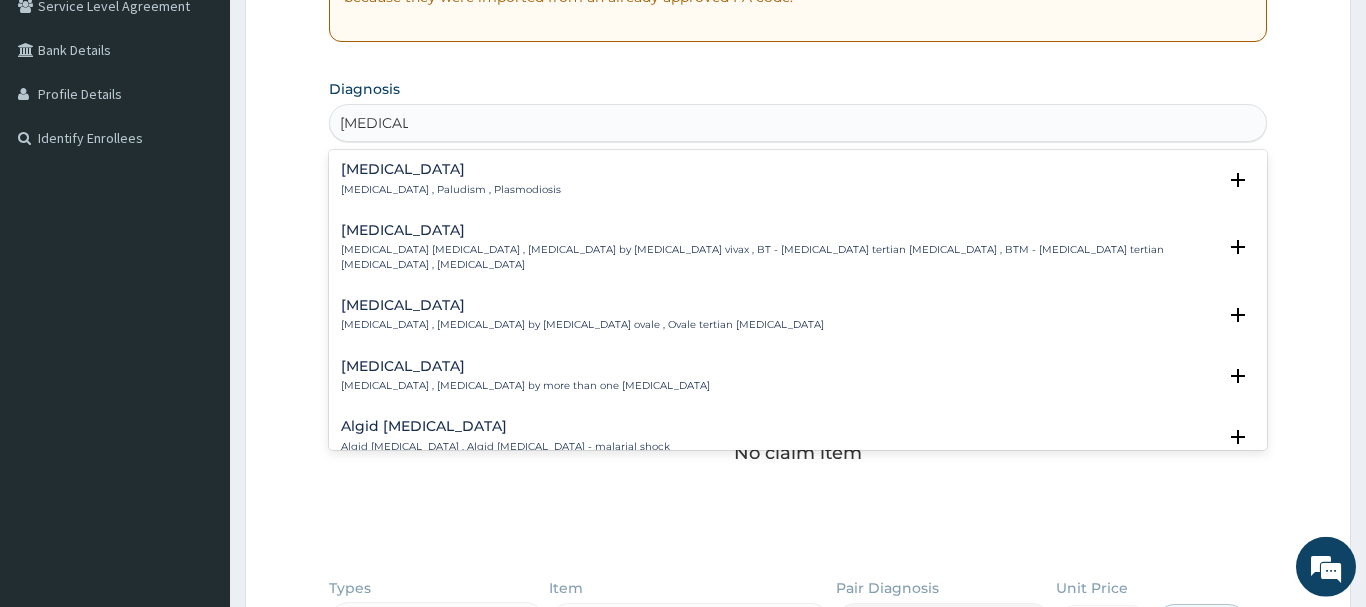 click on "Malaria" at bounding box center [451, 169] 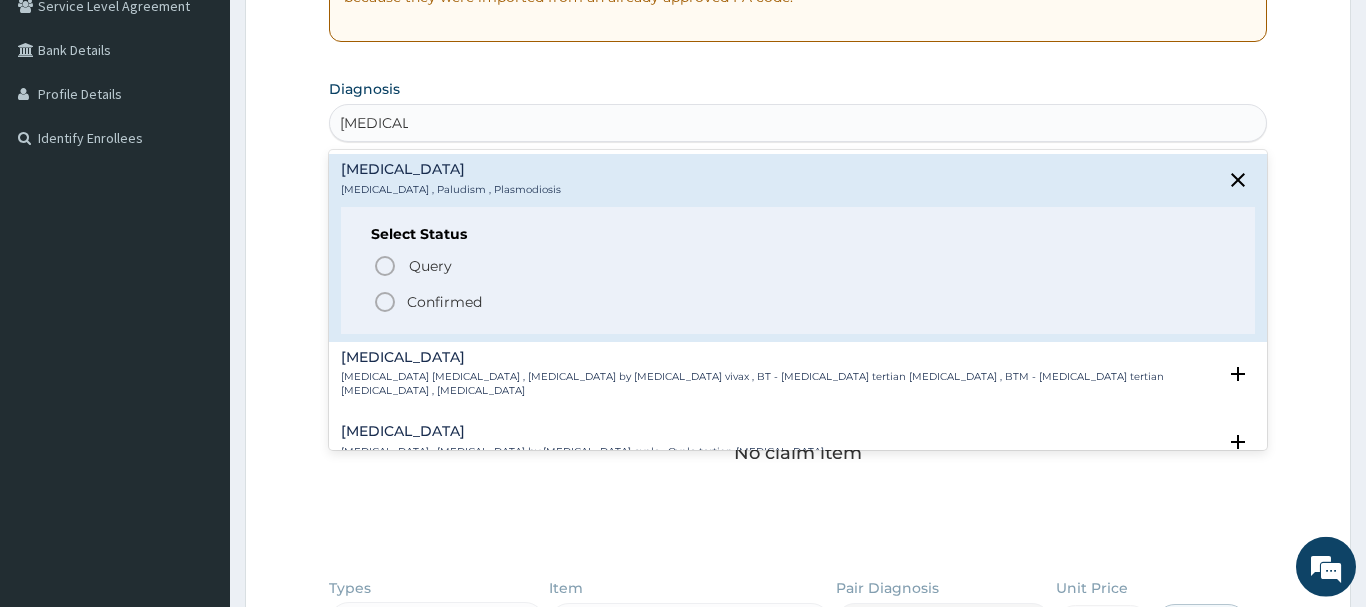 click 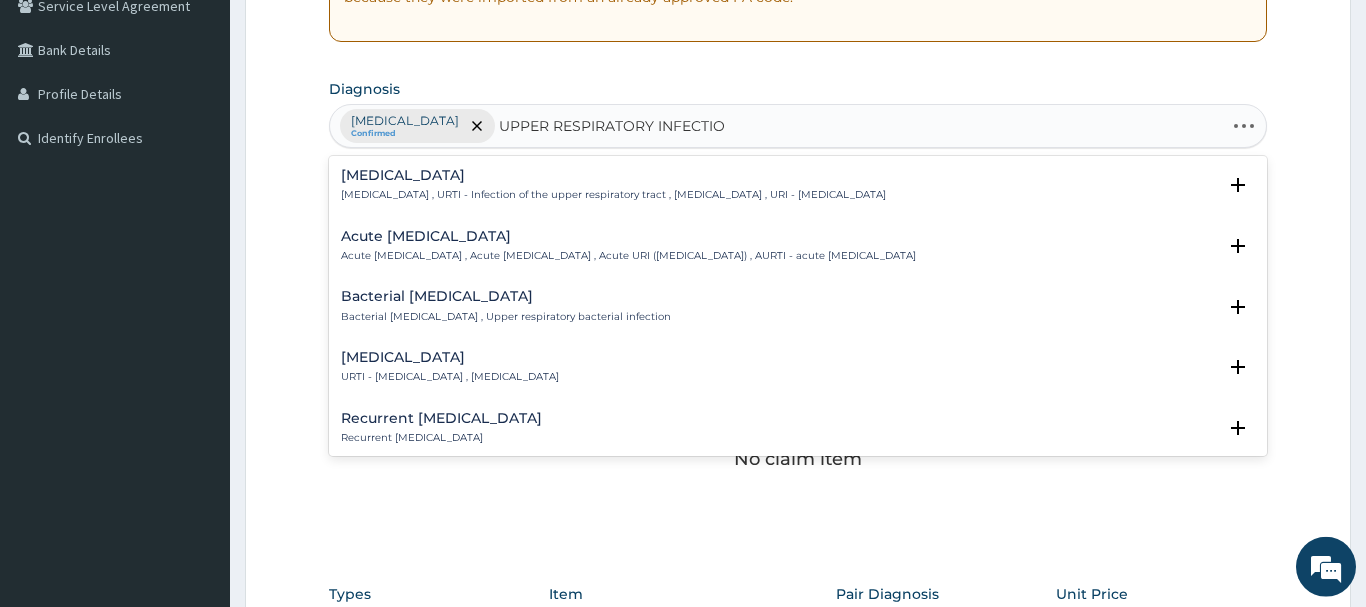 type on "UPPER RESPIRATORY INFECTION" 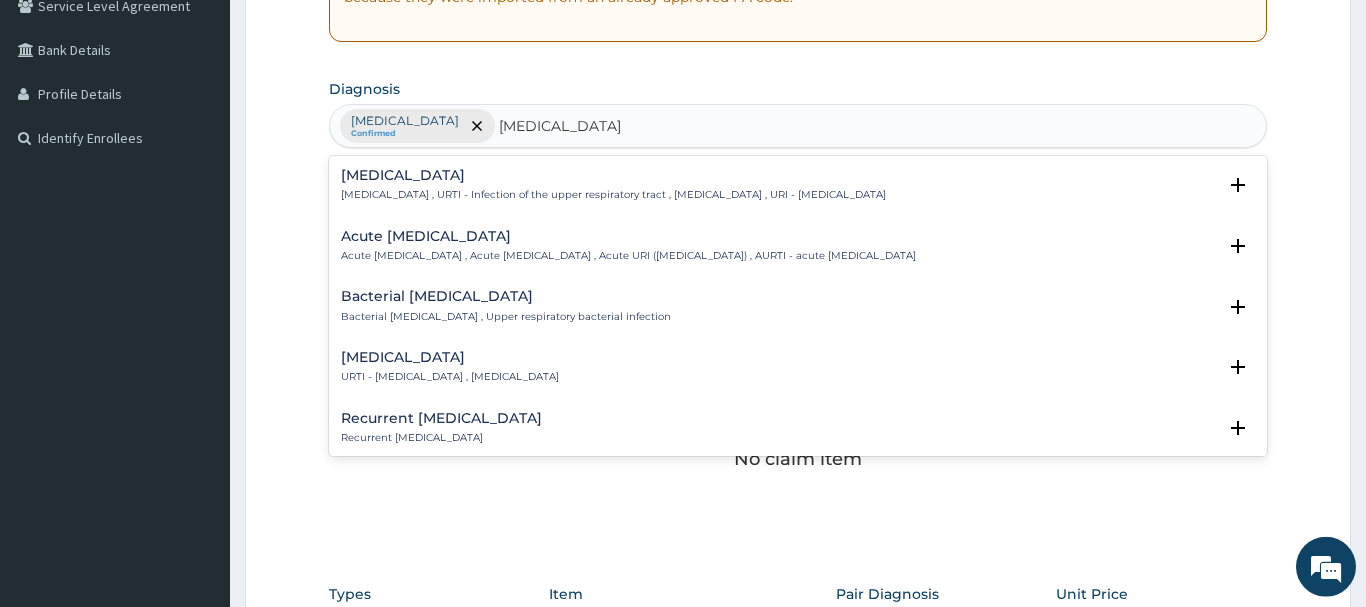 click on "Upper respiratory infection Upper respiratory infection , URTI - Infection of the upper respiratory tract , Upper respiratory tract infection , URI - Upper respiratory infection" at bounding box center (613, 185) 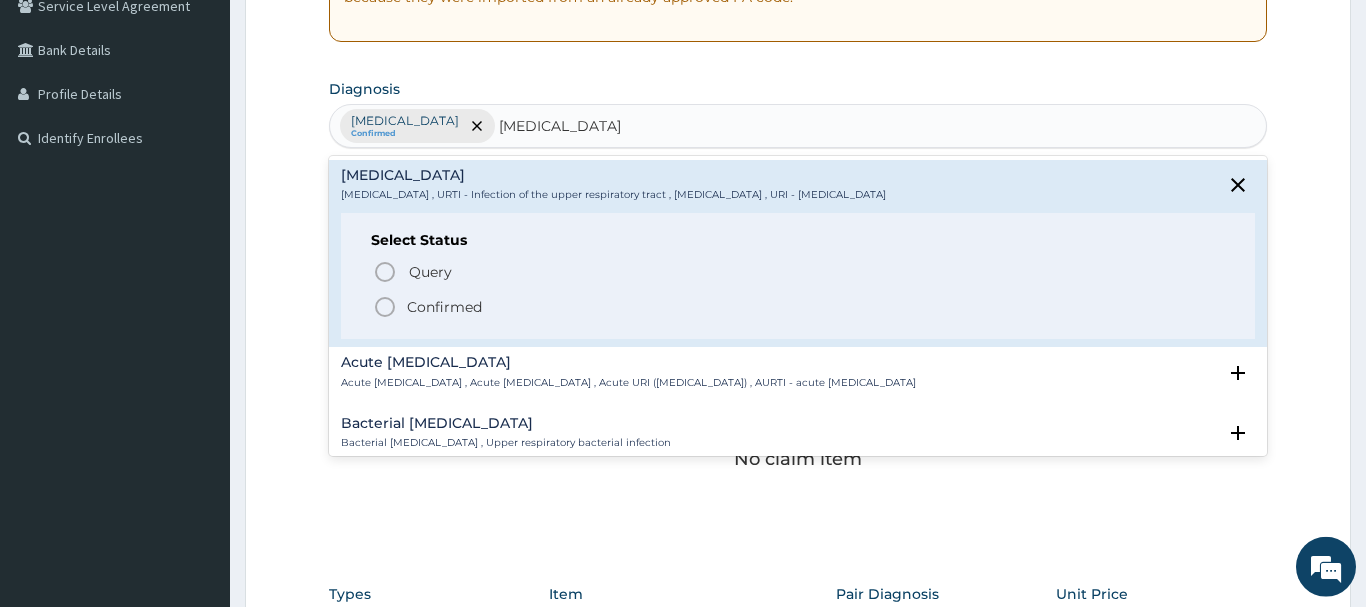 click 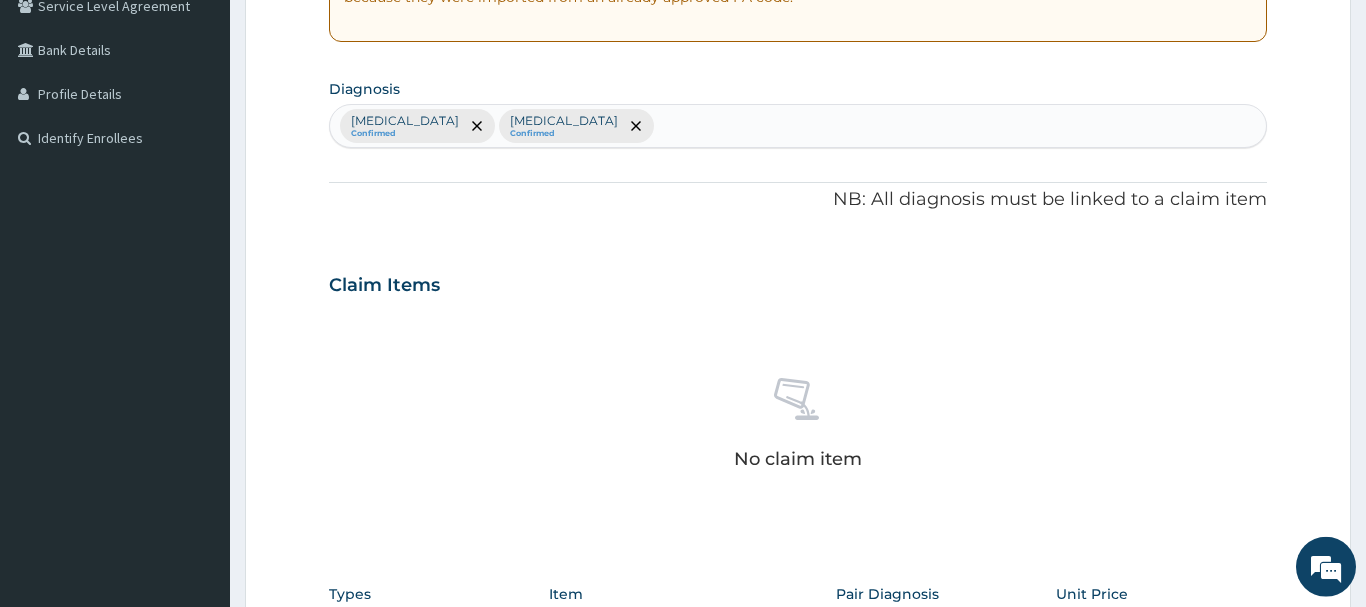 scroll, scrollTop: 658, scrollLeft: 0, axis: vertical 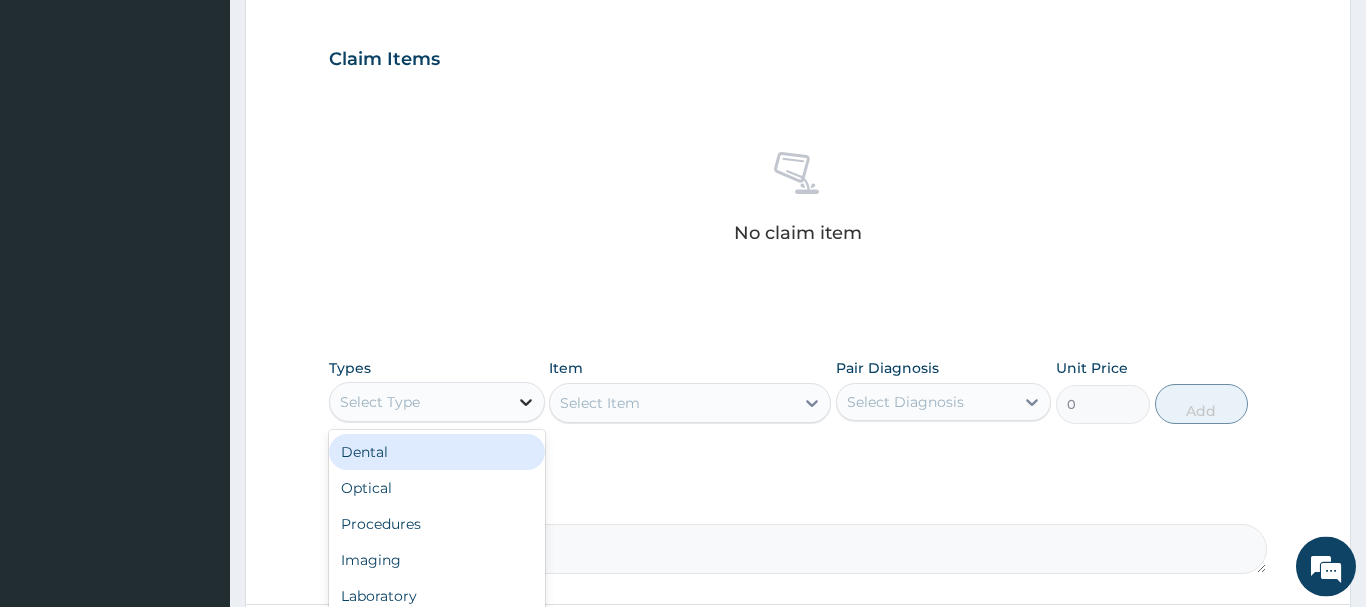 click at bounding box center [526, 402] 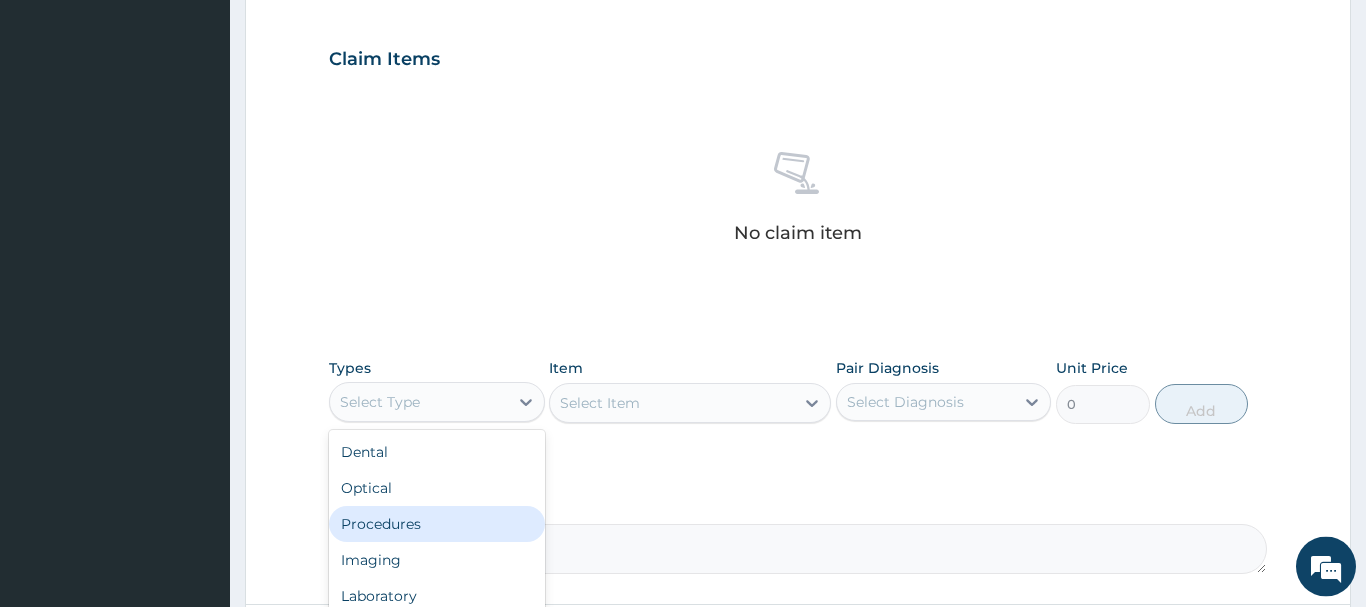 click on "Procedures" at bounding box center (437, 524) 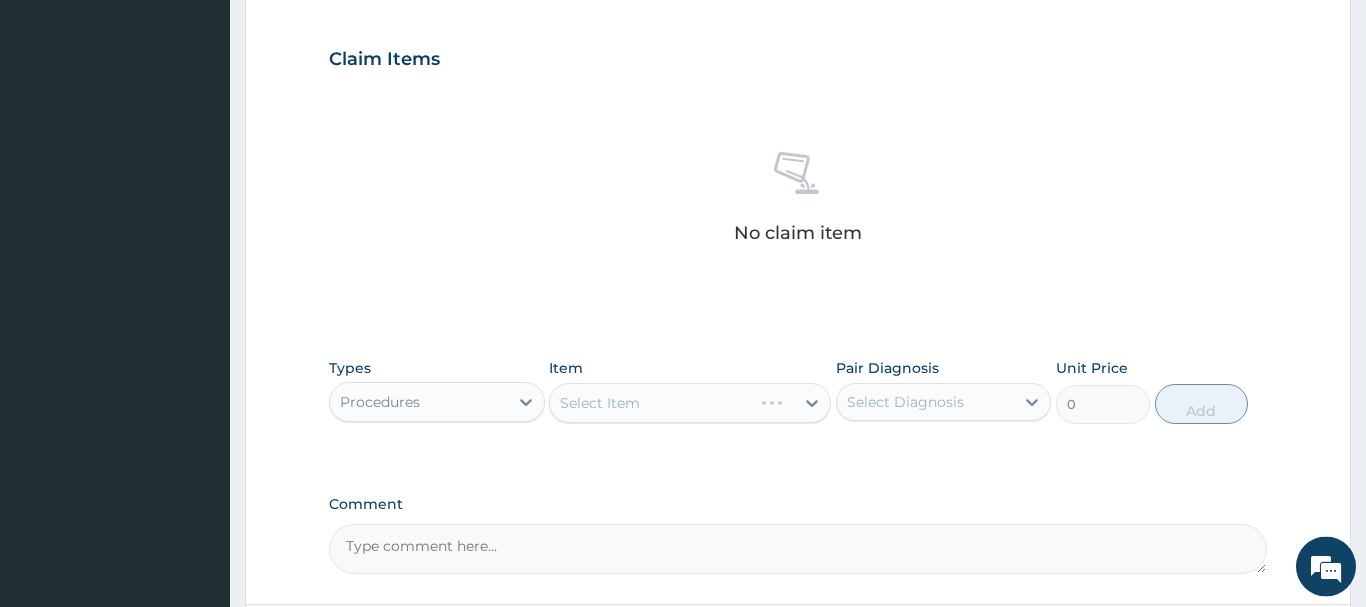 click on "Select Item" at bounding box center (690, 403) 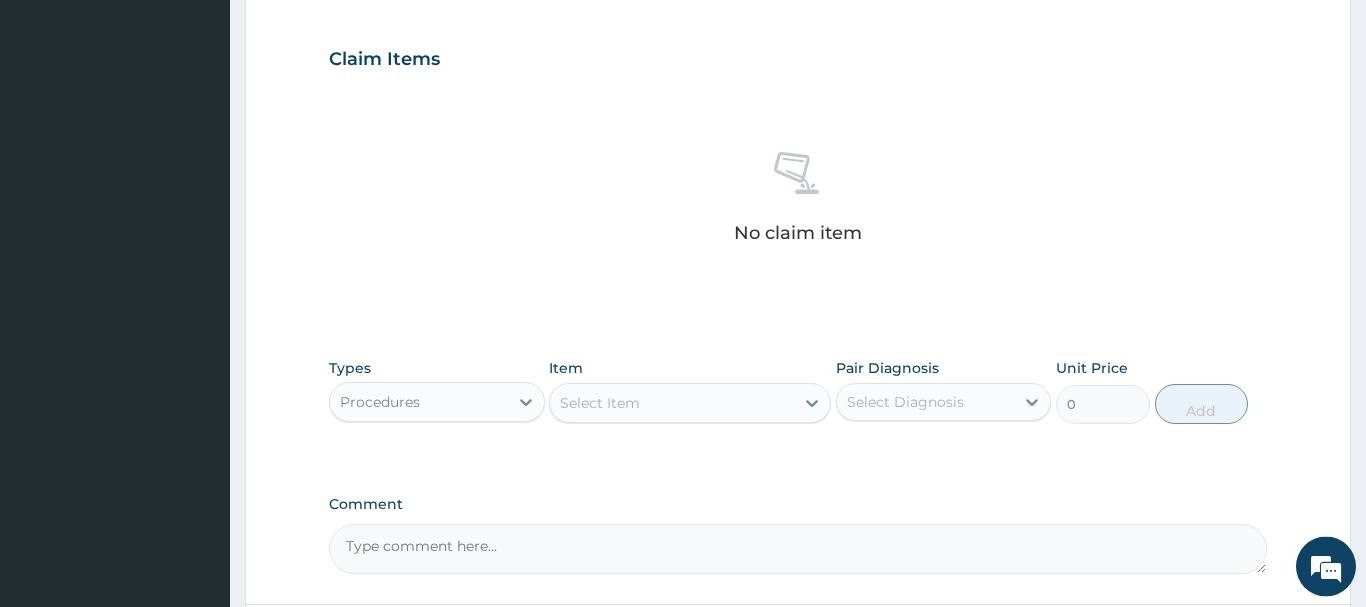 scroll, scrollTop: 835, scrollLeft: 0, axis: vertical 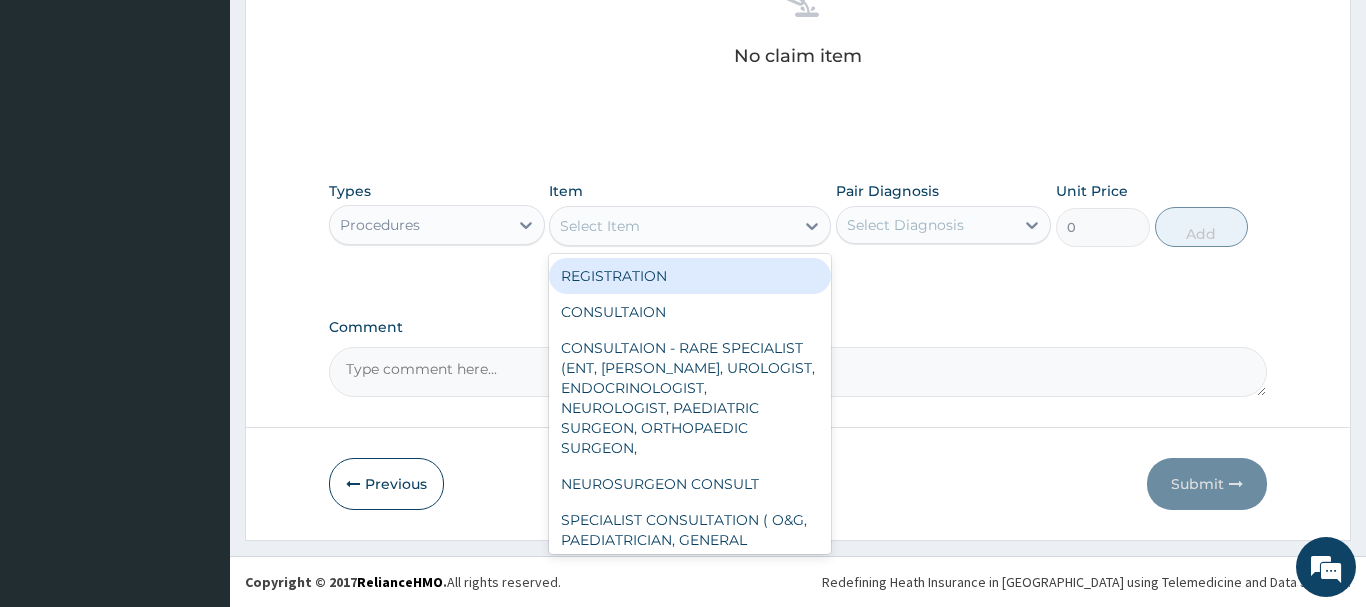 click on "Select Item" at bounding box center [672, 226] 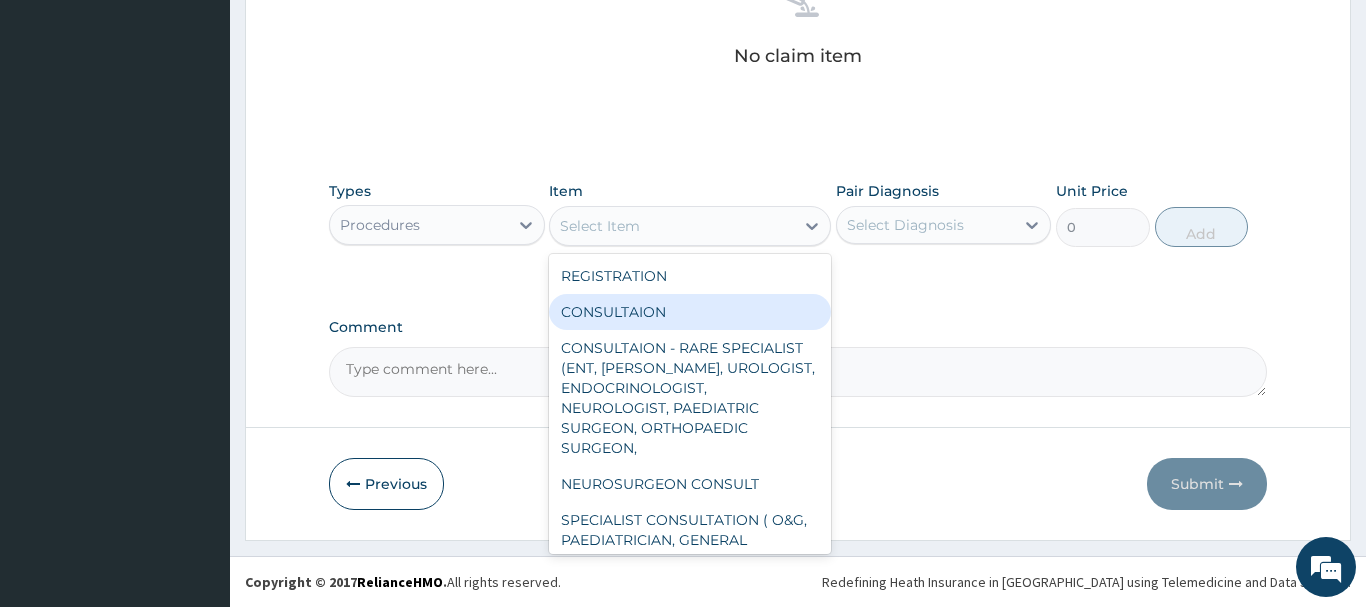 drag, startPoint x: 663, startPoint y: 311, endPoint x: 720, endPoint y: 314, distance: 57.07889 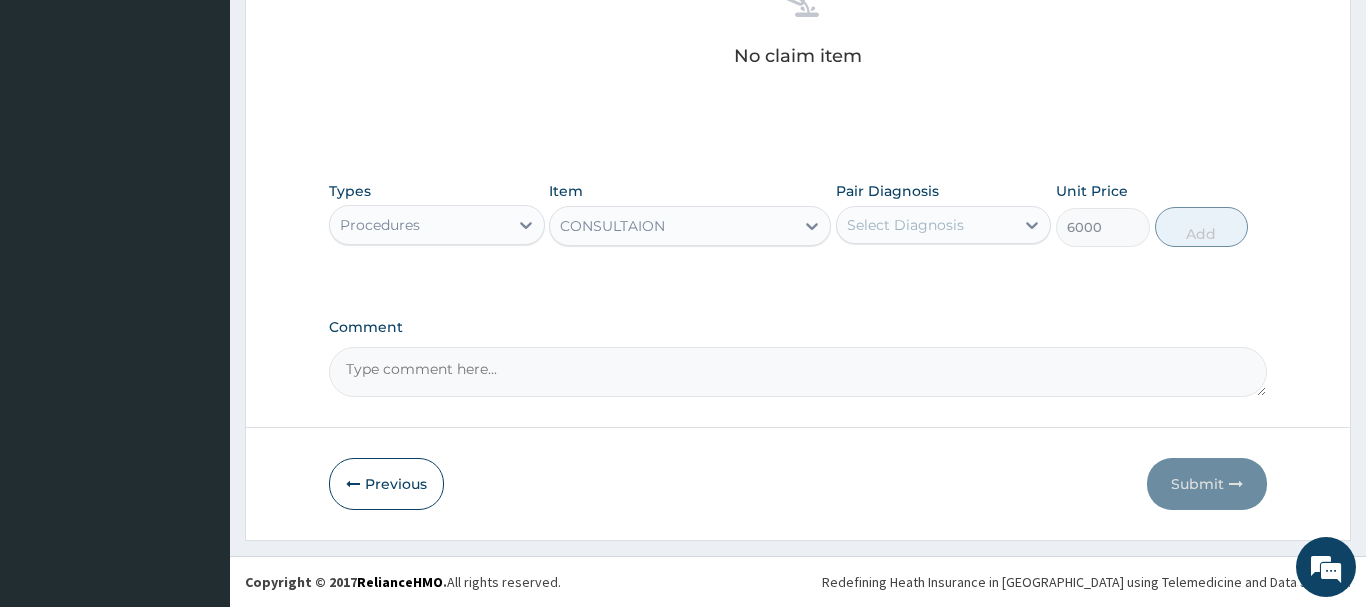 type on "6000" 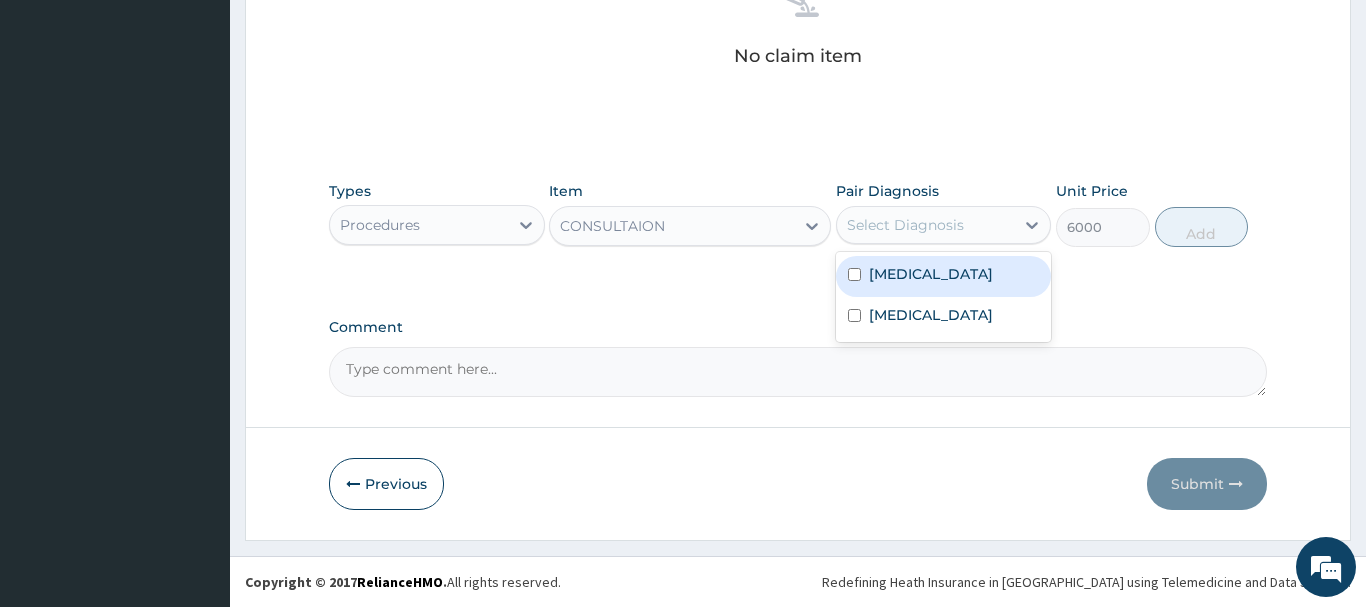 drag, startPoint x: 925, startPoint y: 234, endPoint x: 927, endPoint y: 252, distance: 18.110771 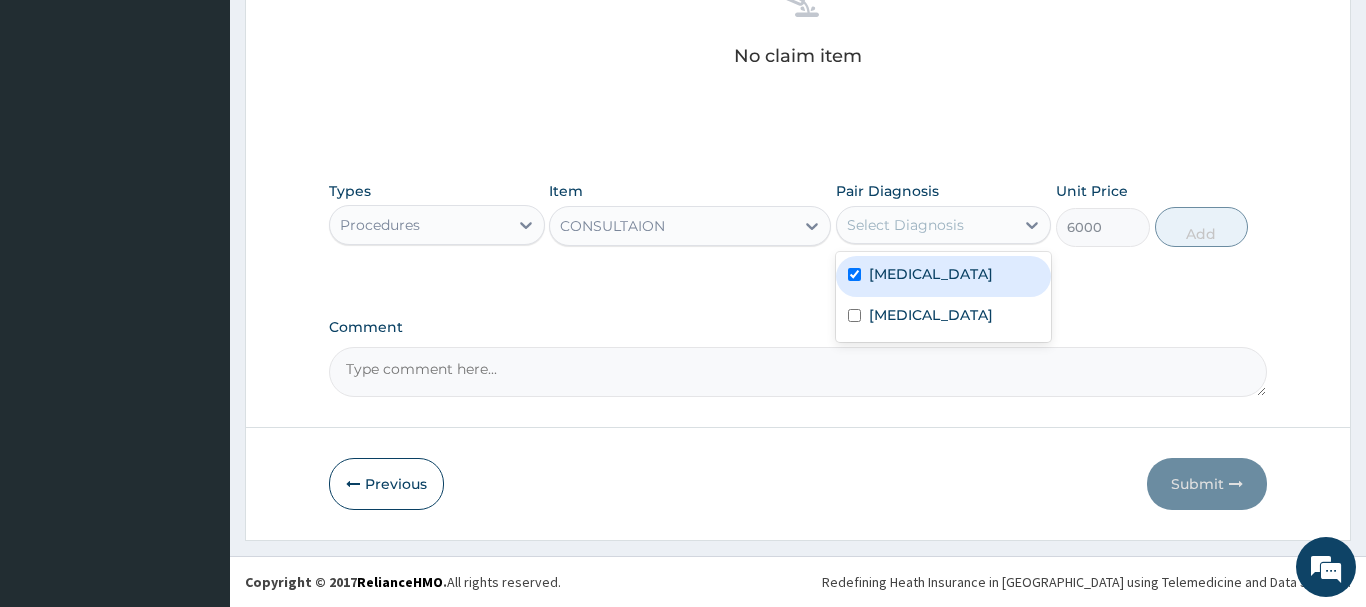 checkbox on "true" 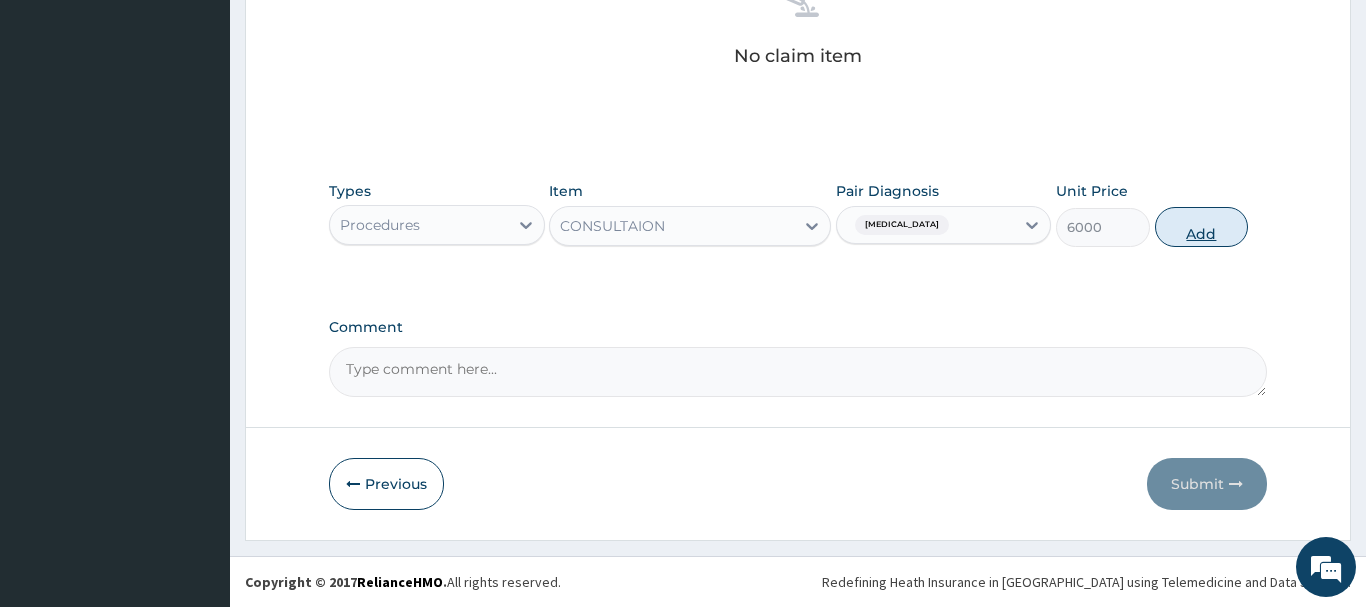 click on "Add" at bounding box center (1202, 227) 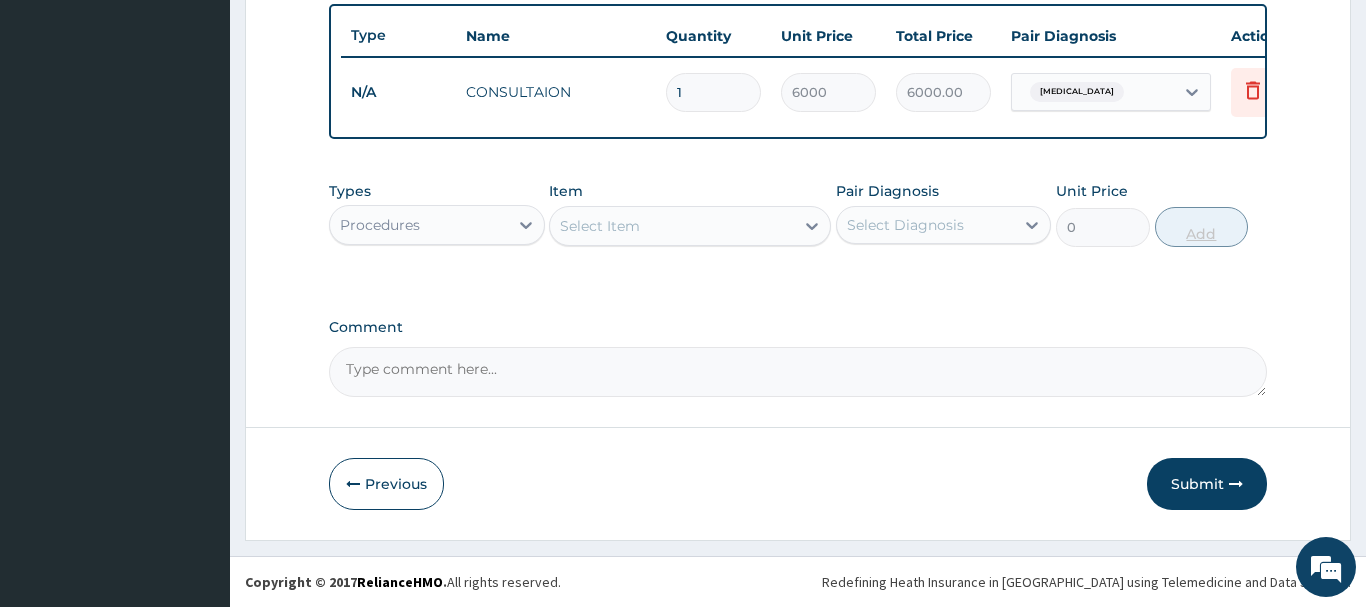 scroll, scrollTop: 740, scrollLeft: 0, axis: vertical 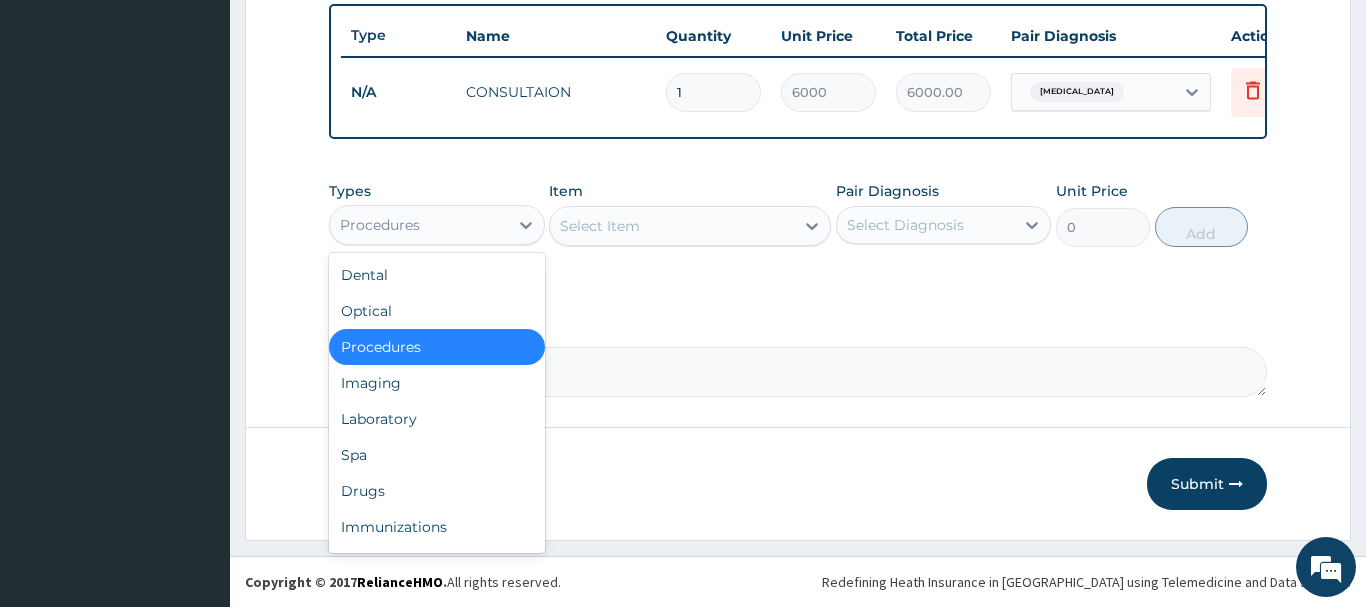 click on "Procedures" at bounding box center (419, 225) 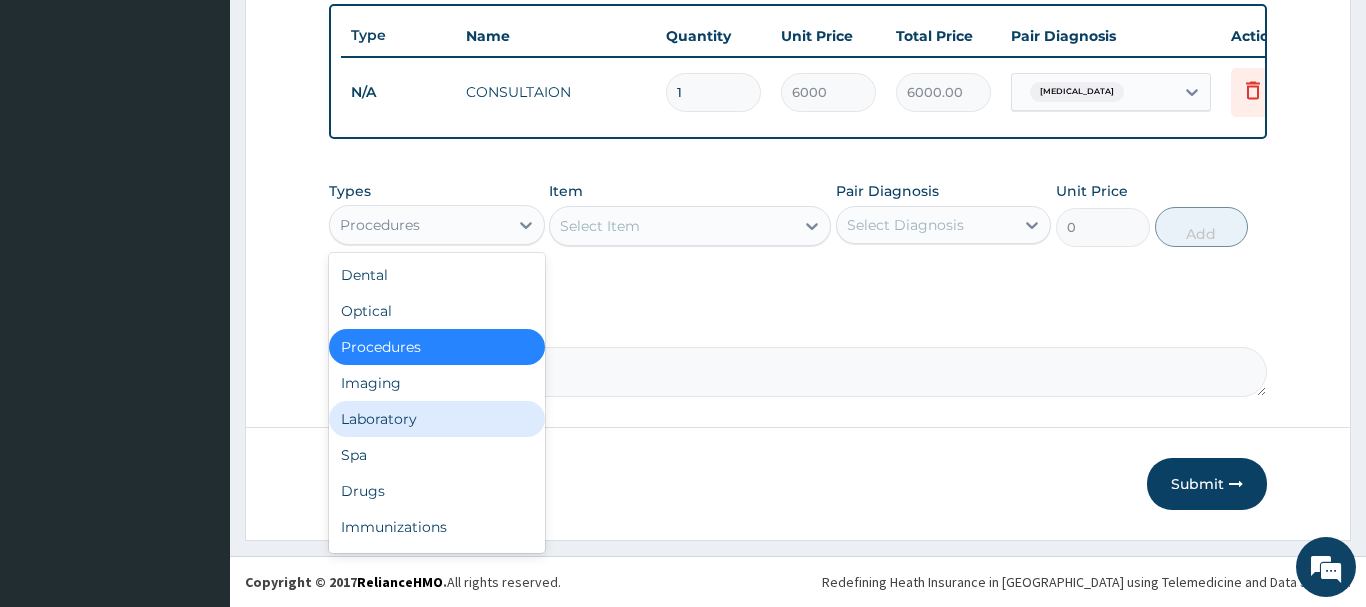 click on "Laboratory" at bounding box center [437, 419] 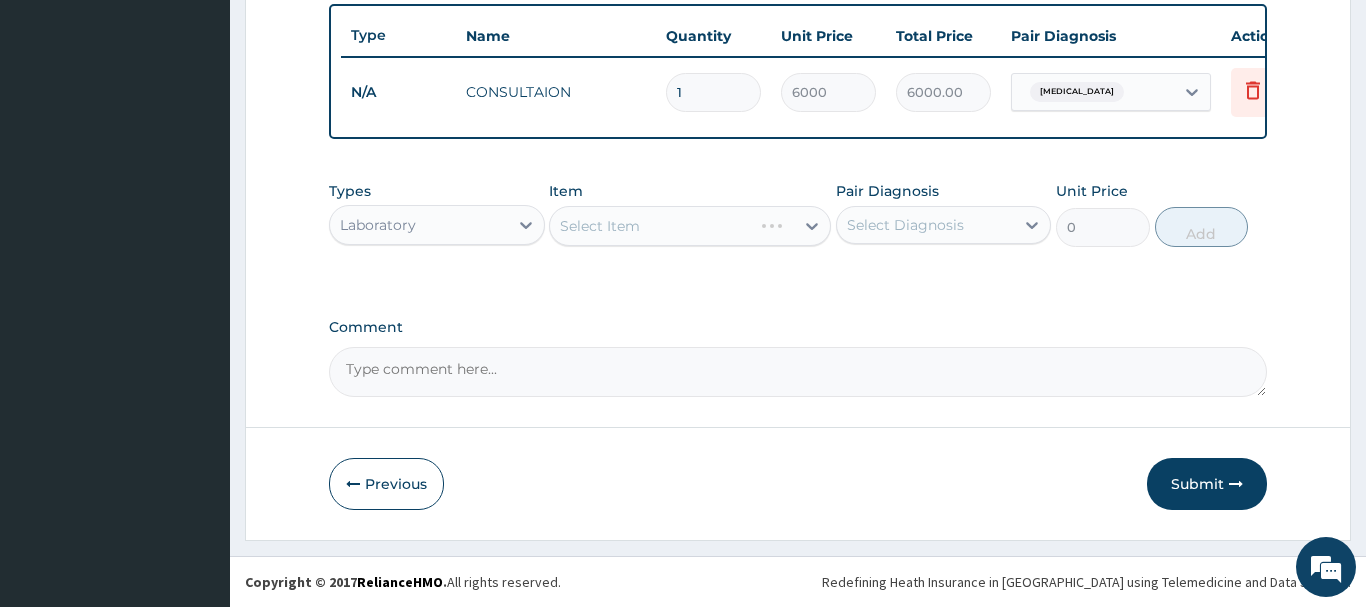 drag, startPoint x: 688, startPoint y: 226, endPoint x: 703, endPoint y: 226, distance: 15 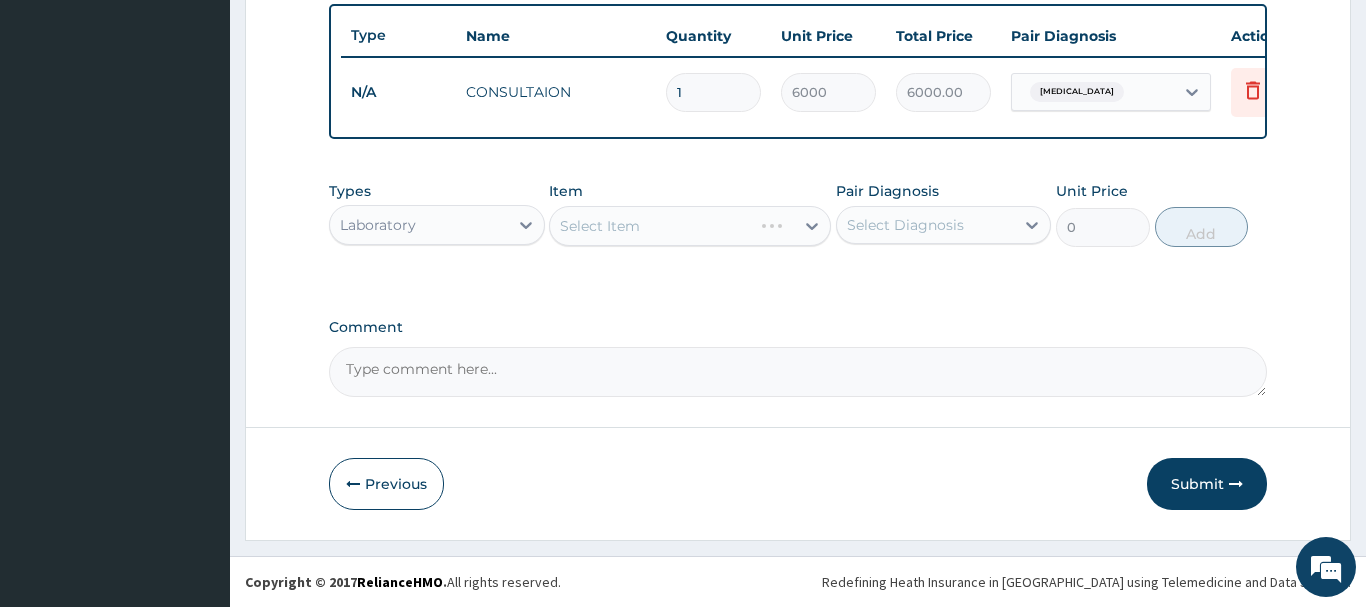 click on "Select Item" at bounding box center (690, 226) 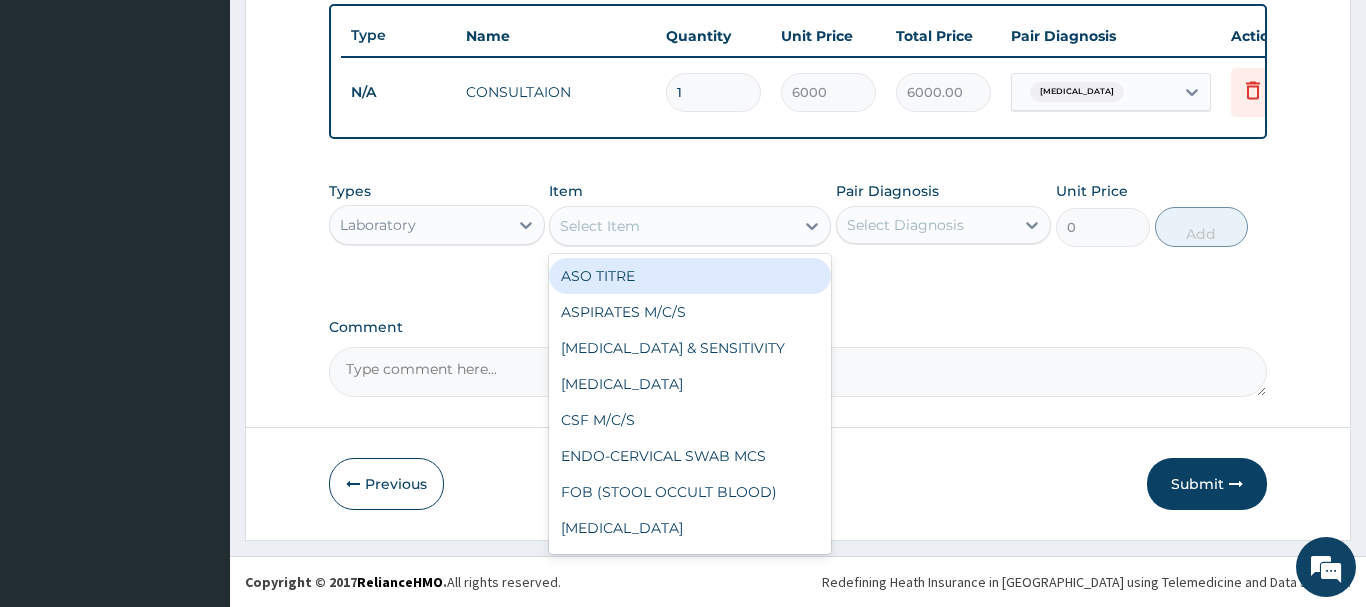 drag, startPoint x: 704, startPoint y: 226, endPoint x: 719, endPoint y: 226, distance: 15 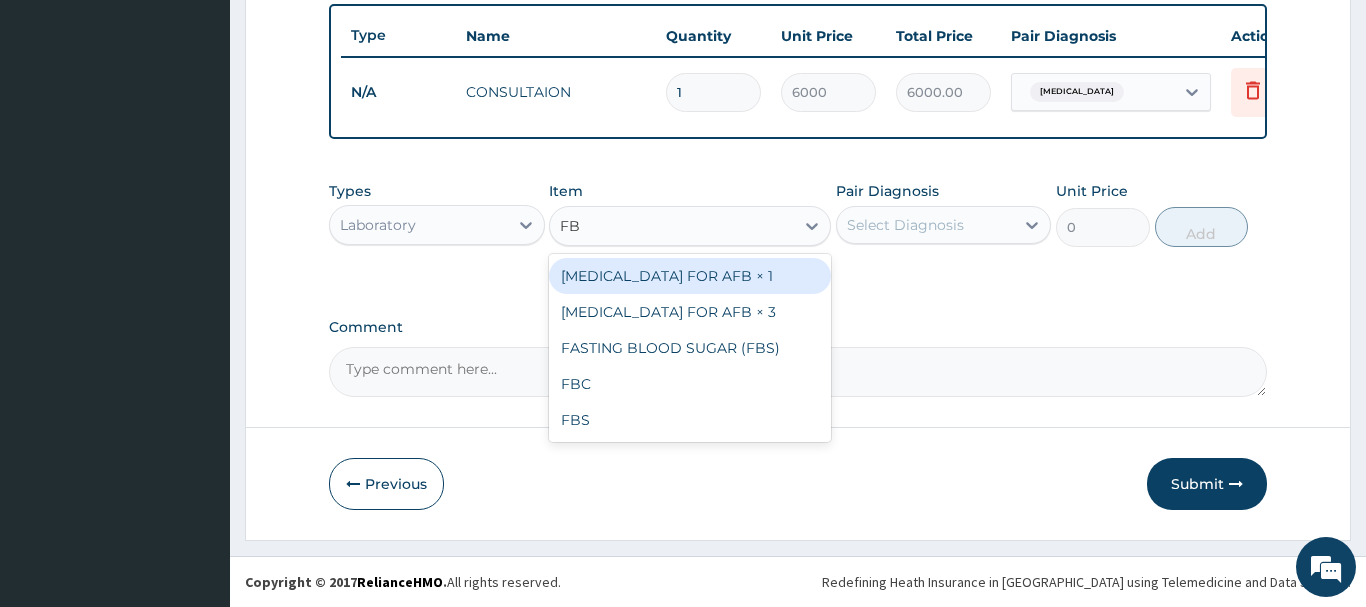 type on "FBC" 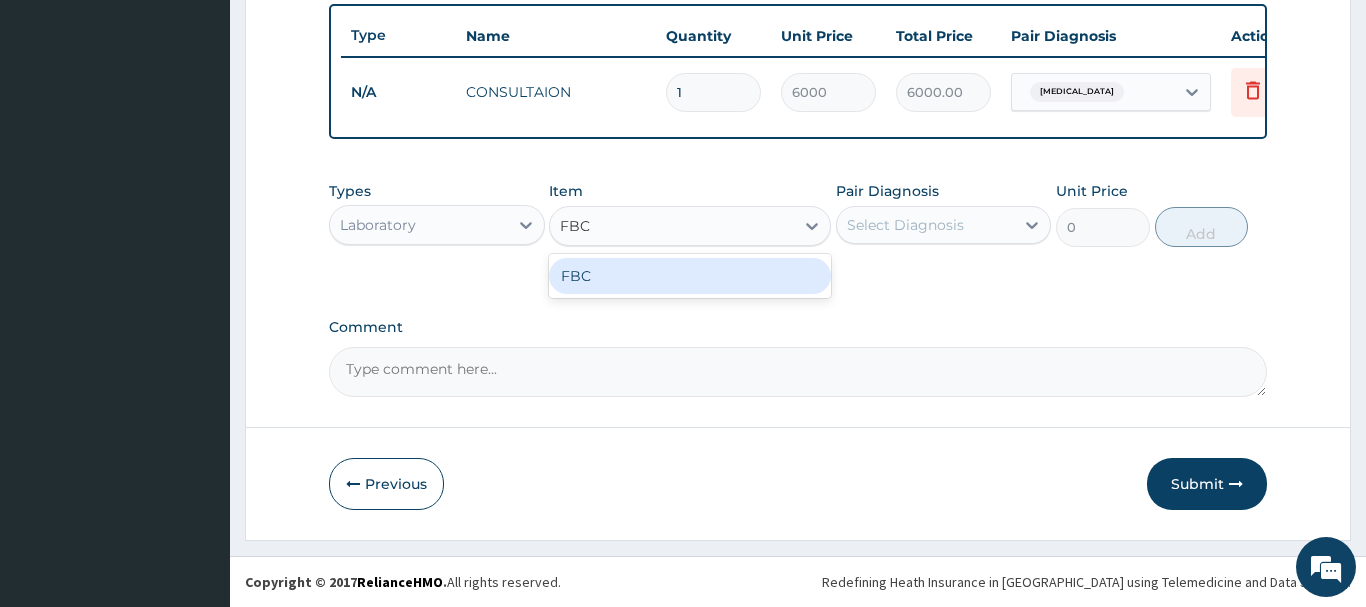 click on "FBC" at bounding box center (690, 276) 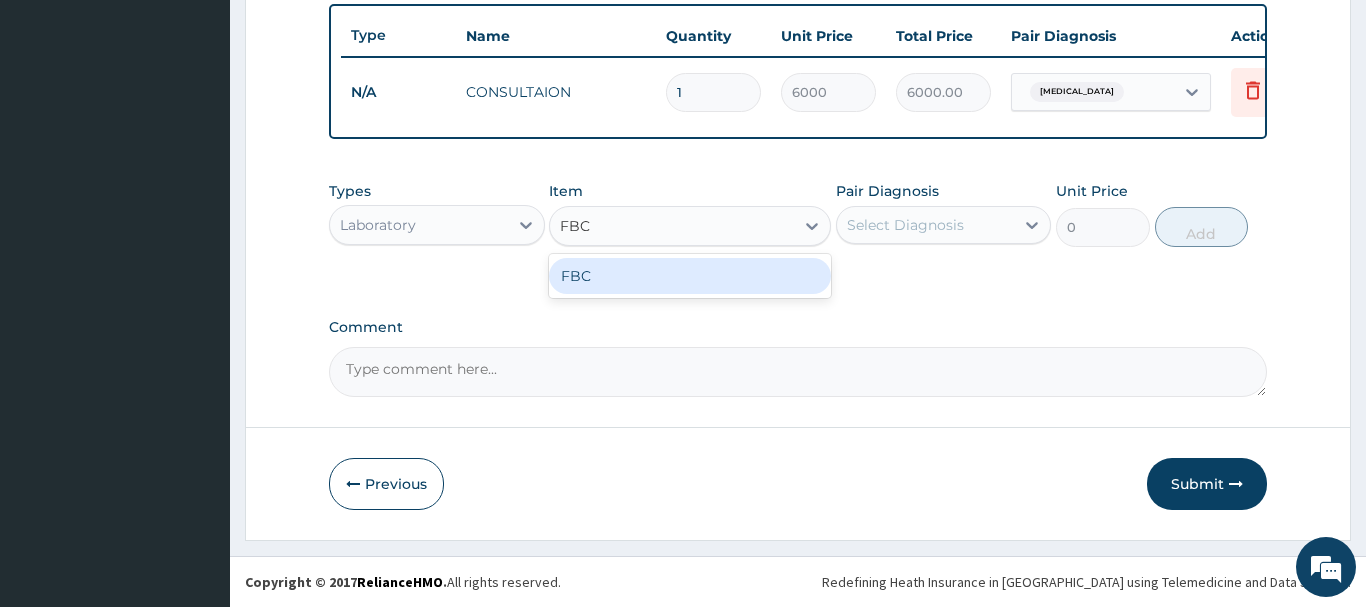 type 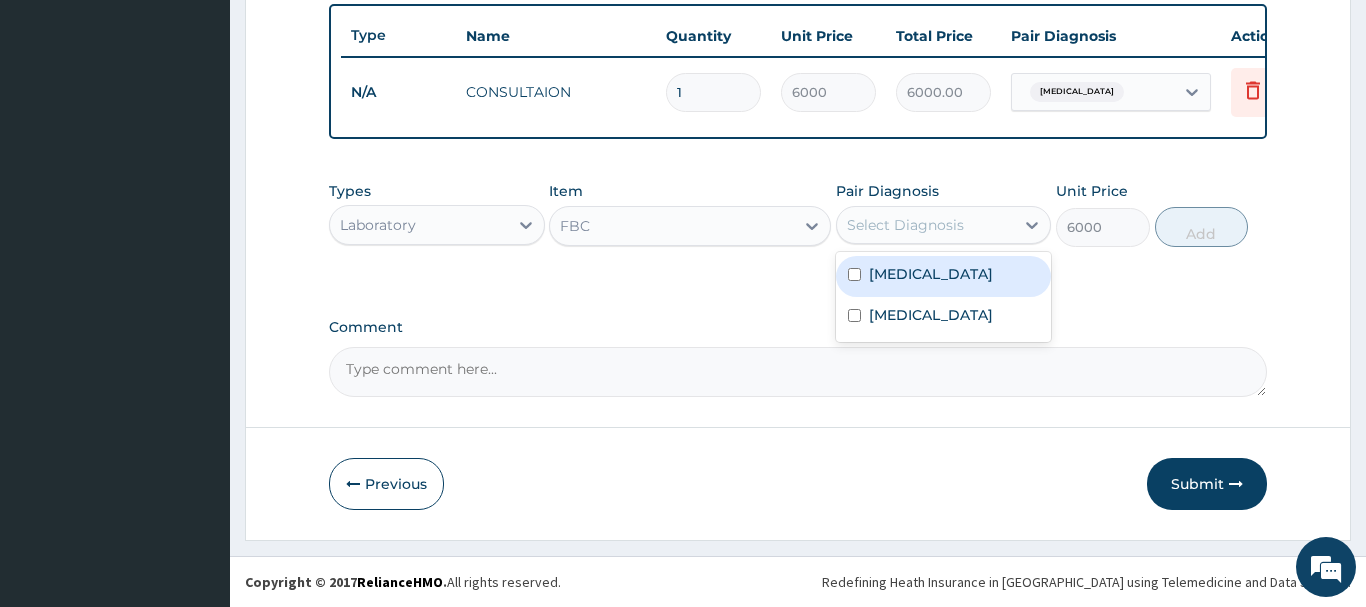 drag, startPoint x: 853, startPoint y: 228, endPoint x: 866, endPoint y: 247, distance: 23.021729 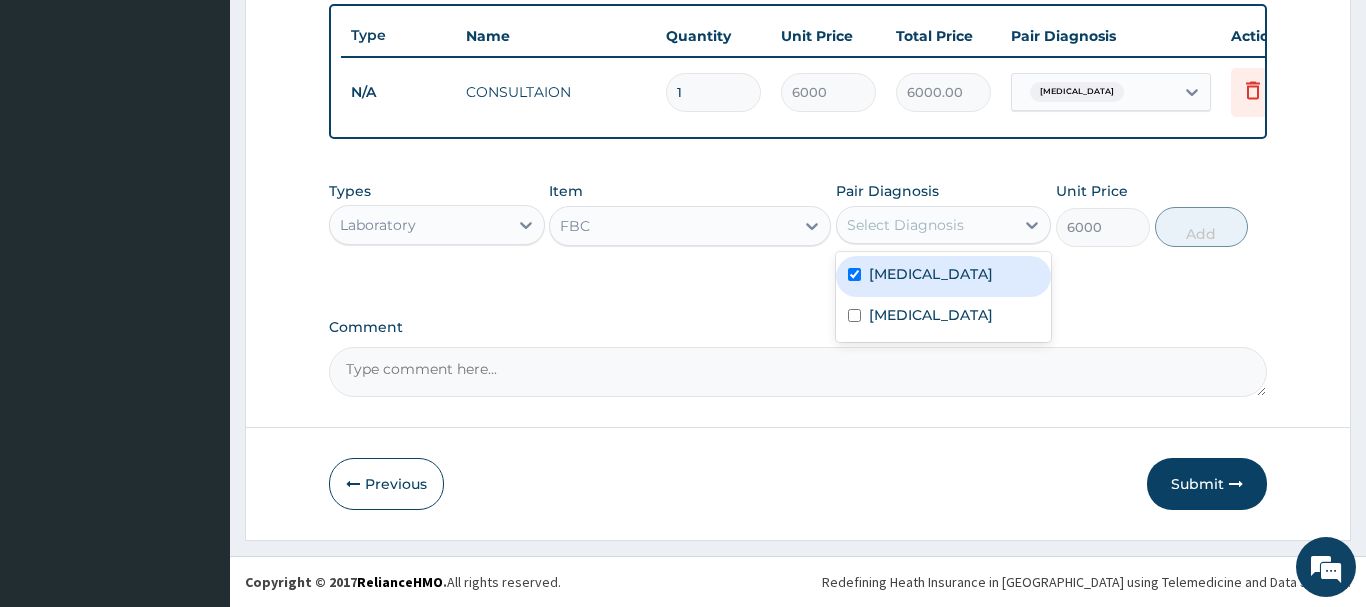 checkbox on "true" 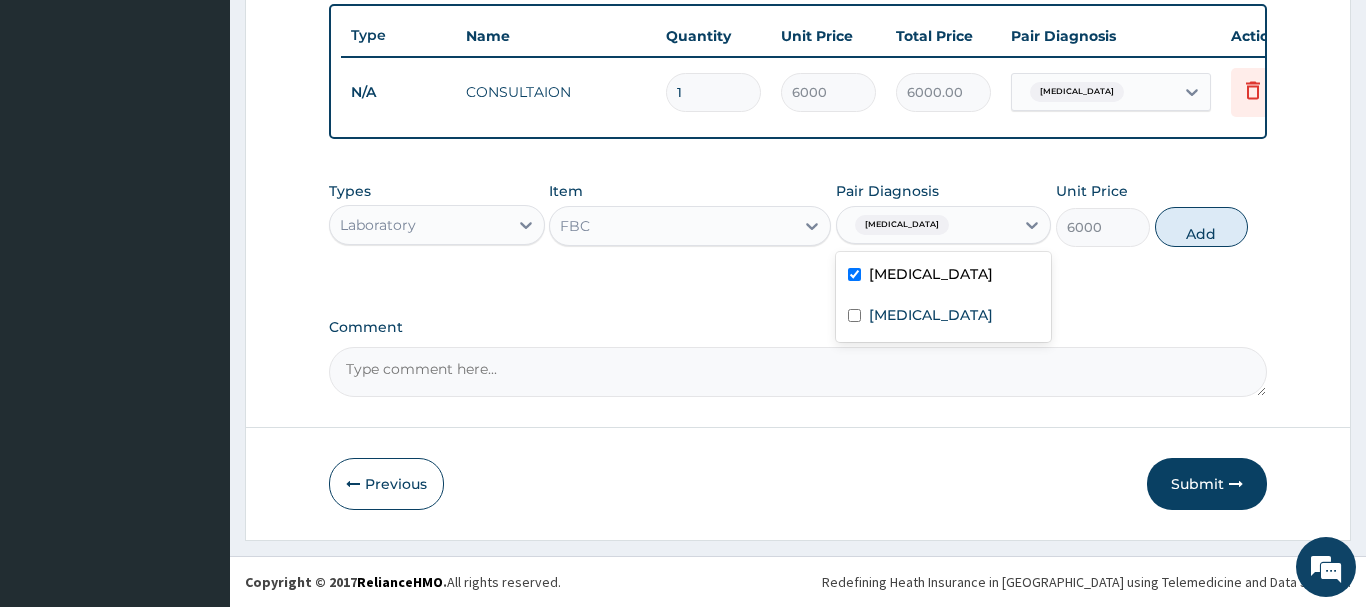 drag, startPoint x: 1189, startPoint y: 229, endPoint x: 787, endPoint y: 276, distance: 404.7382 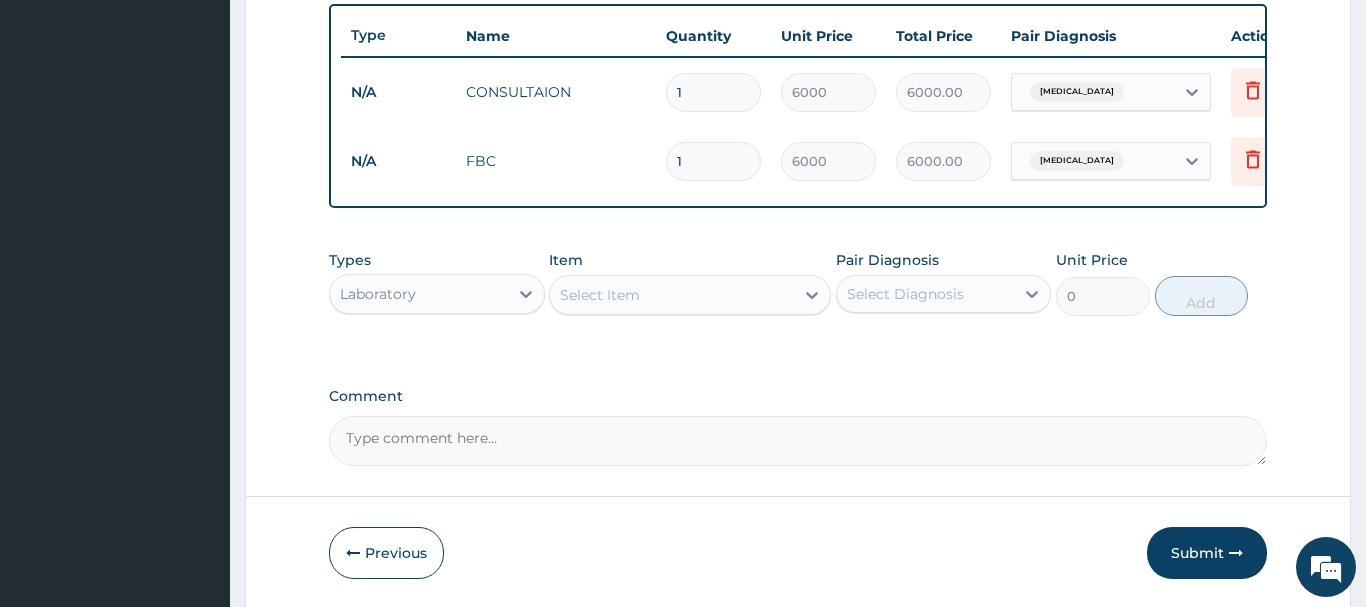 click on "Select Item" at bounding box center (672, 295) 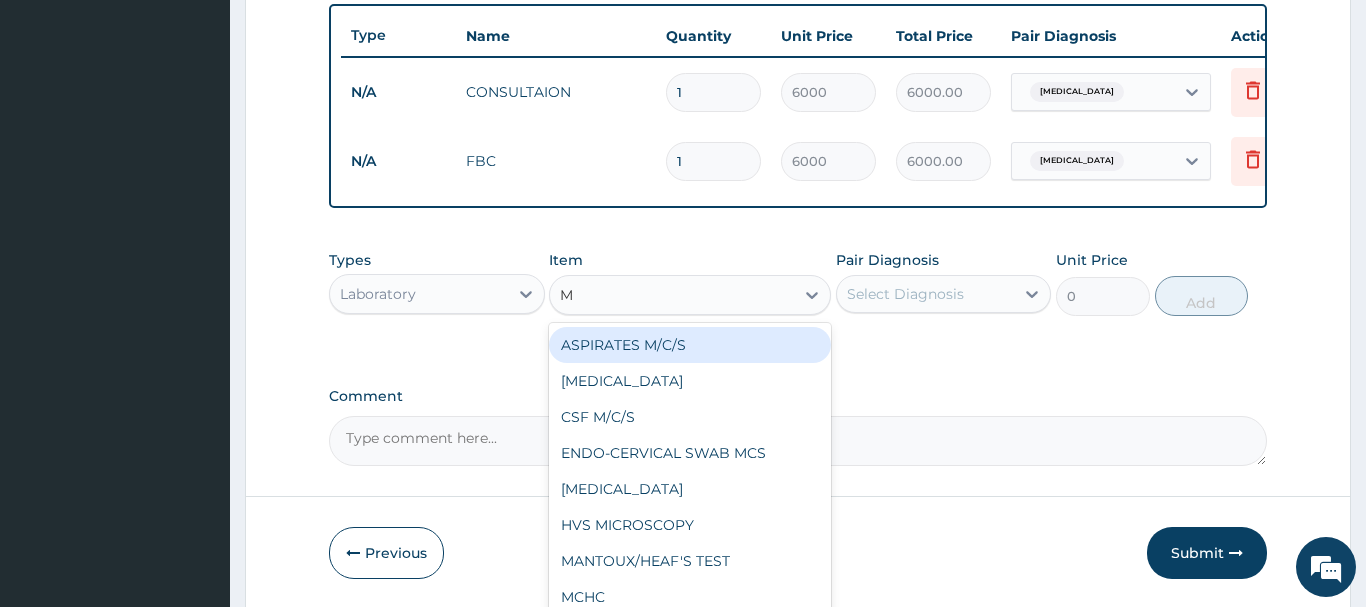 type on "MP" 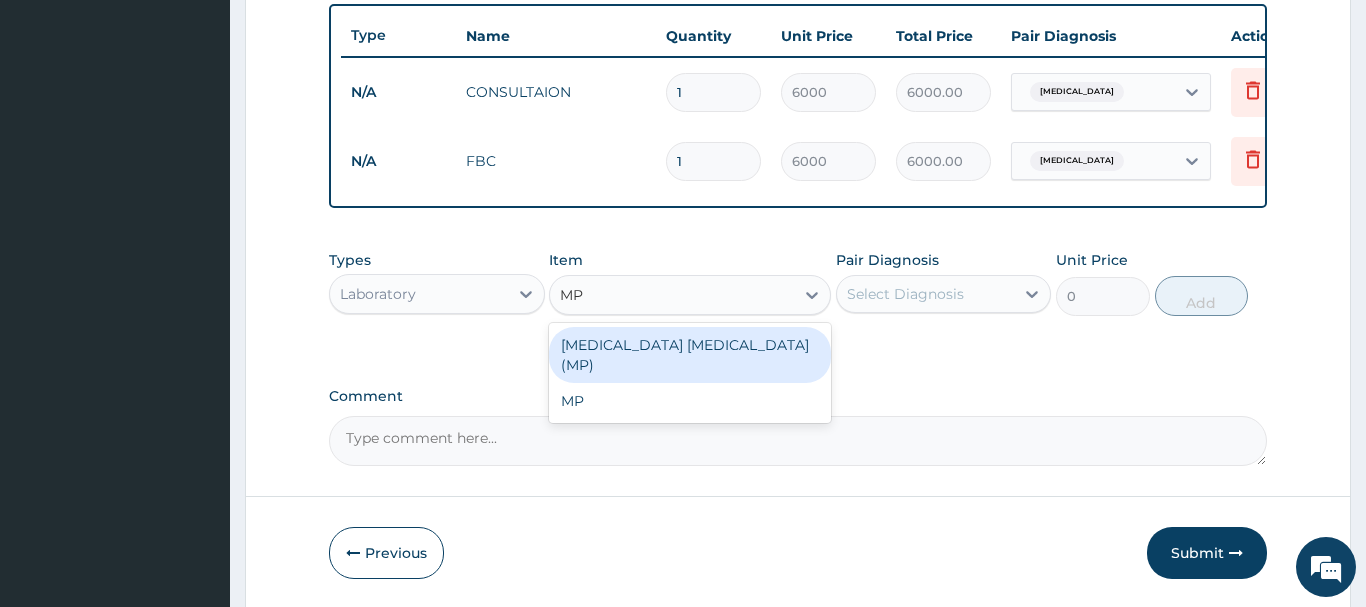 drag, startPoint x: 699, startPoint y: 339, endPoint x: 1034, endPoint y: 248, distance: 347.13974 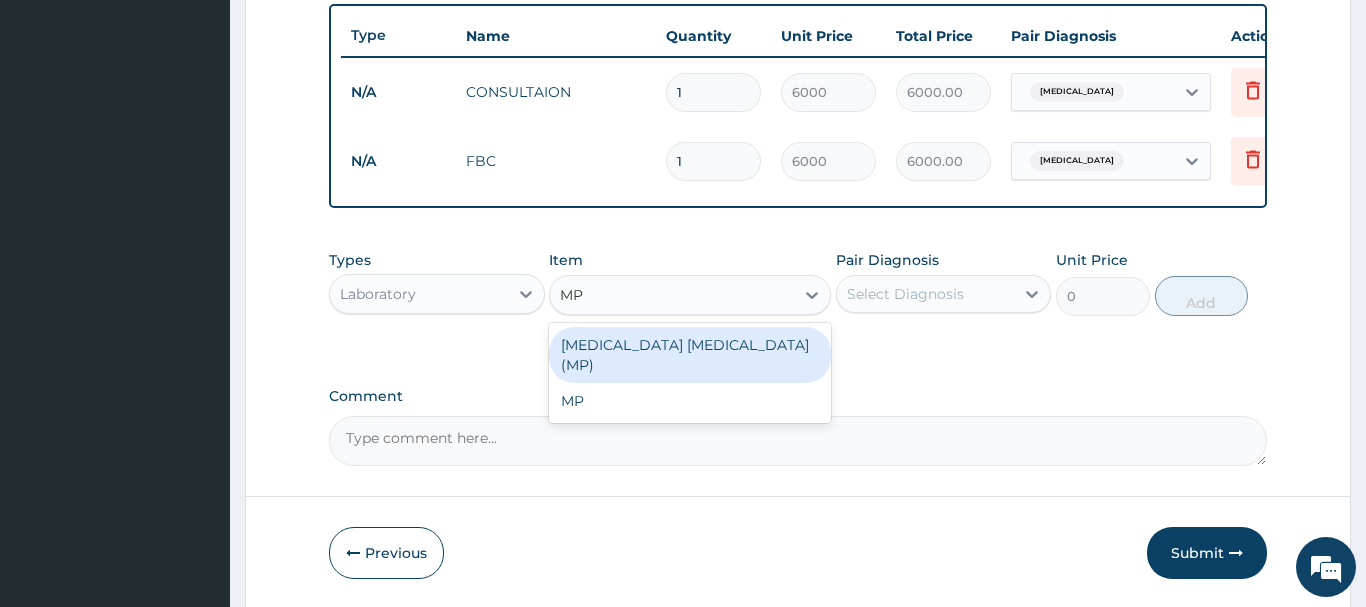 click on "MALARIA PARASITE (MP)" at bounding box center (690, 355) 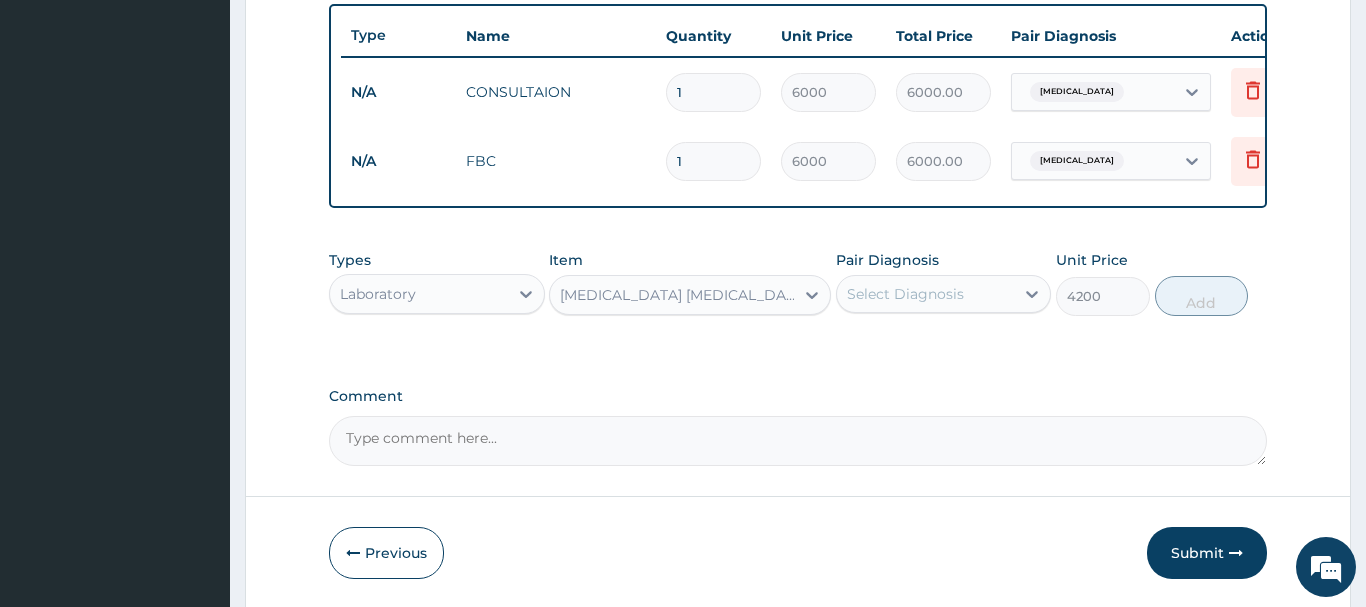 click on "Select Diagnosis" at bounding box center (926, 294) 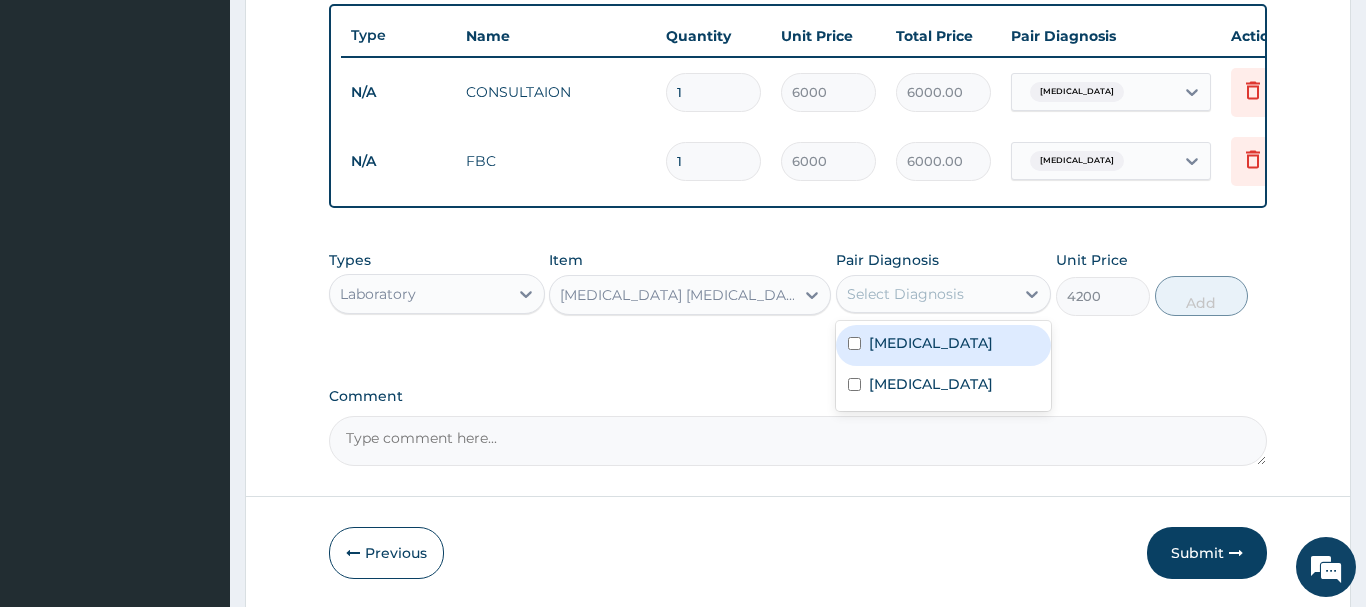 drag, startPoint x: 941, startPoint y: 347, endPoint x: 1120, endPoint y: 344, distance: 179.02513 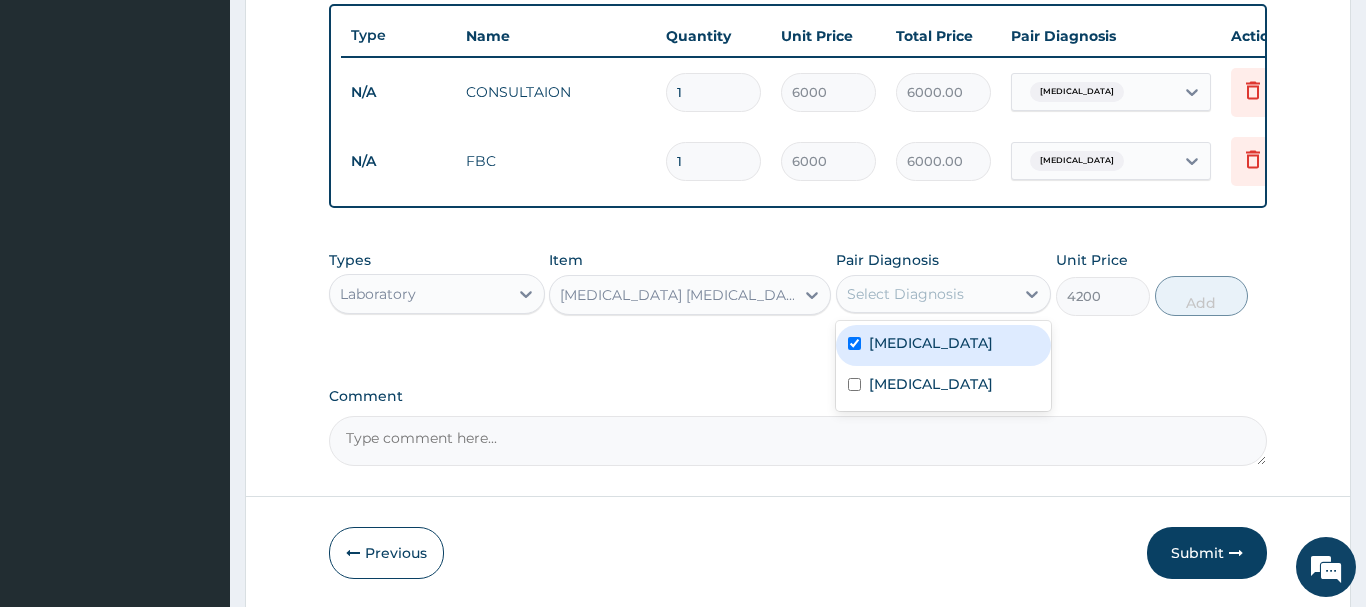 checkbox on "true" 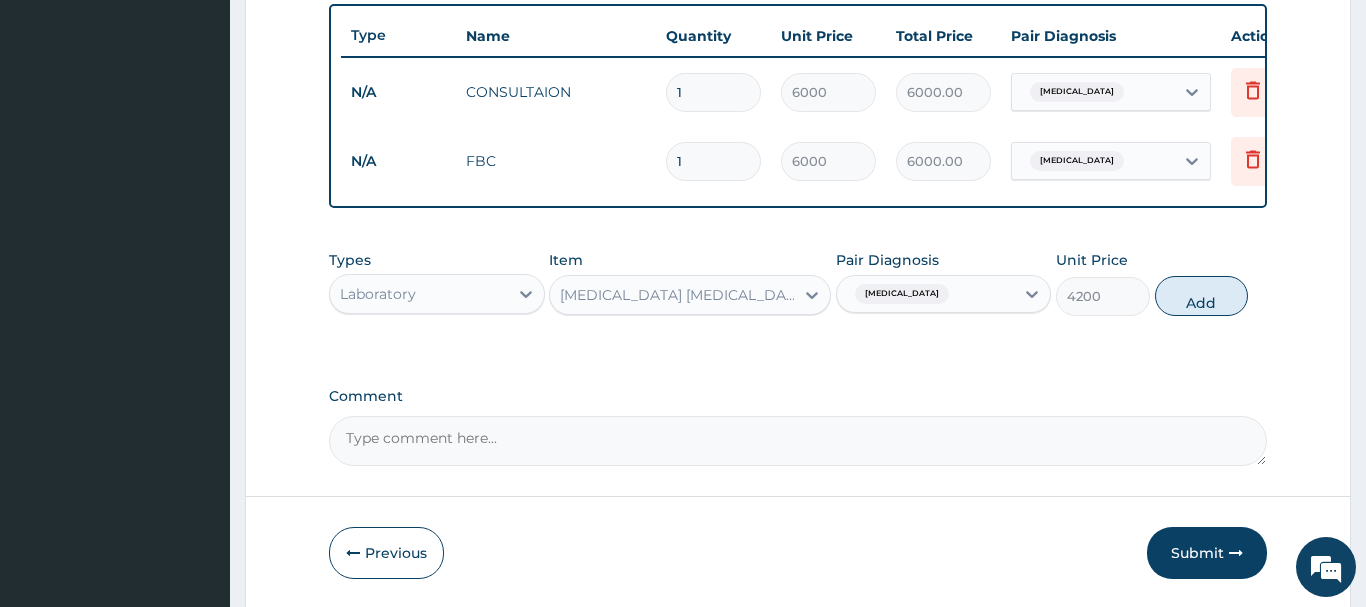 drag, startPoint x: 1175, startPoint y: 298, endPoint x: 1010, endPoint y: 333, distance: 168.67128 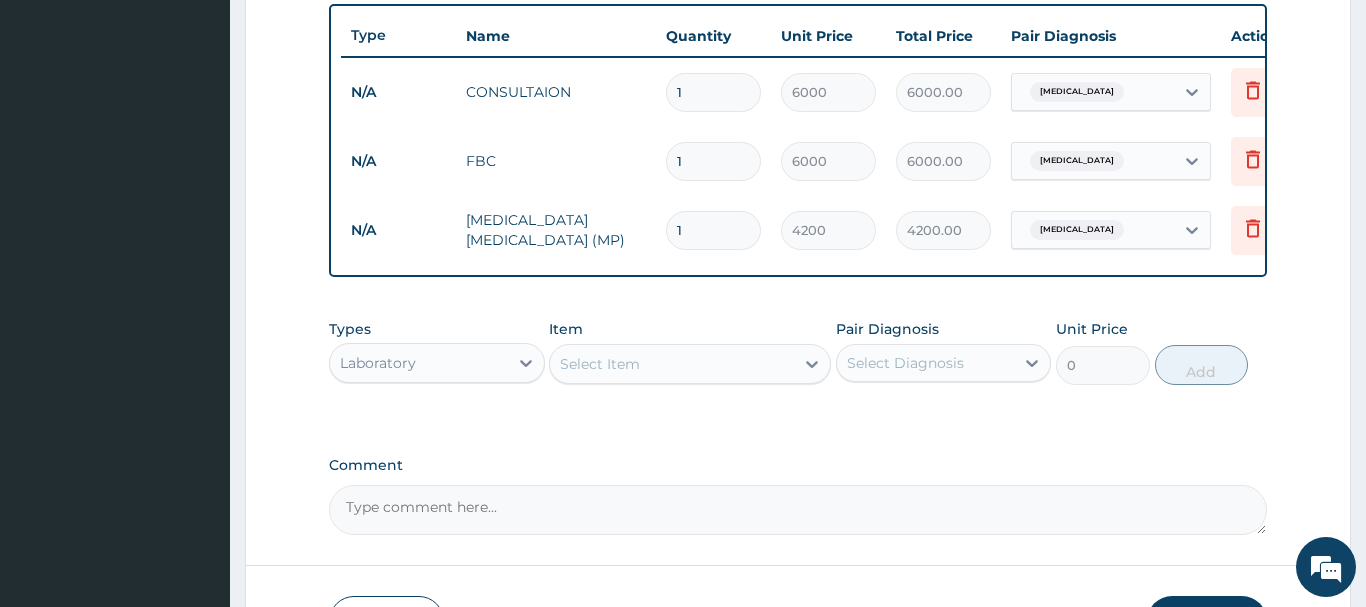 scroll, scrollTop: 878, scrollLeft: 0, axis: vertical 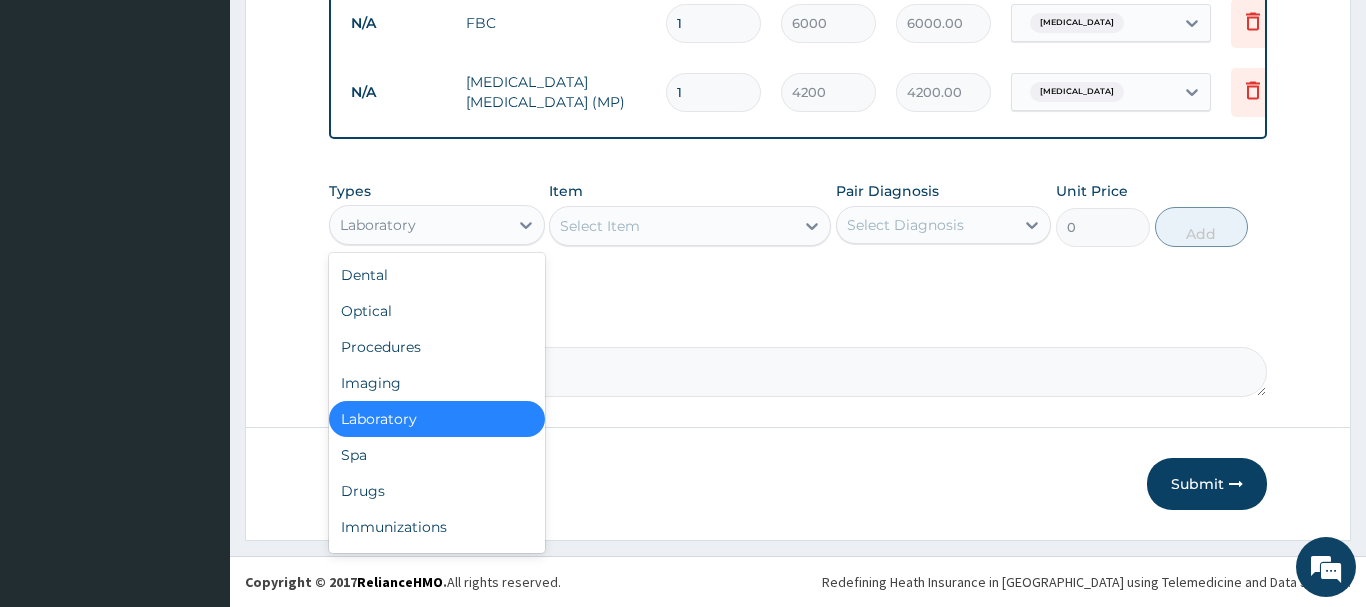 click on "Laboratory" at bounding box center (419, 225) 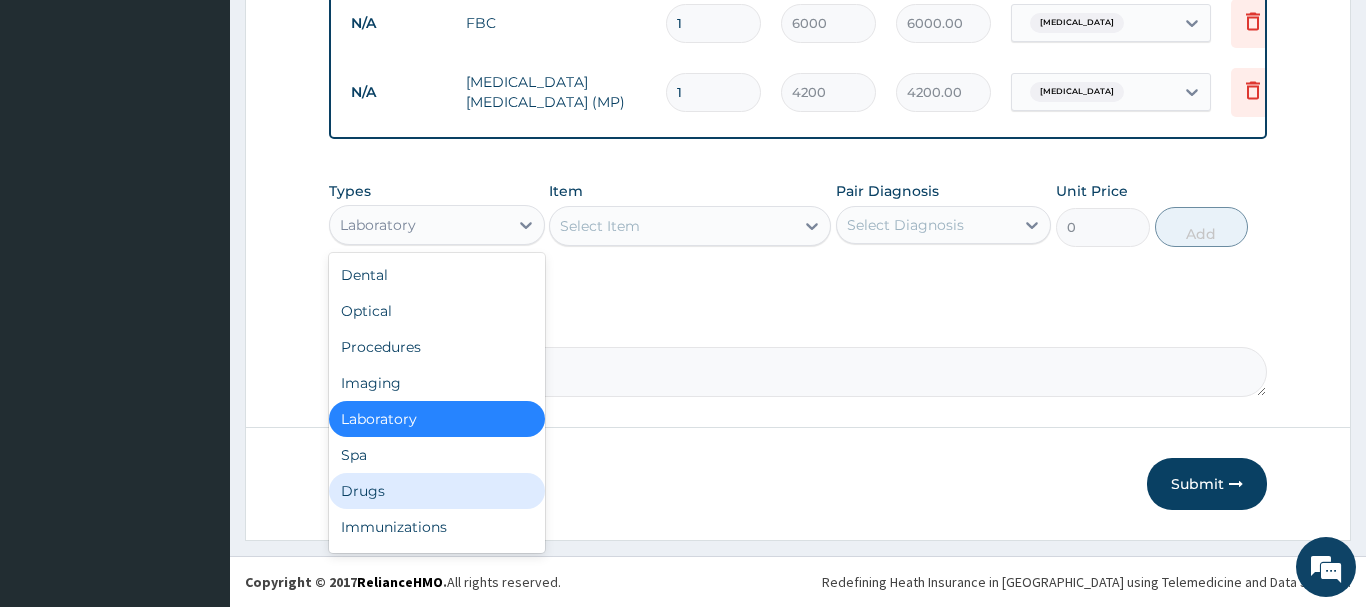 drag, startPoint x: 387, startPoint y: 497, endPoint x: 458, endPoint y: 367, distance: 148.12495 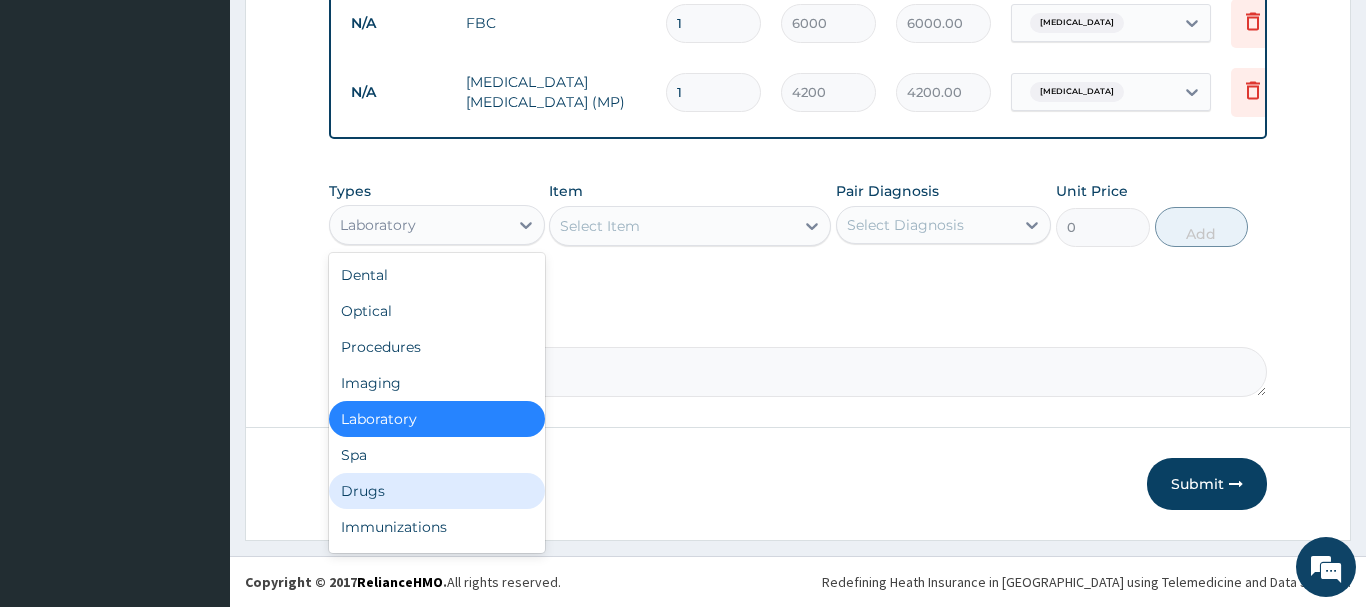 click on "Drugs" at bounding box center [437, 491] 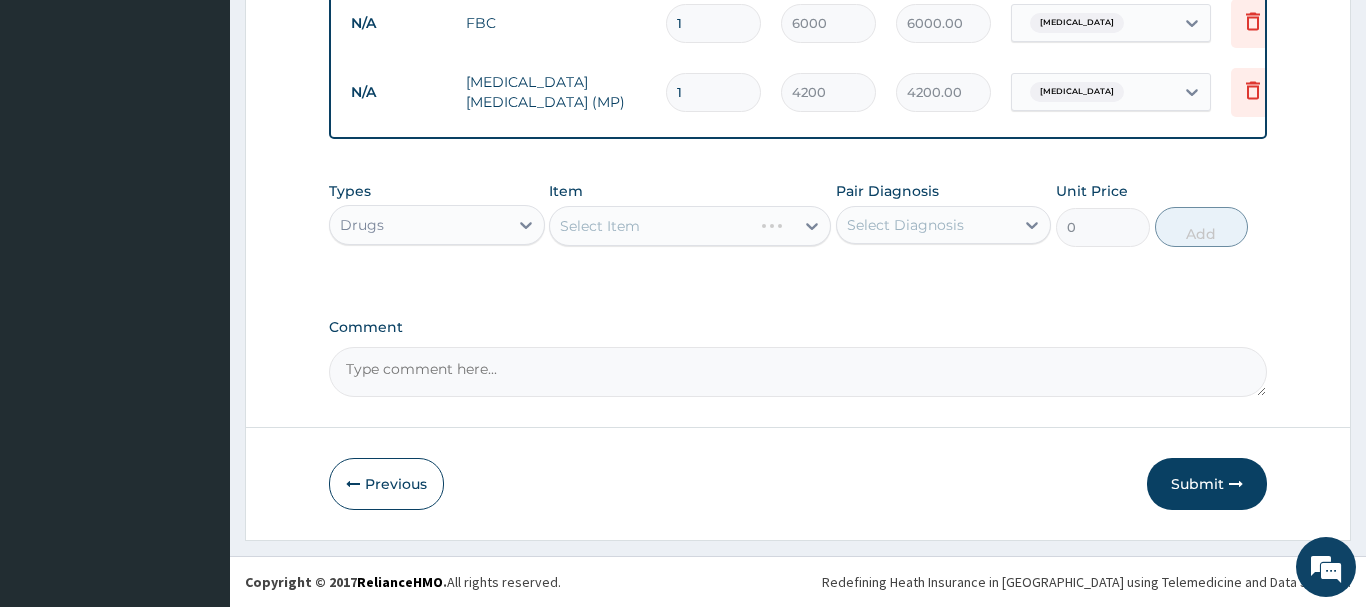 drag, startPoint x: 687, startPoint y: 226, endPoint x: 708, endPoint y: 235, distance: 22.847319 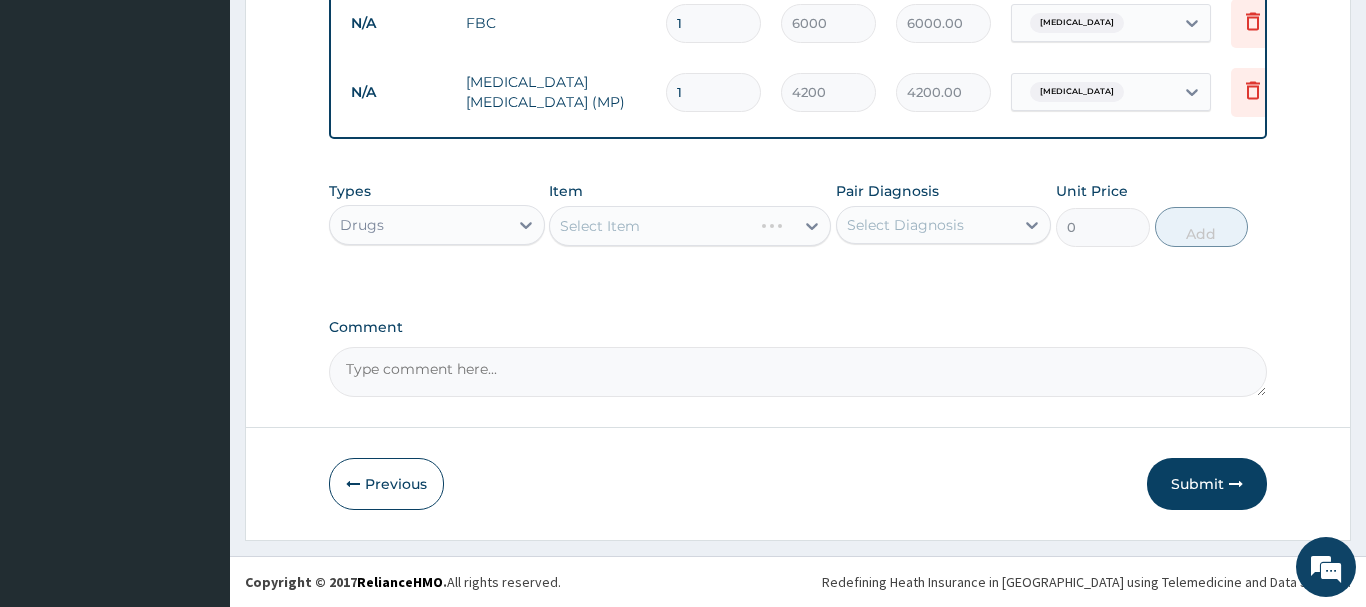 click on "Select Item" at bounding box center [690, 226] 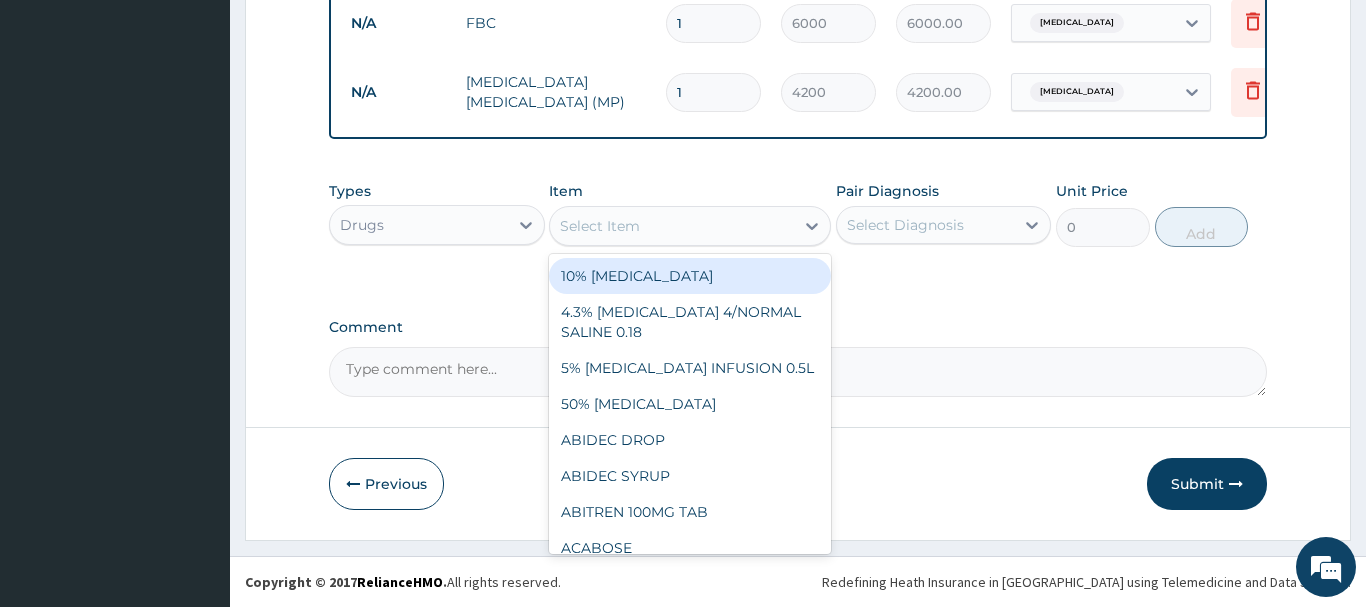 click on "Select Item" at bounding box center (672, 226) 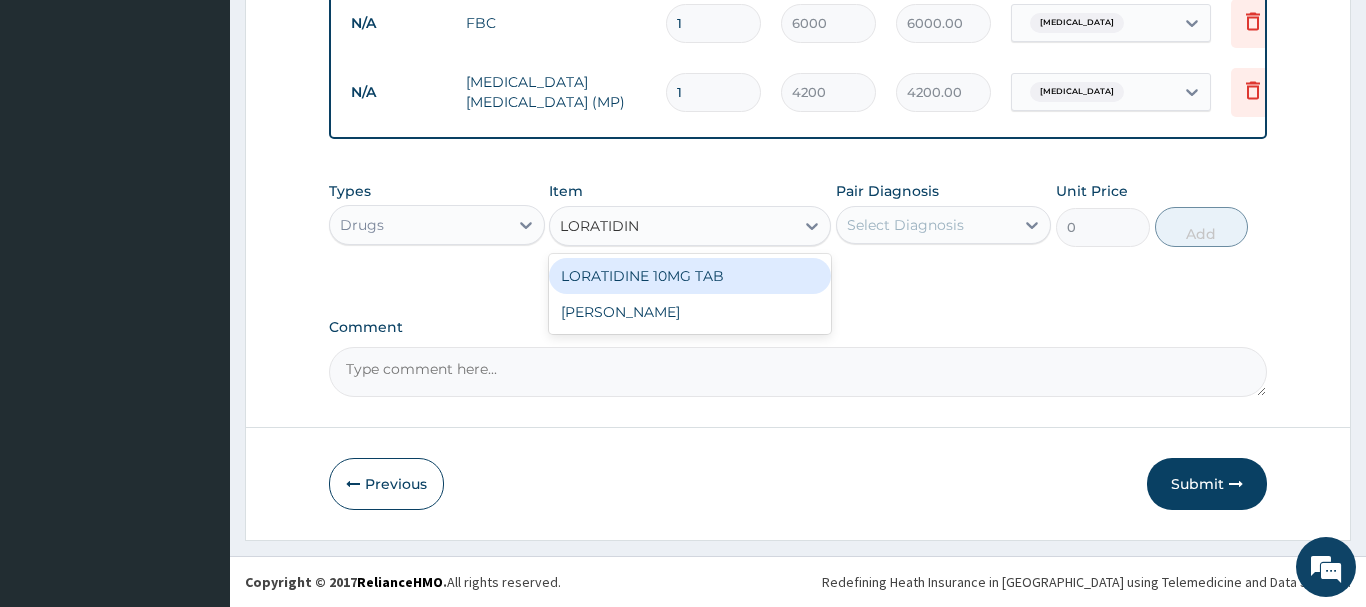 type on "LORATIDINE" 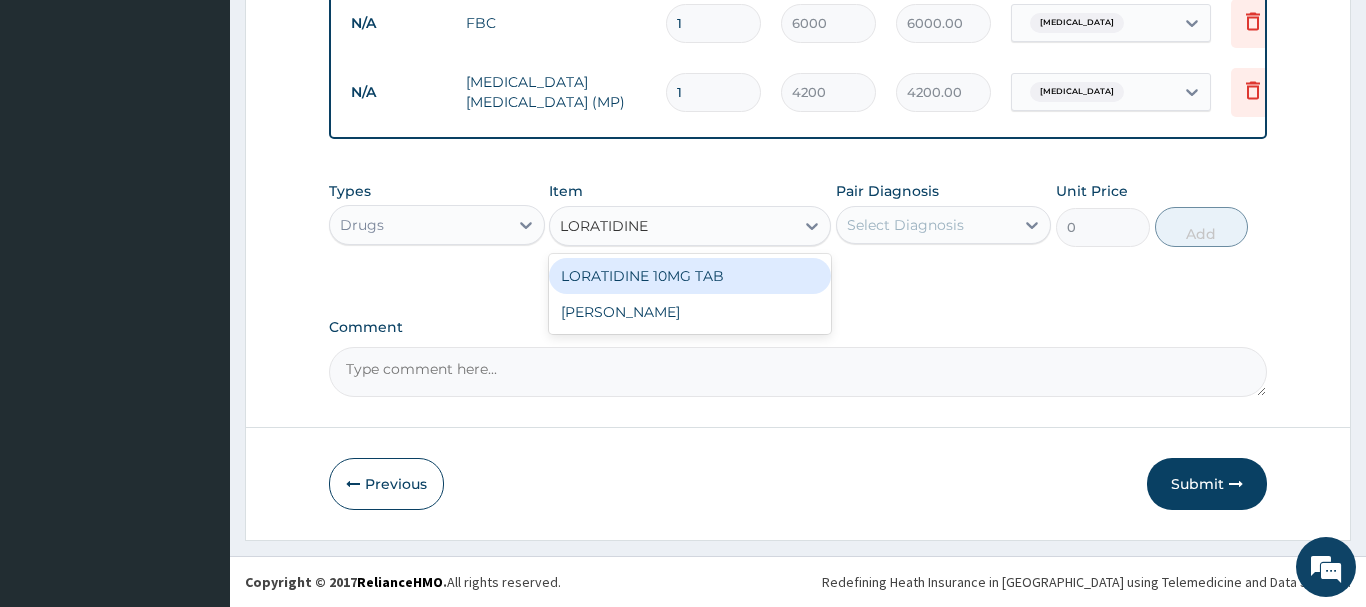 click on "LORATIDINE 10MG TAB" at bounding box center (690, 276) 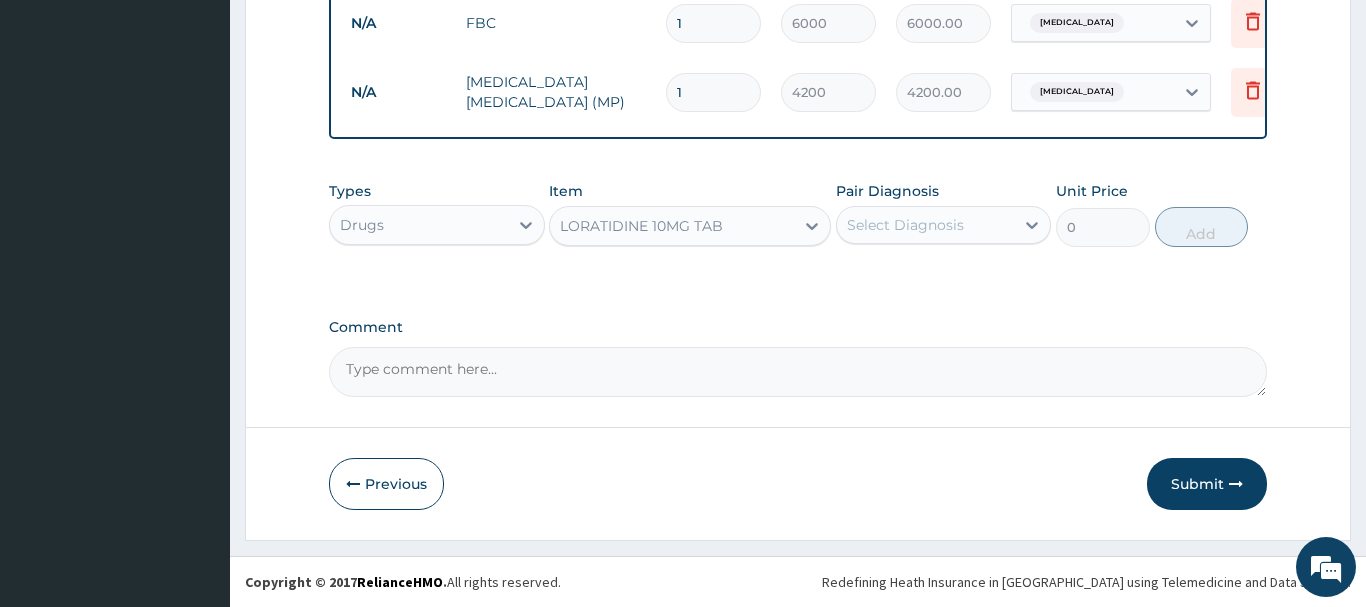 type 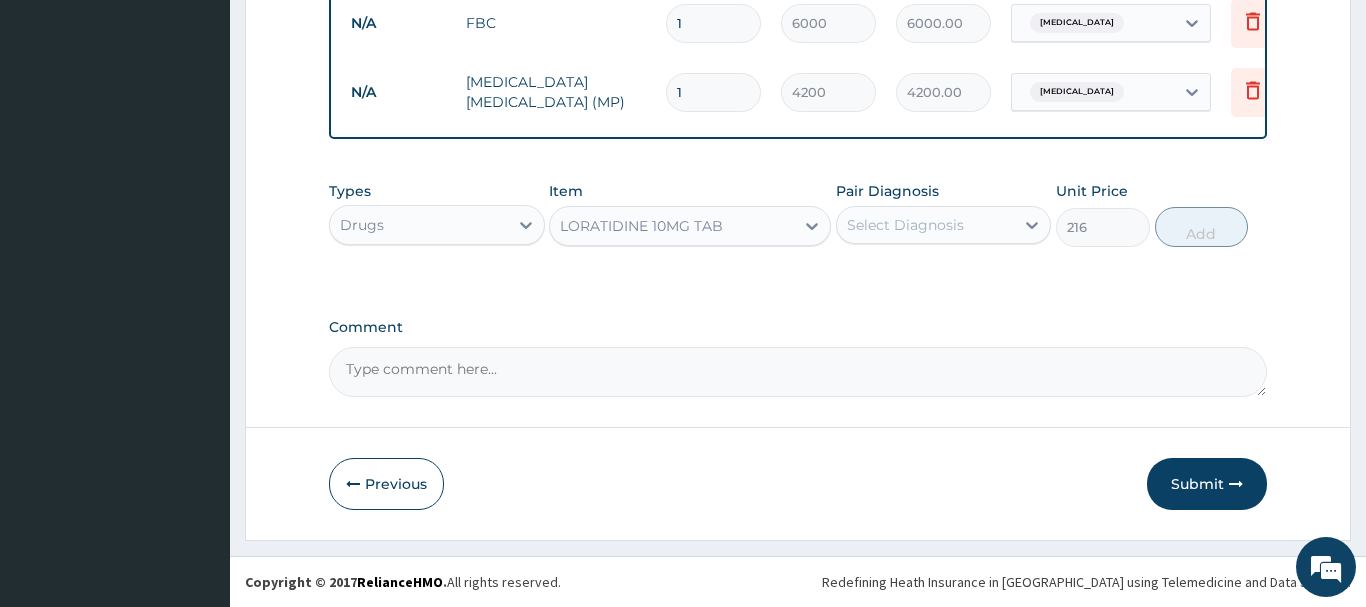 drag, startPoint x: 960, startPoint y: 223, endPoint x: 946, endPoint y: 248, distance: 28.653097 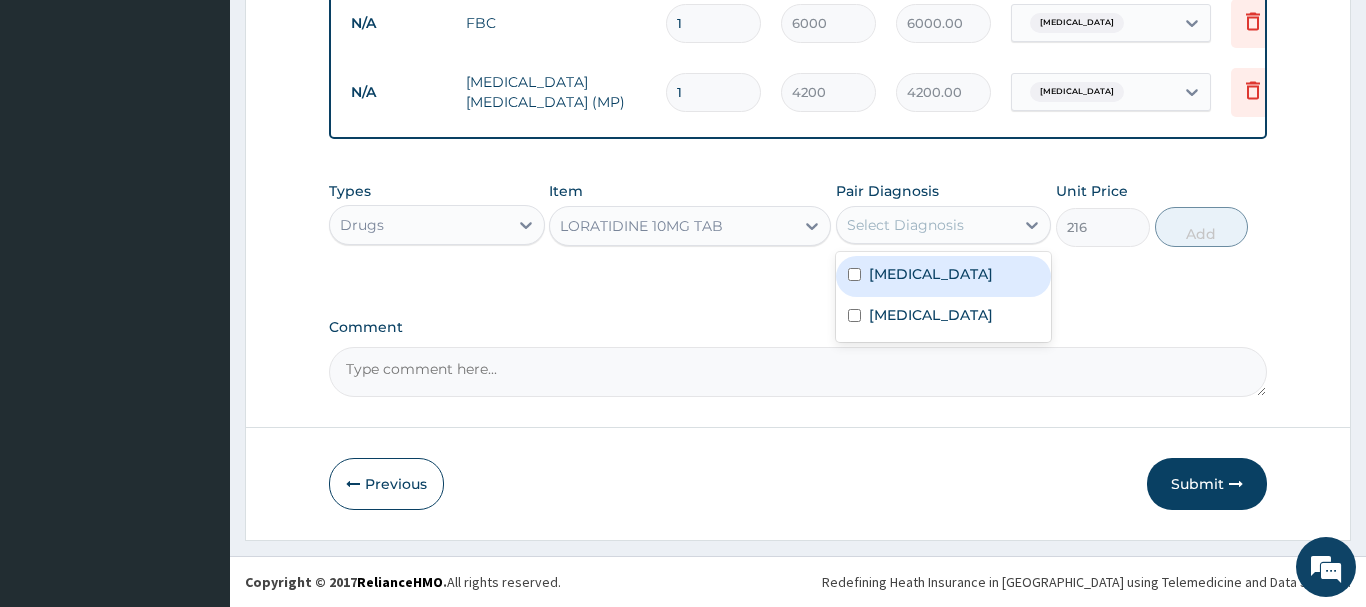 click on "Malaria" at bounding box center (944, 276) 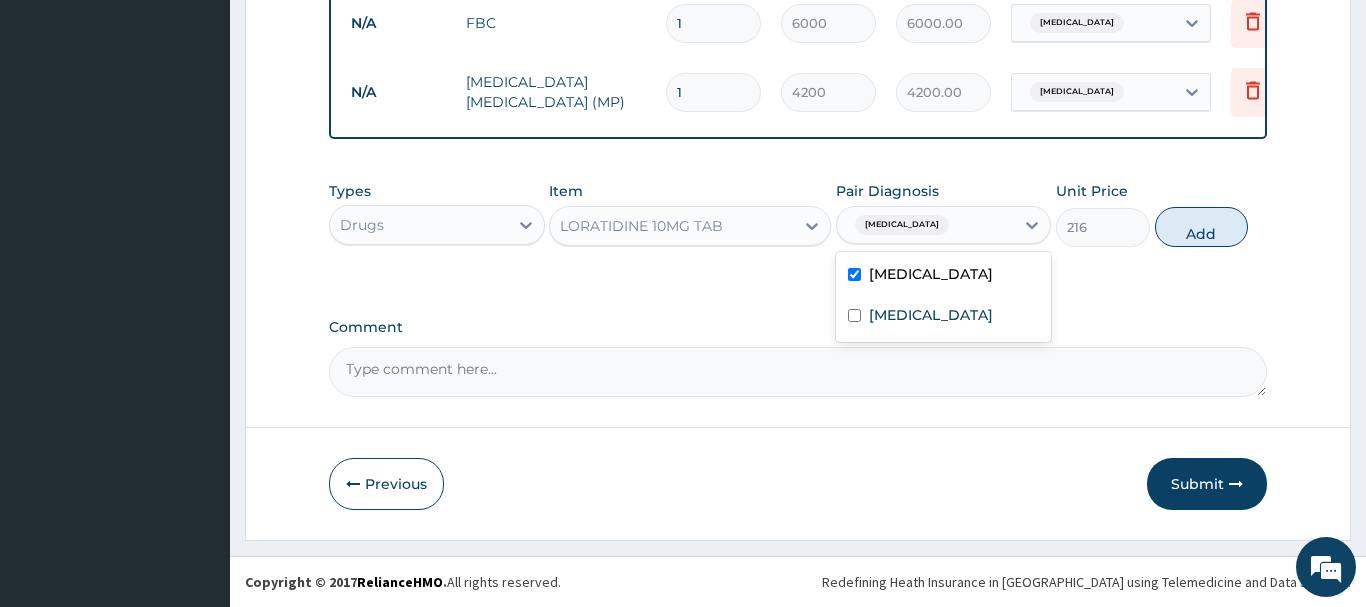 drag, startPoint x: 863, startPoint y: 265, endPoint x: 861, endPoint y: 278, distance: 13.152946 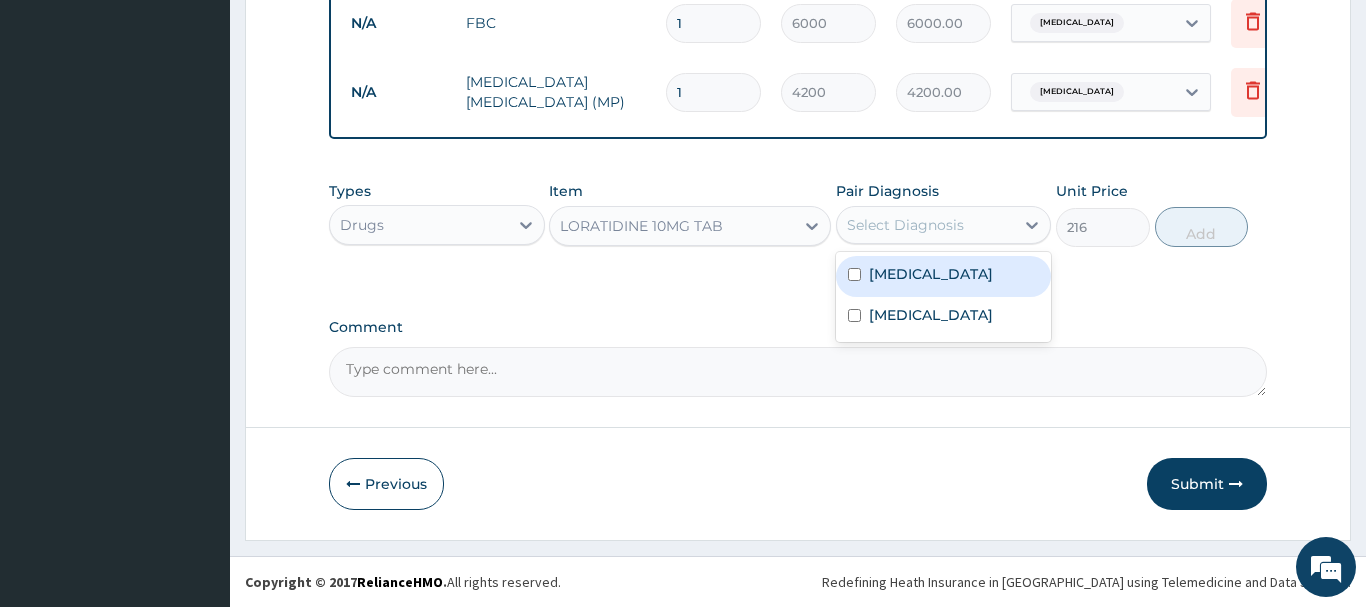 checkbox on "false" 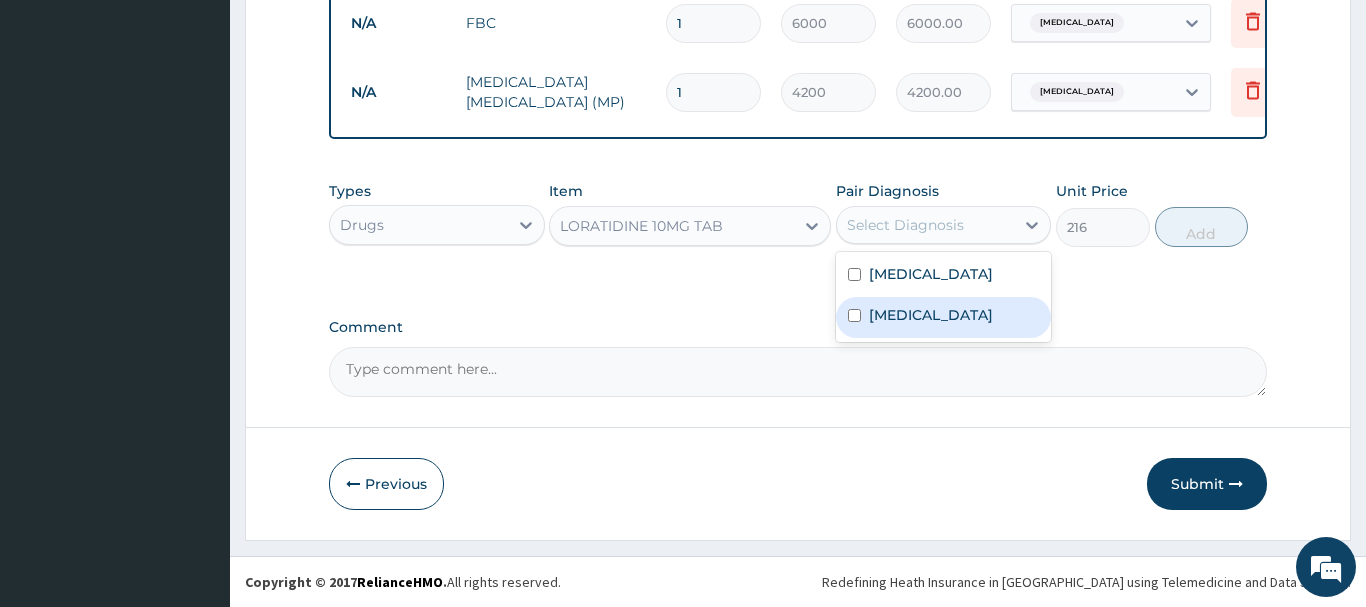 click at bounding box center [854, 315] 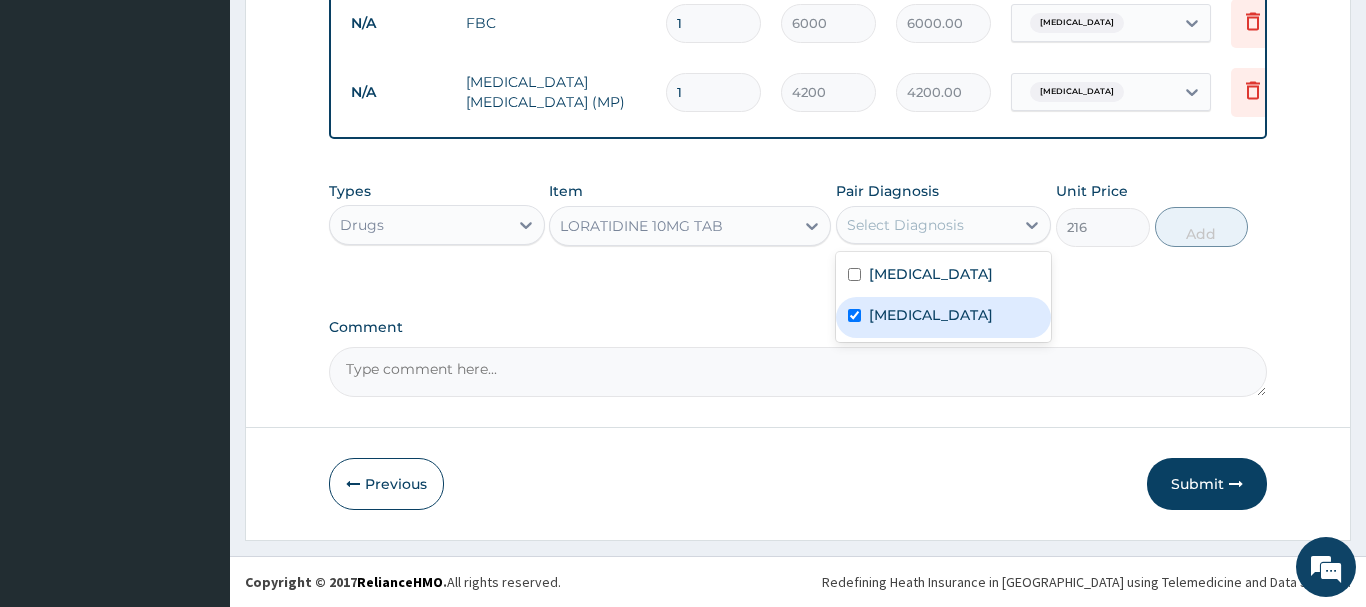 checkbox on "true" 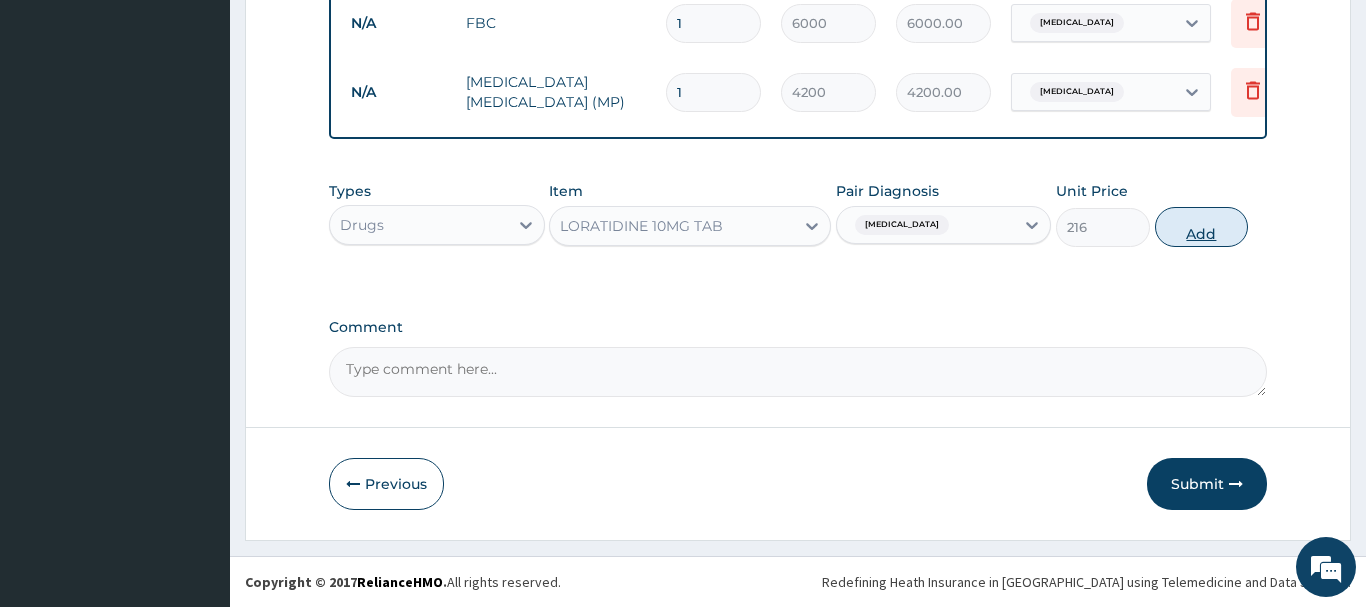 click on "Add" at bounding box center (1202, 227) 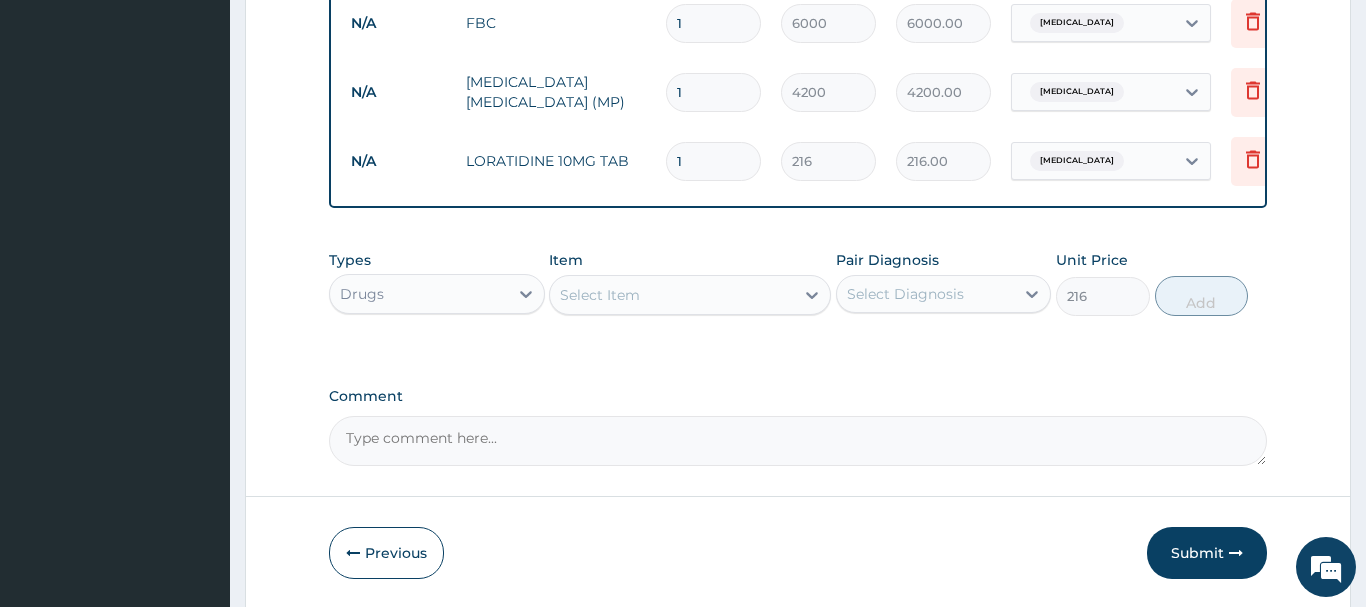 type on "0" 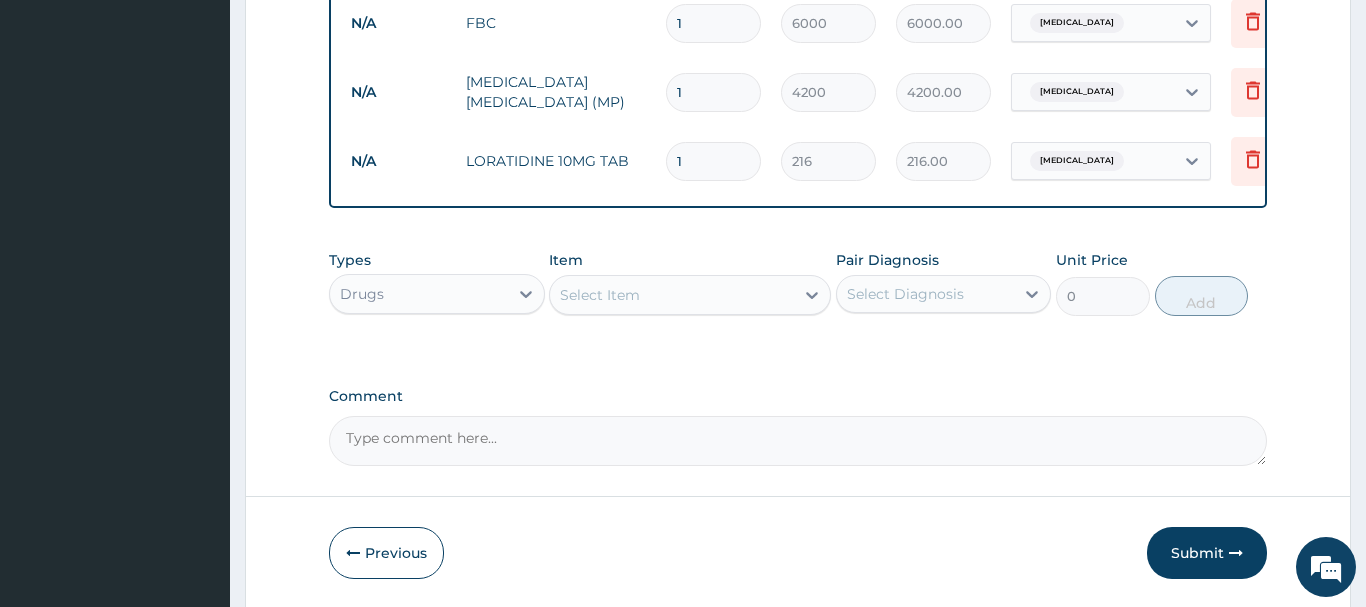 type 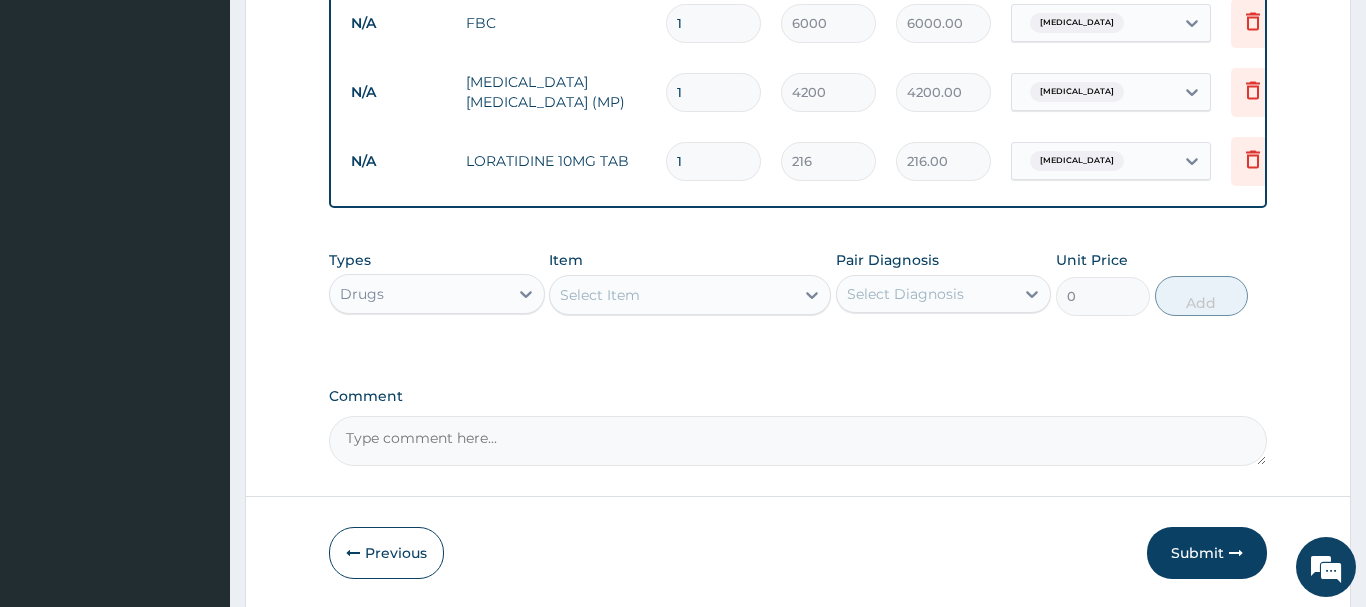 type on "0.00" 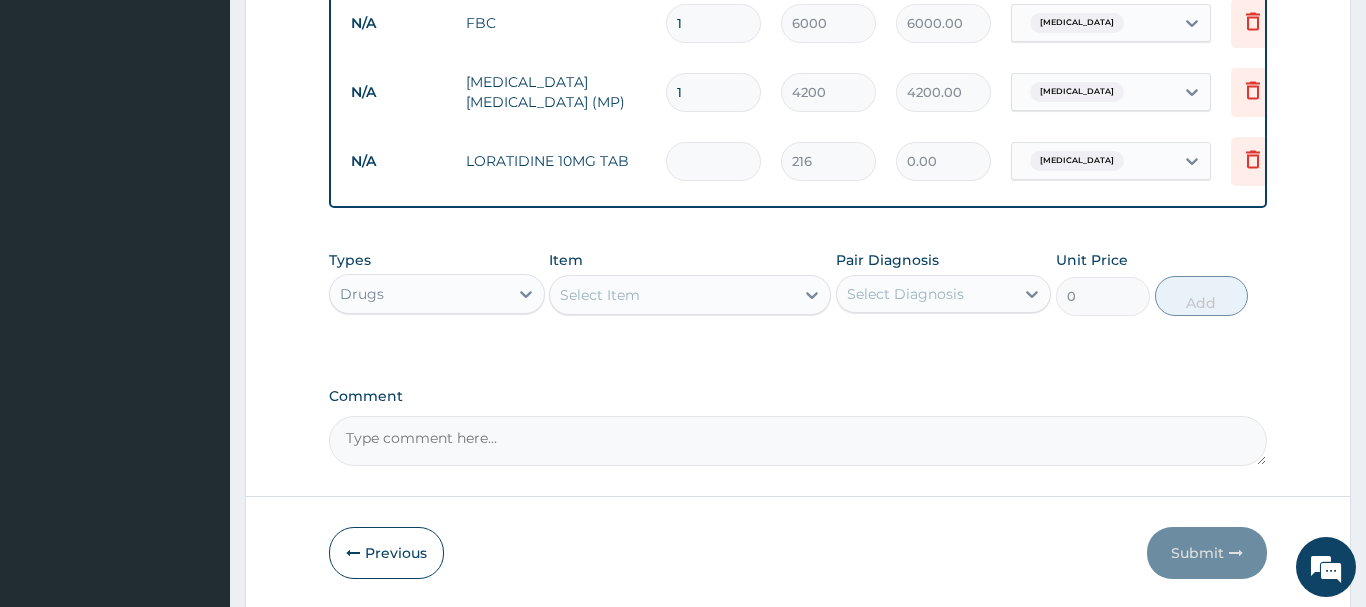 type on "5" 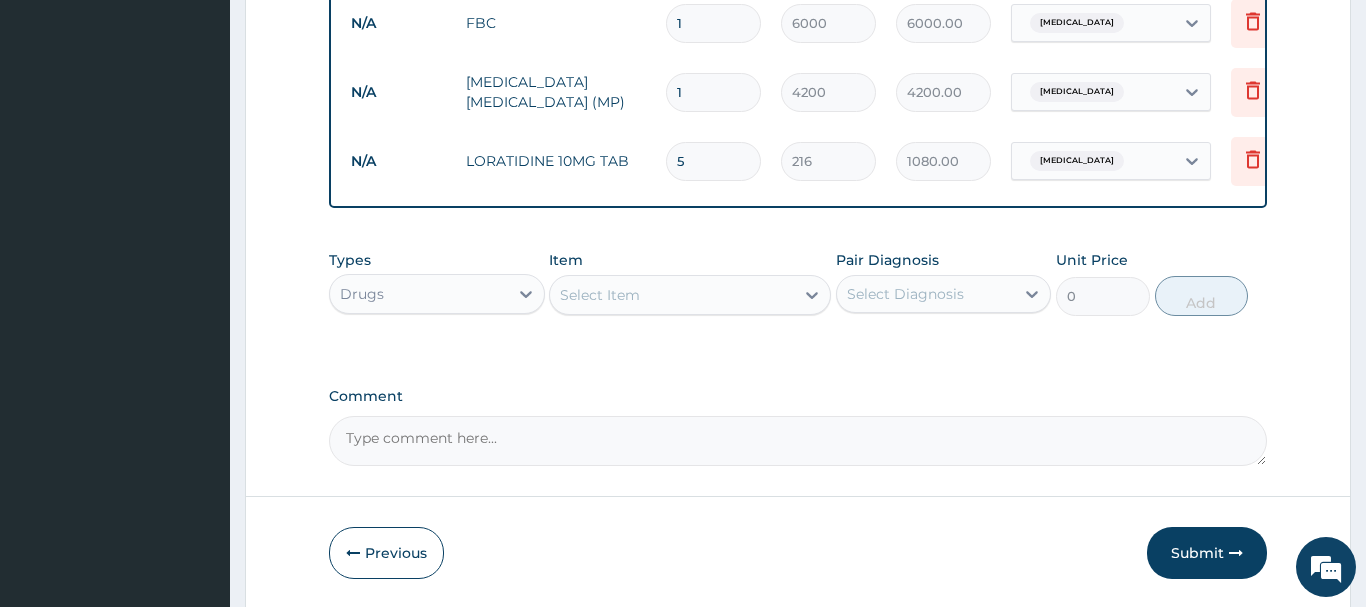type on "5" 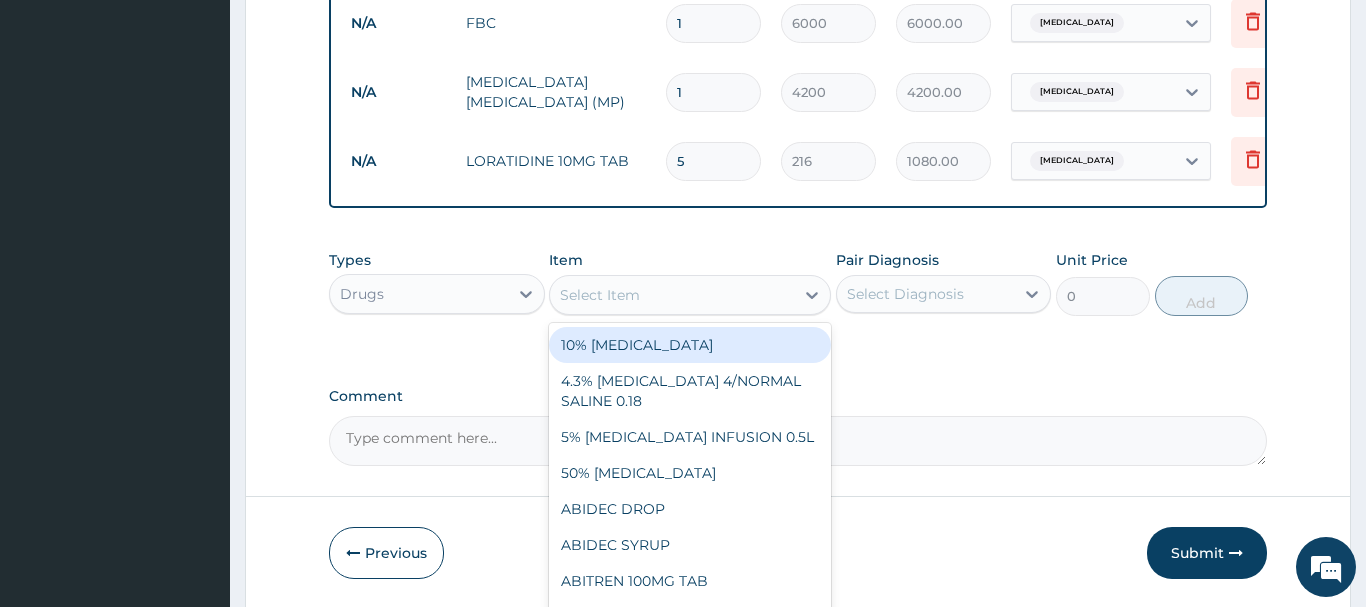 click on "Select Item" at bounding box center (672, 295) 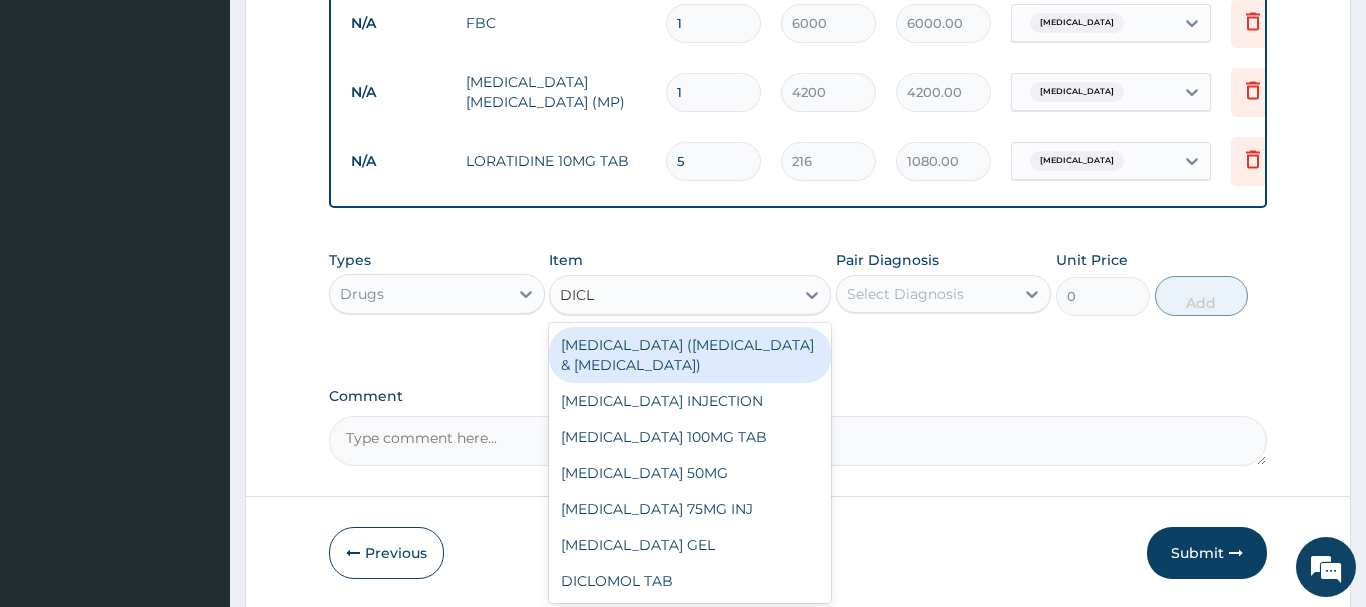 type on "DICLO" 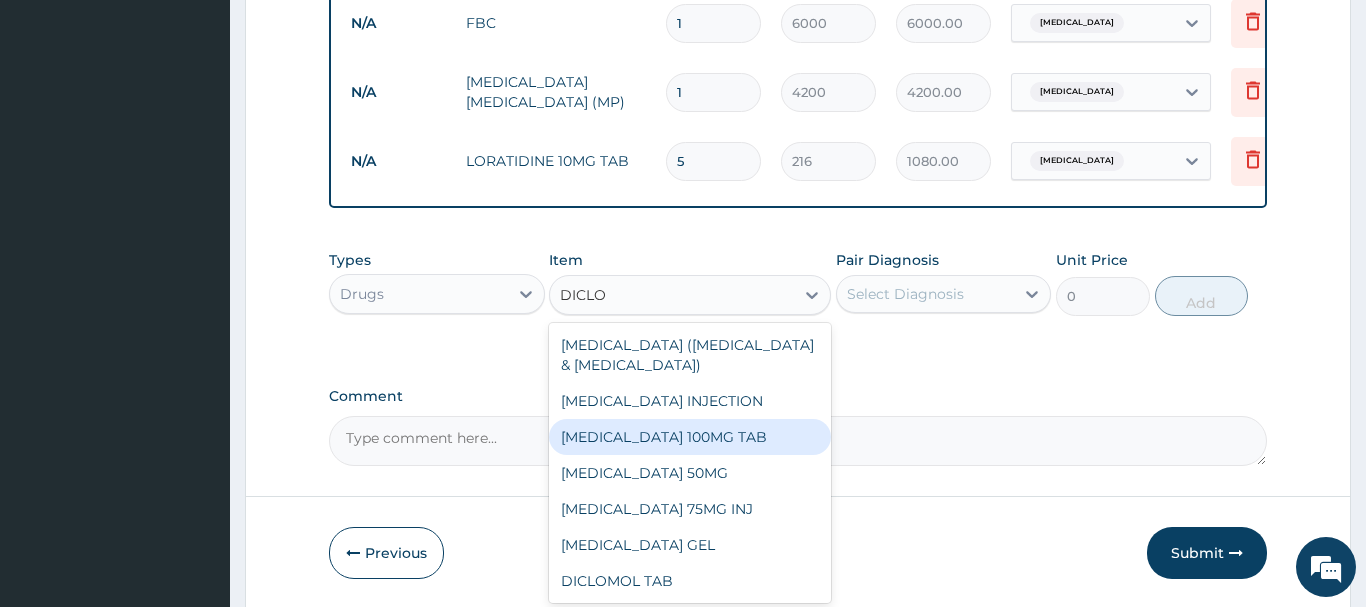 click on "DICLOFENAC SODIUM 100MG TAB" at bounding box center [690, 437] 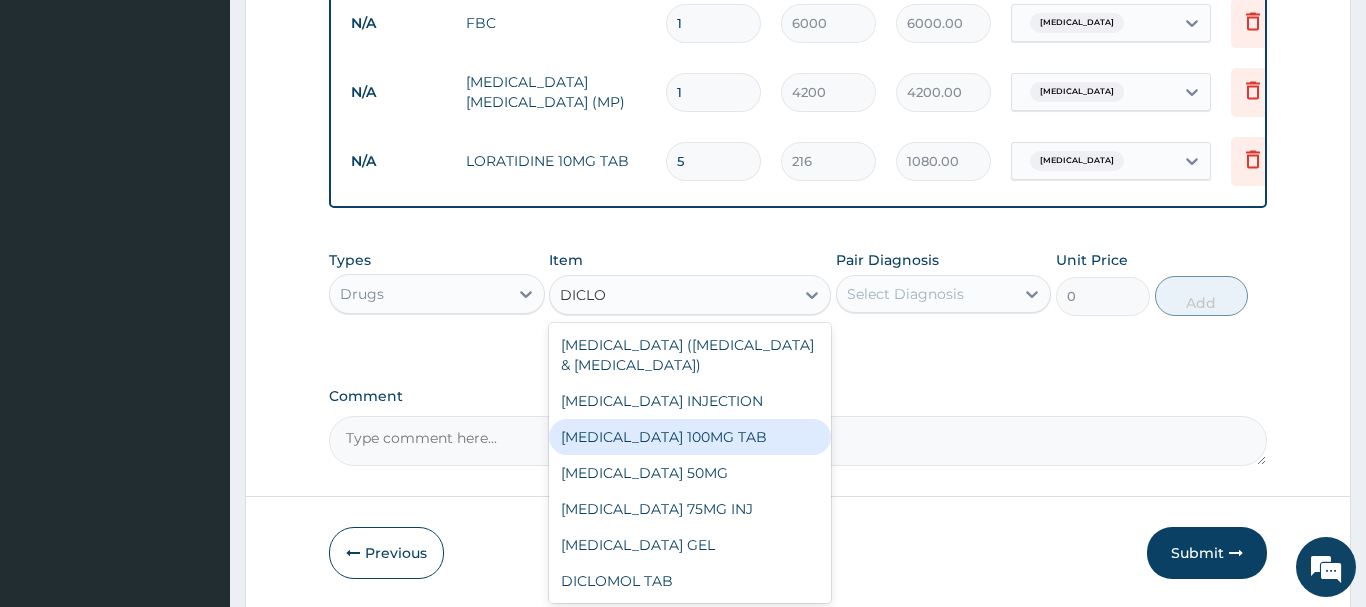 type 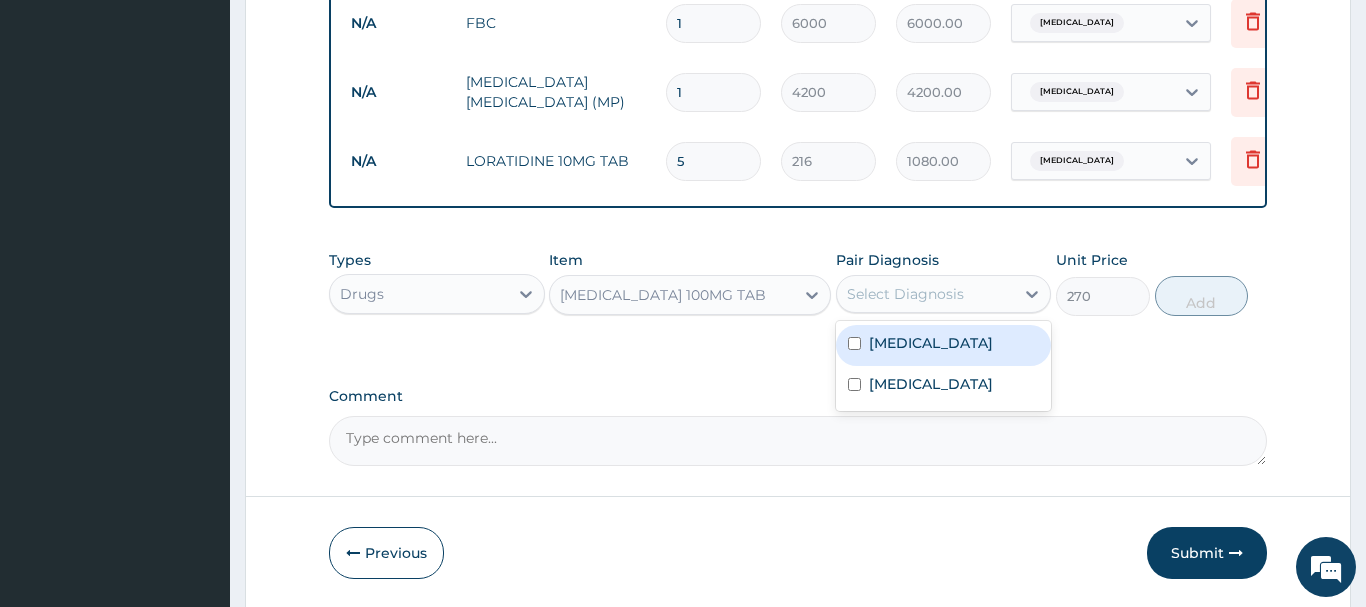 click on "Select Diagnosis" at bounding box center (905, 294) 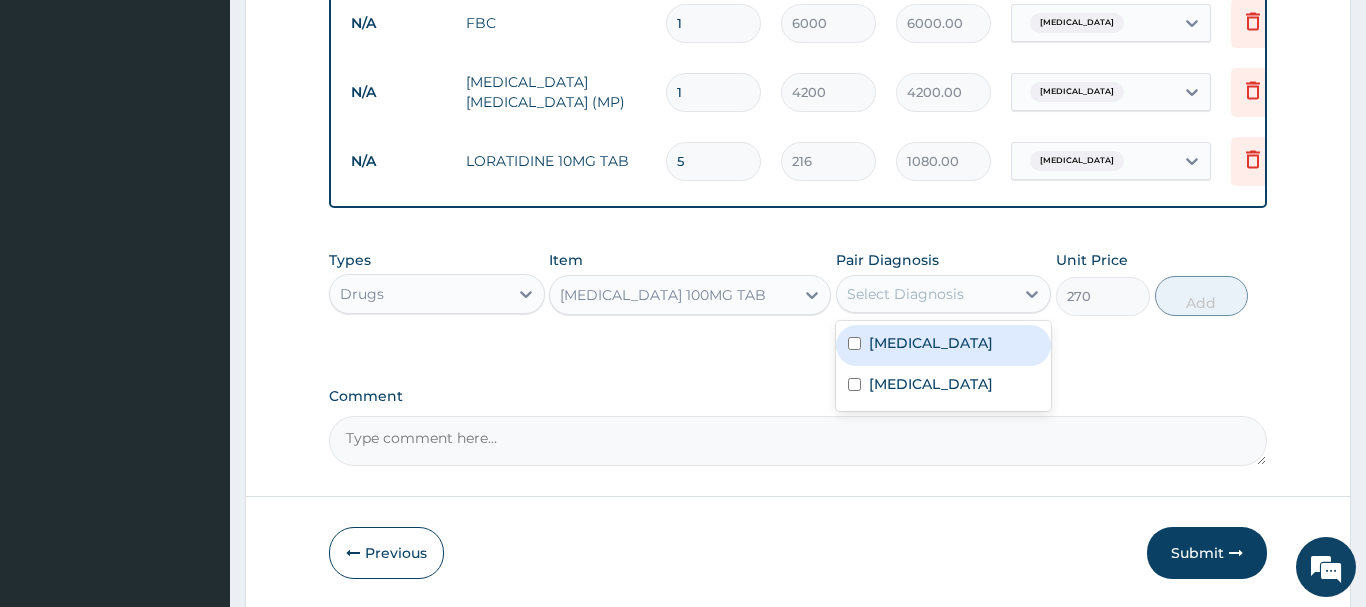 drag, startPoint x: 903, startPoint y: 333, endPoint x: 943, endPoint y: 335, distance: 40.04997 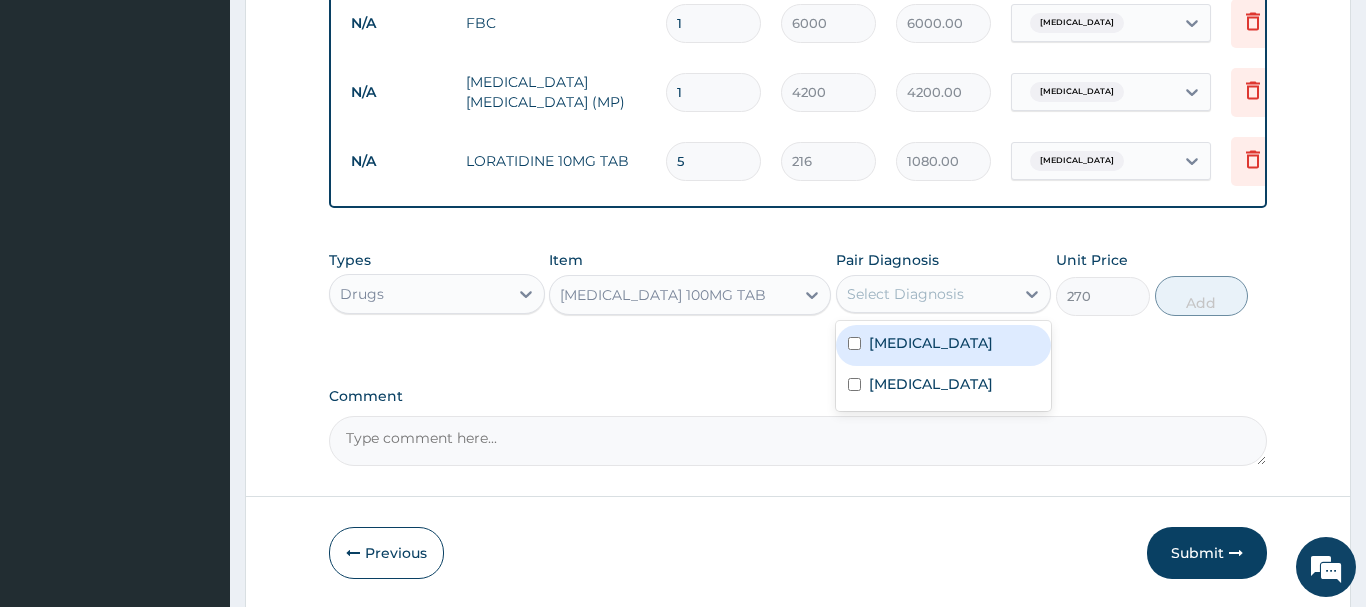 click on "Malaria" at bounding box center (944, 345) 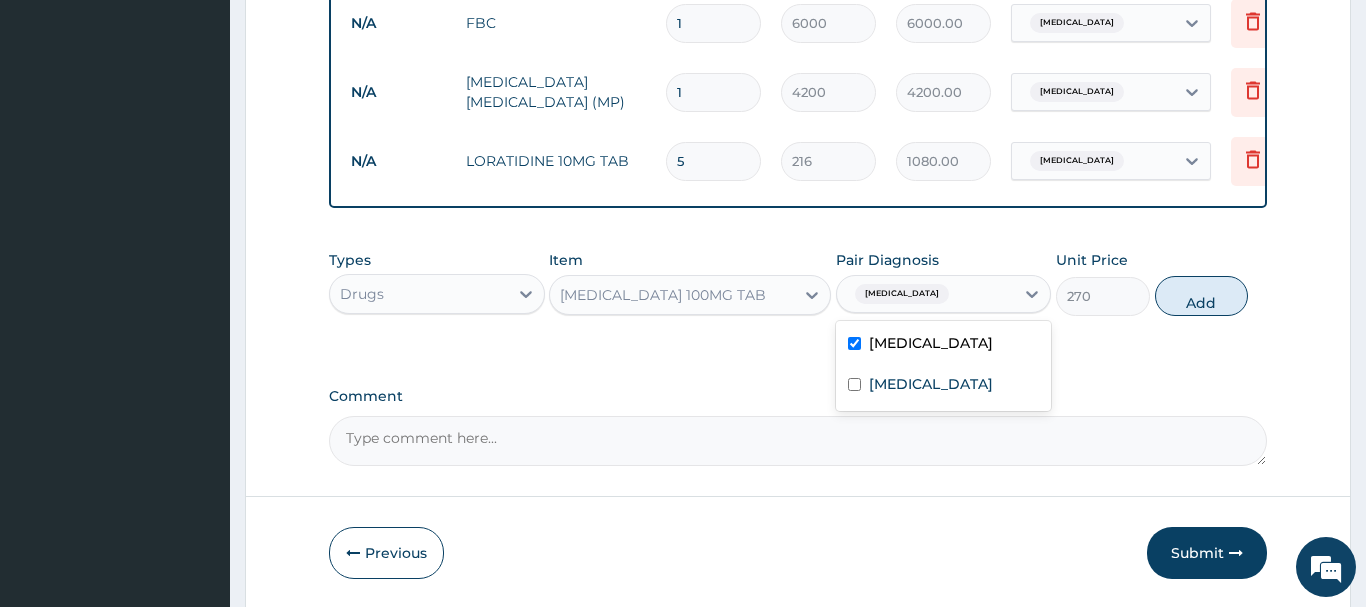 checkbox on "true" 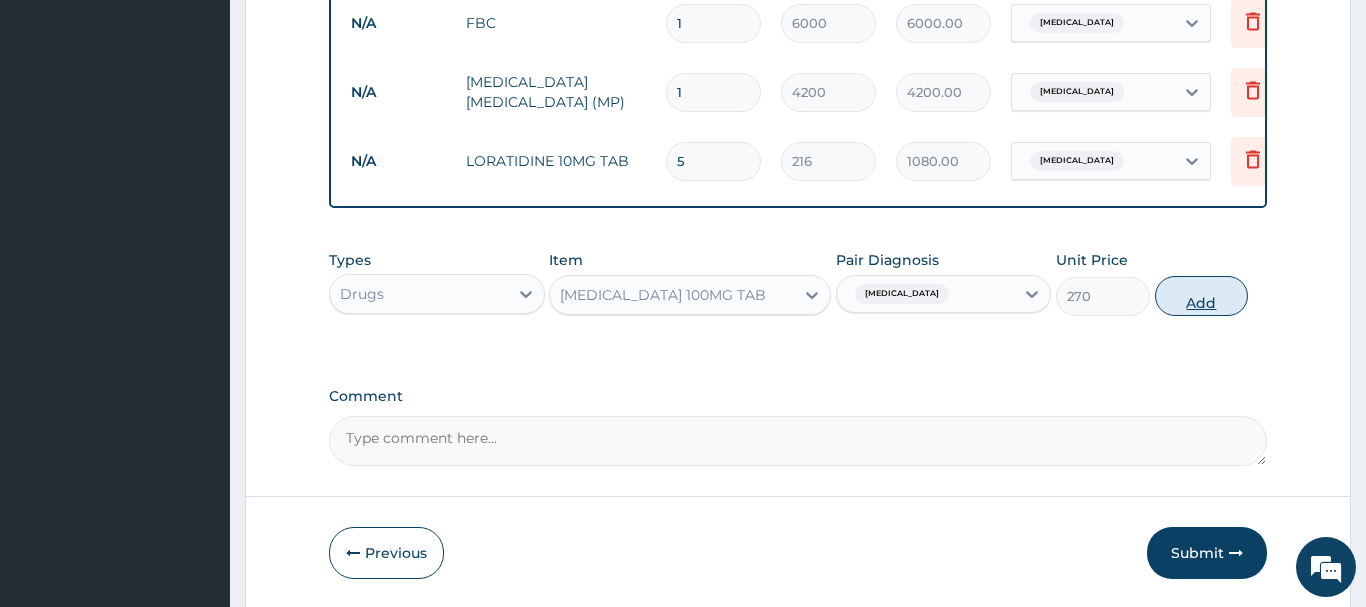 click on "Add" at bounding box center [1202, 296] 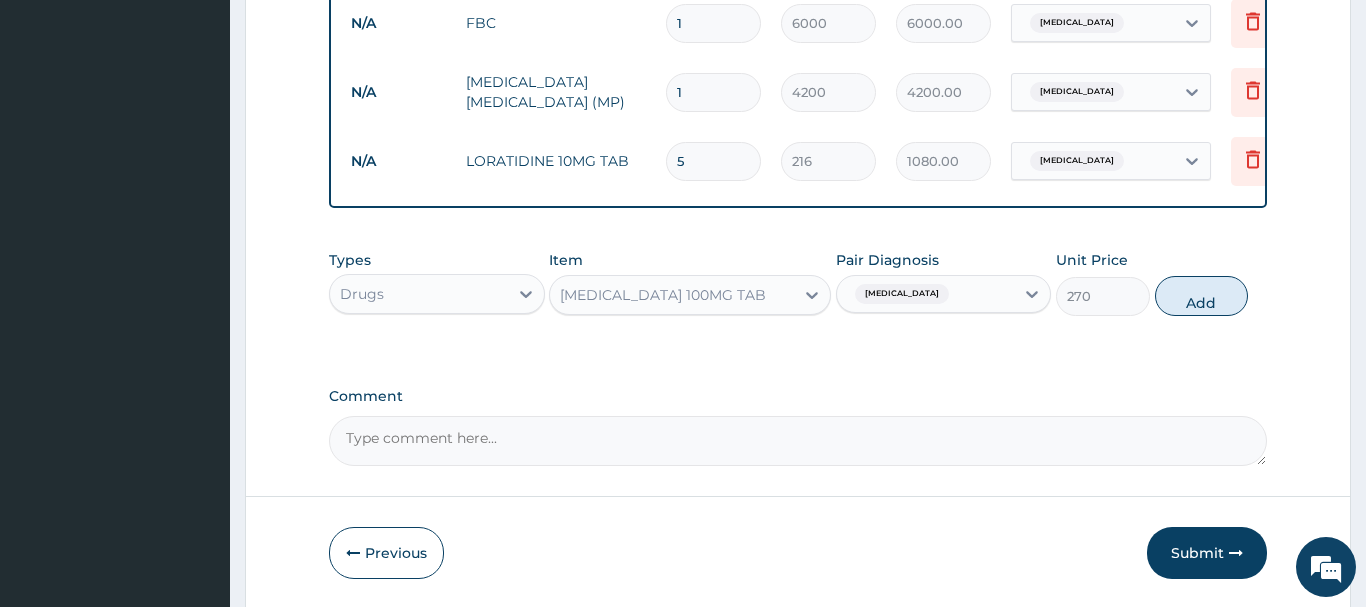 type on "0" 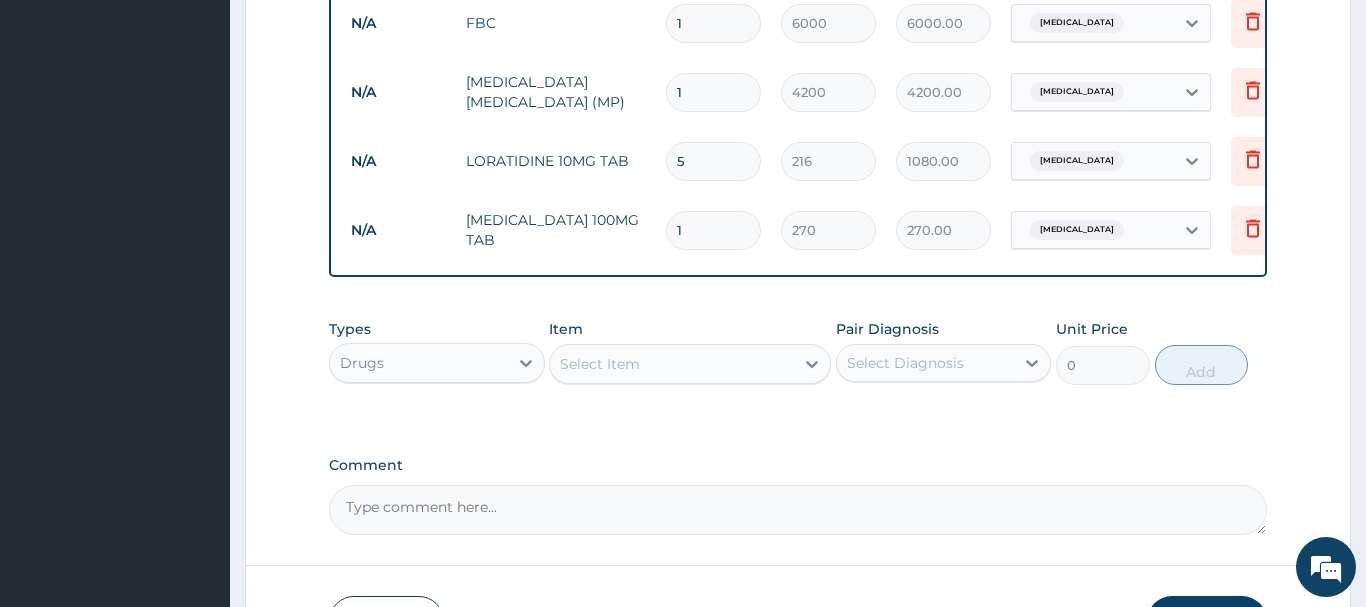 type on "10" 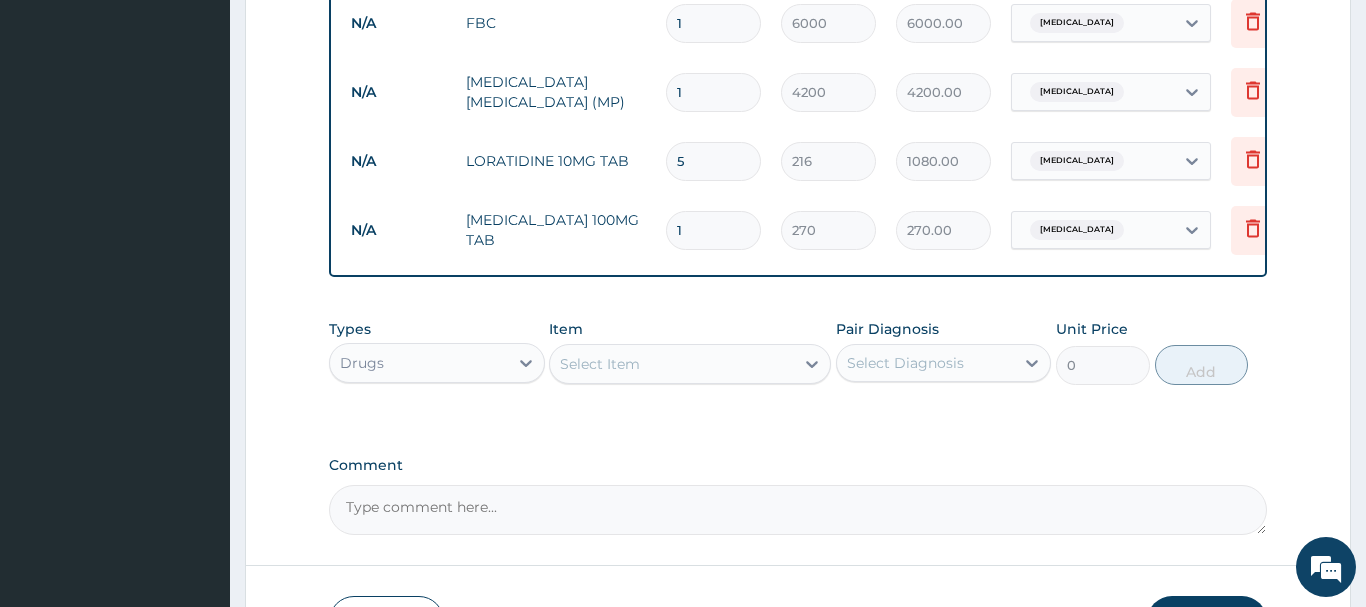 type on "2700.00" 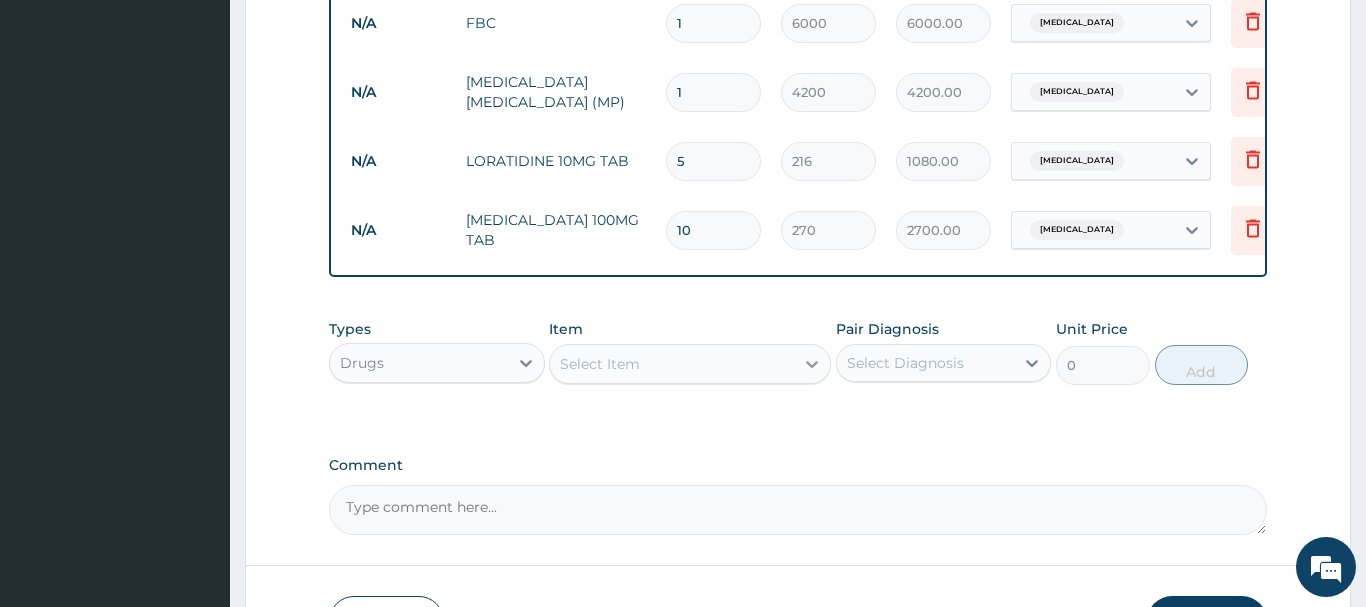 type on "10" 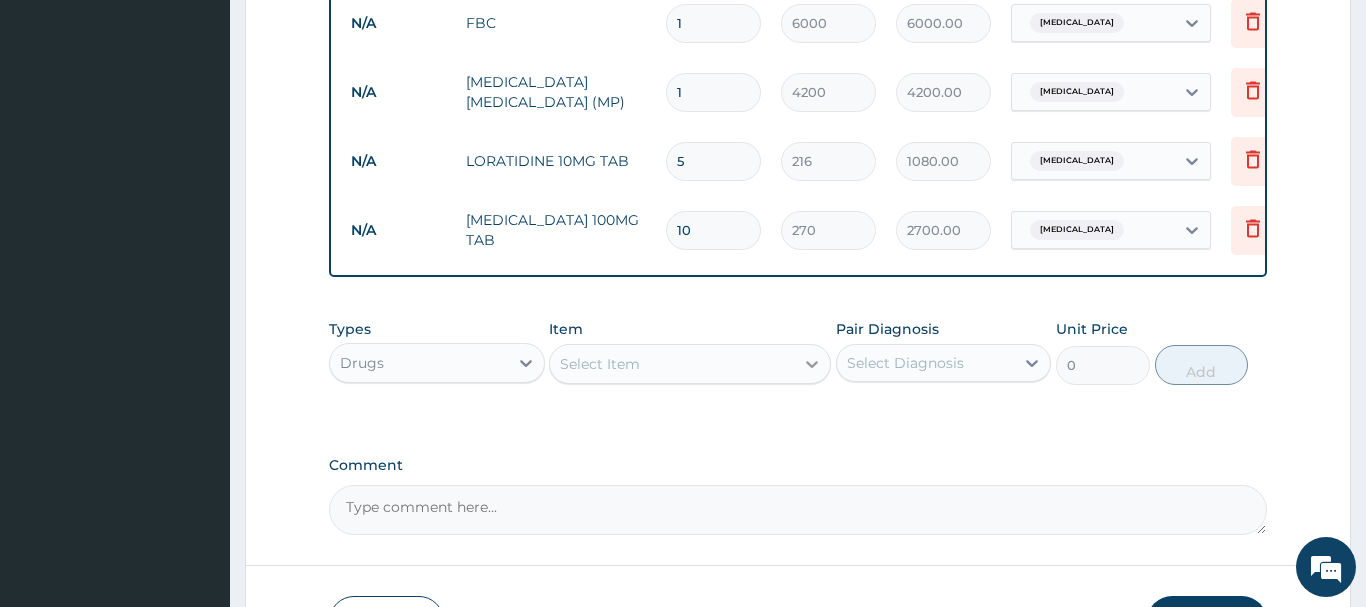 click at bounding box center [812, 364] 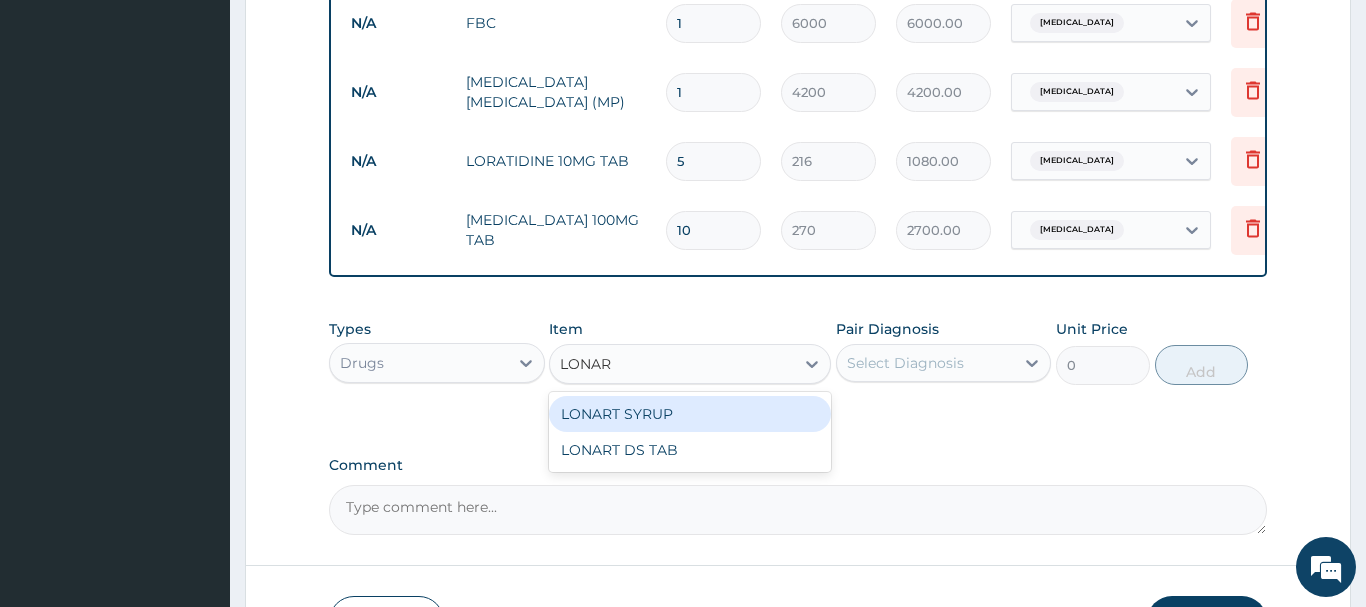 type on "LONART" 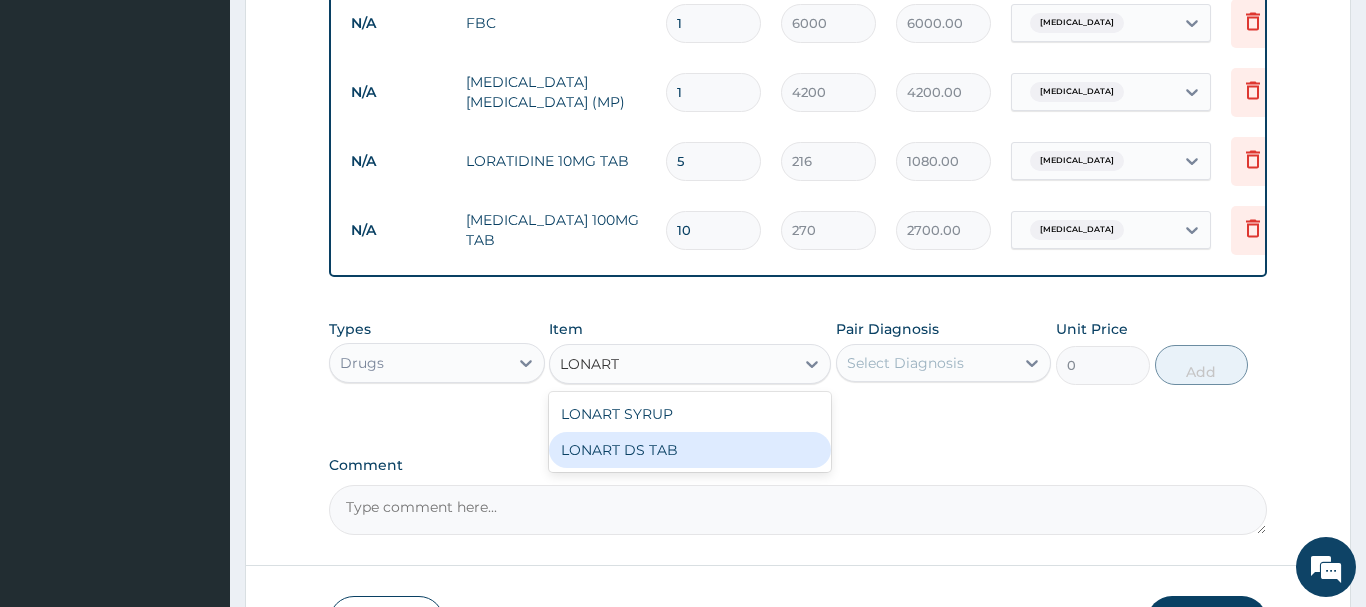click on "LONART DS TAB" at bounding box center (690, 450) 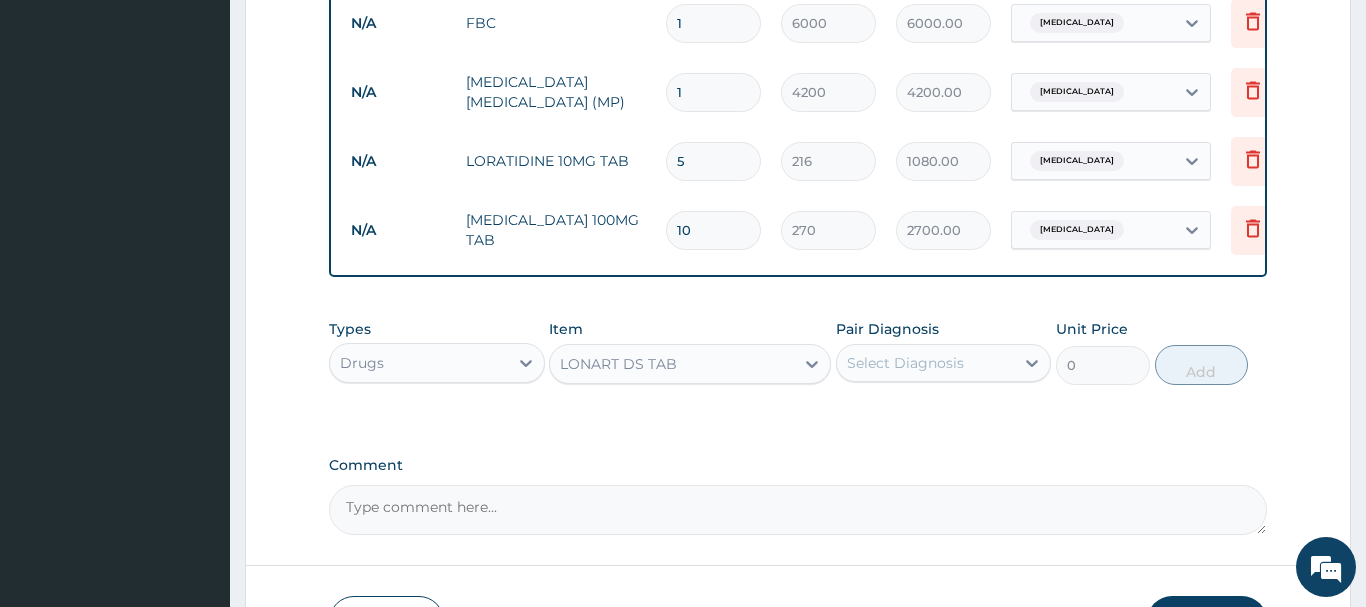 type 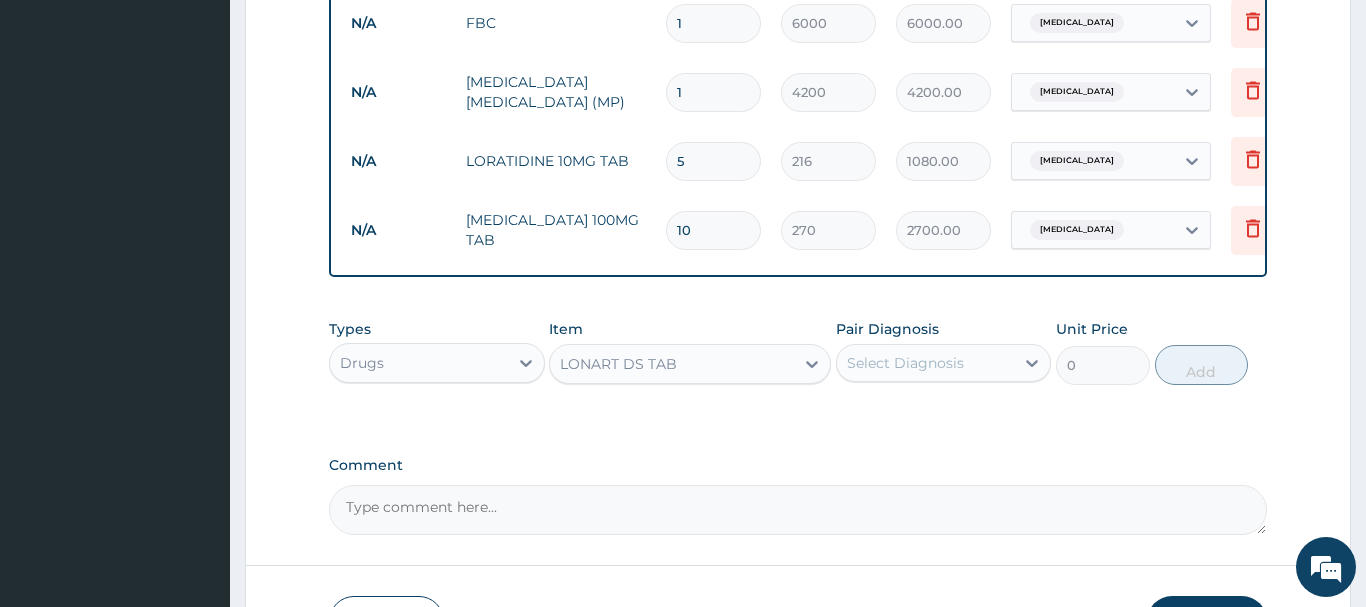 type on "1170" 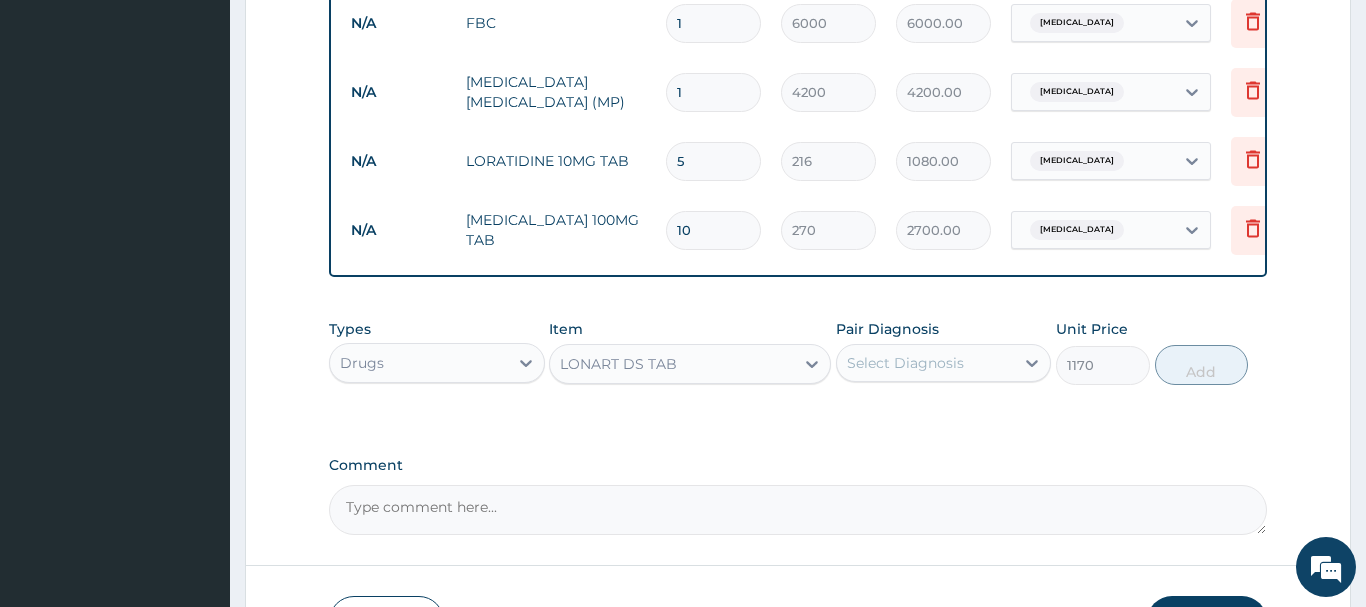 click on "Select Diagnosis" at bounding box center [926, 363] 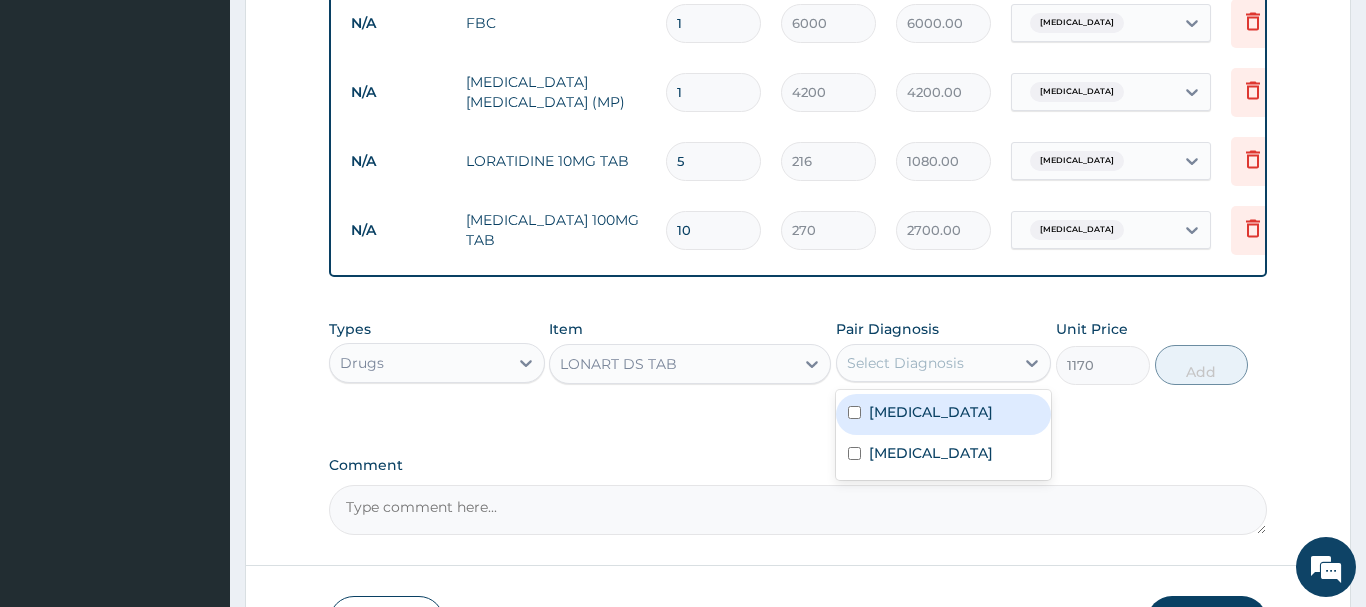 drag, startPoint x: 973, startPoint y: 411, endPoint x: 1018, endPoint y: 415, distance: 45.17743 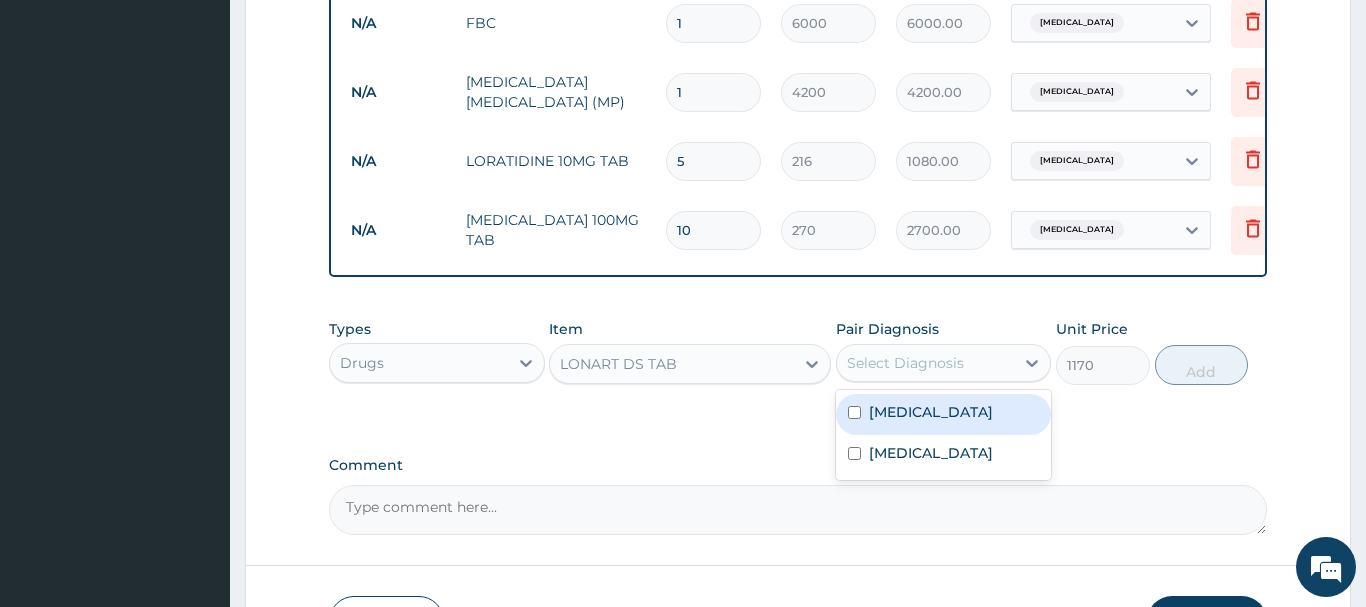 click on "Malaria" at bounding box center [944, 414] 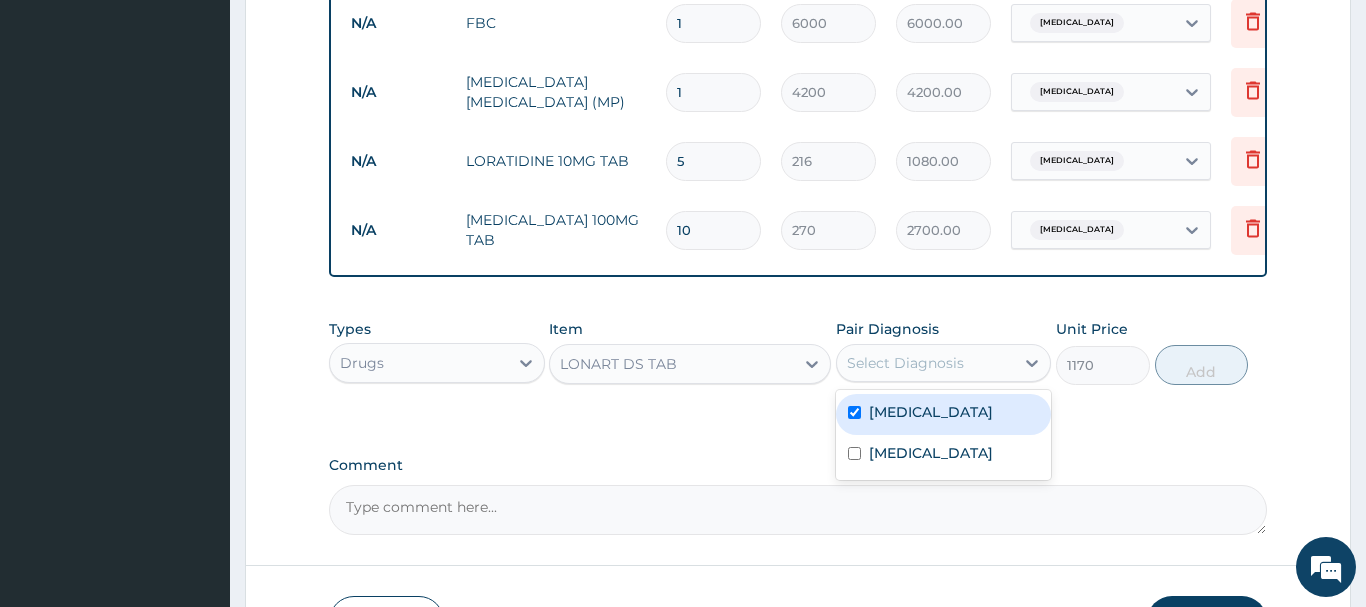 checkbox on "true" 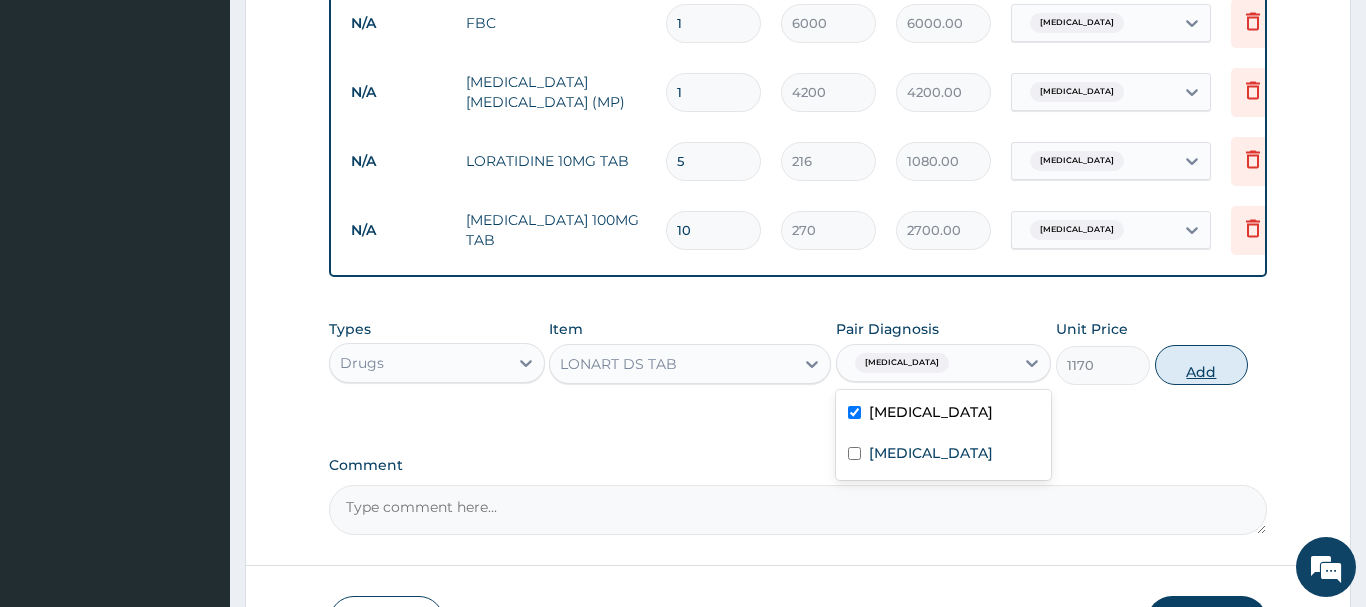 click on "Add" at bounding box center [1202, 365] 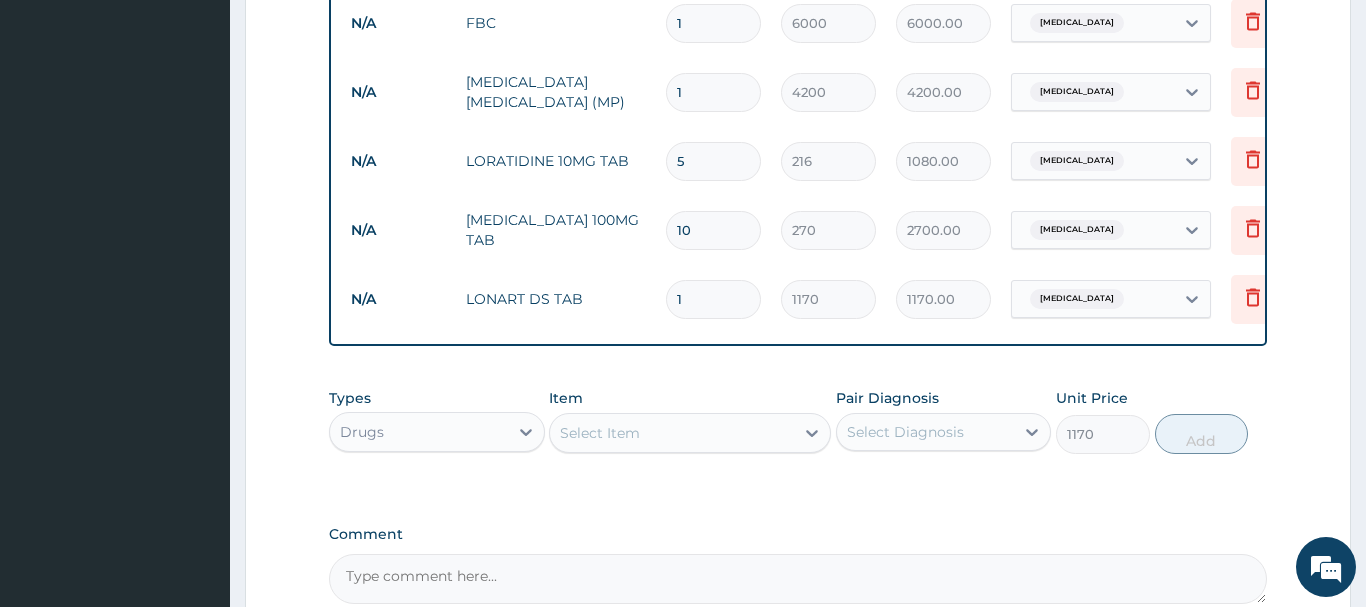 type on "0" 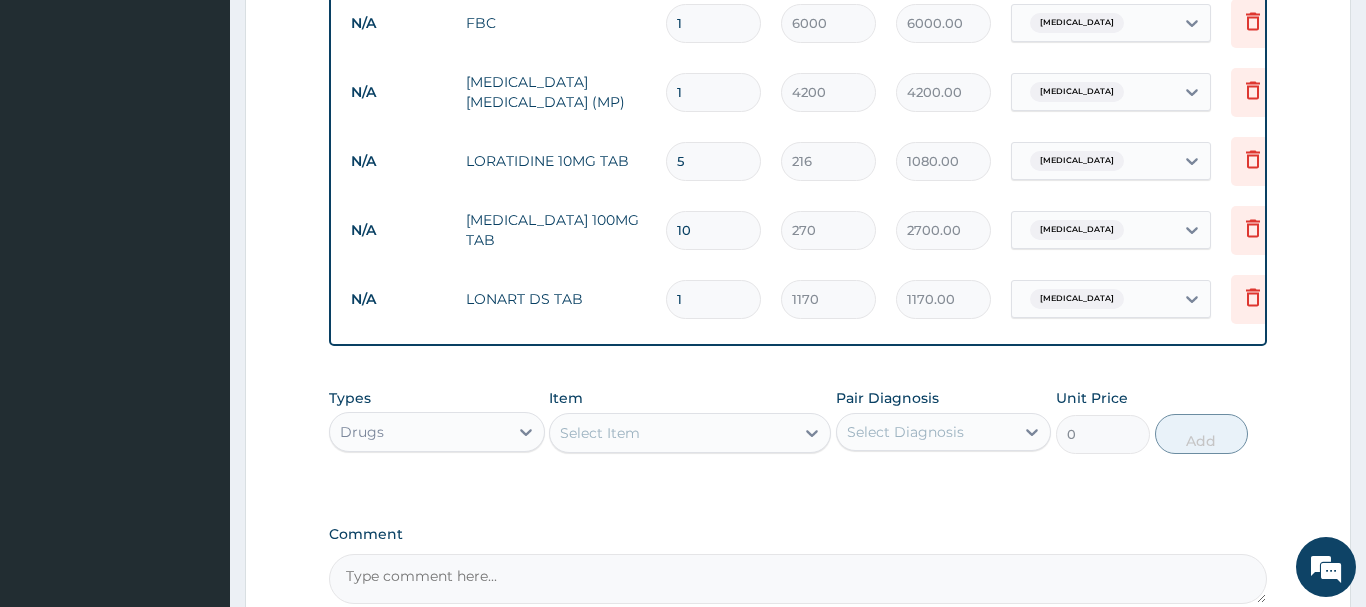 type 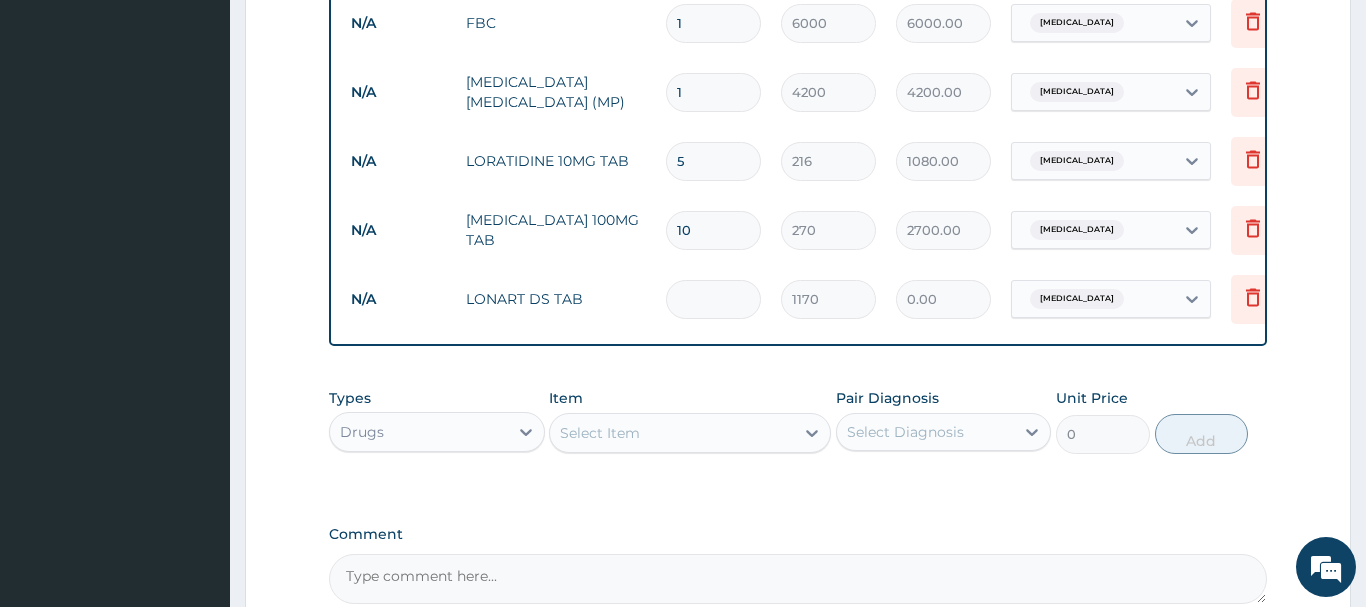 type on "6" 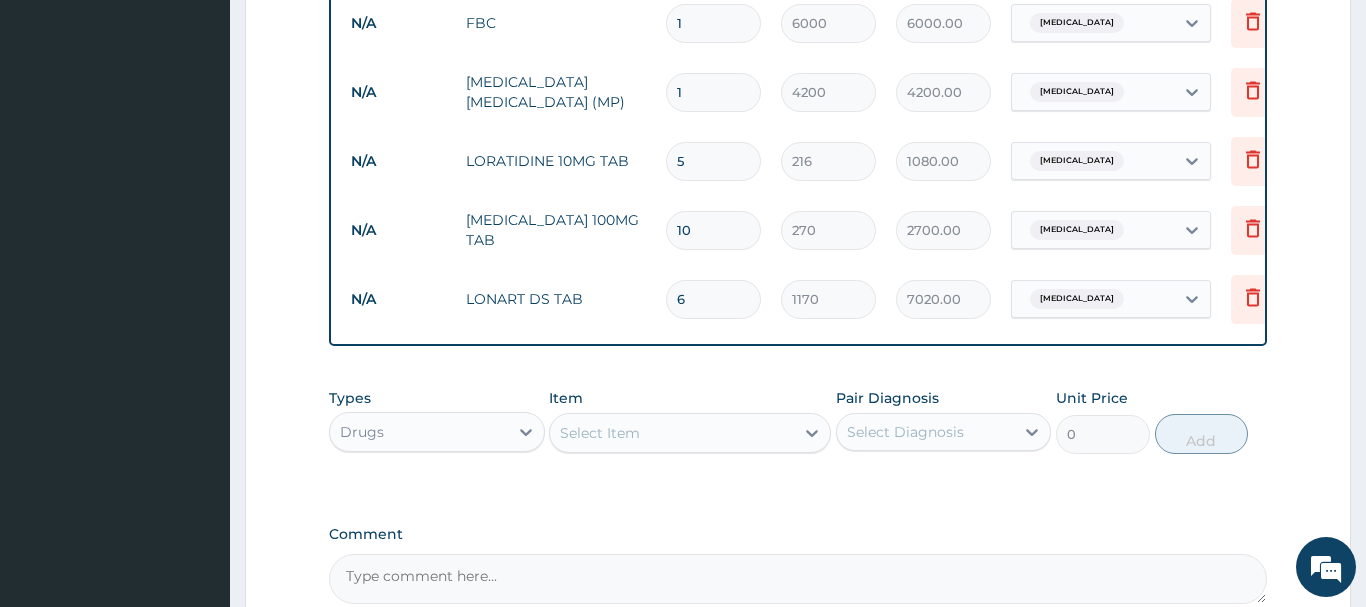 scroll, scrollTop: 1085, scrollLeft: 0, axis: vertical 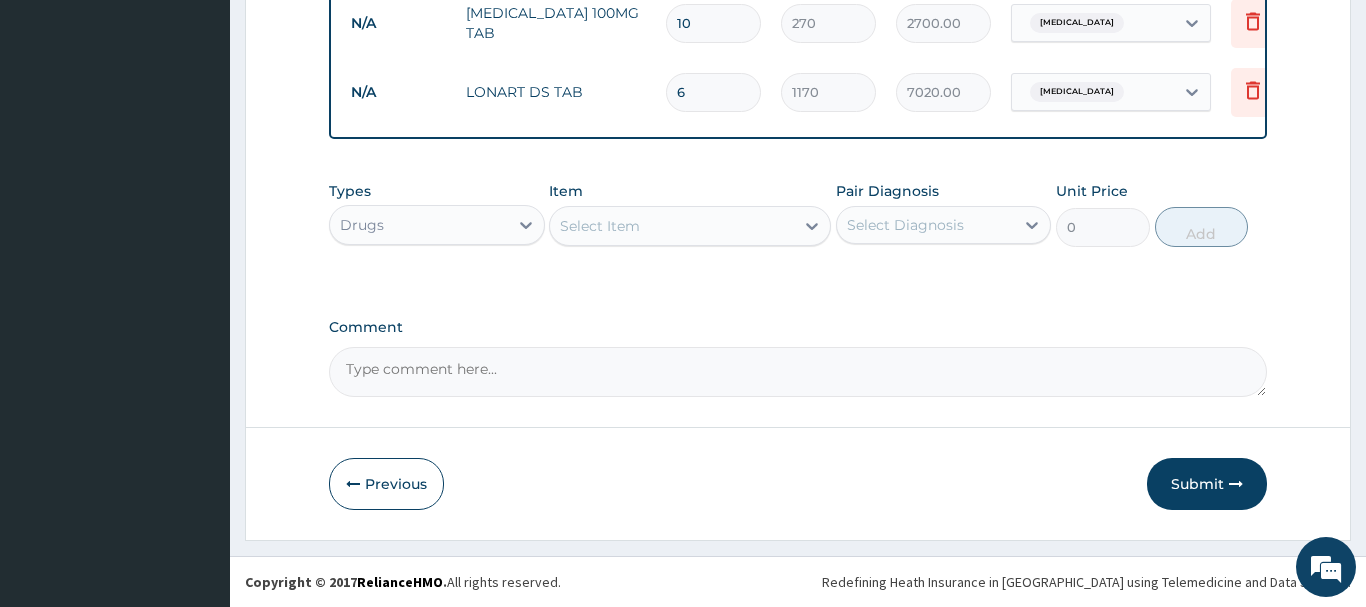 type on "6" 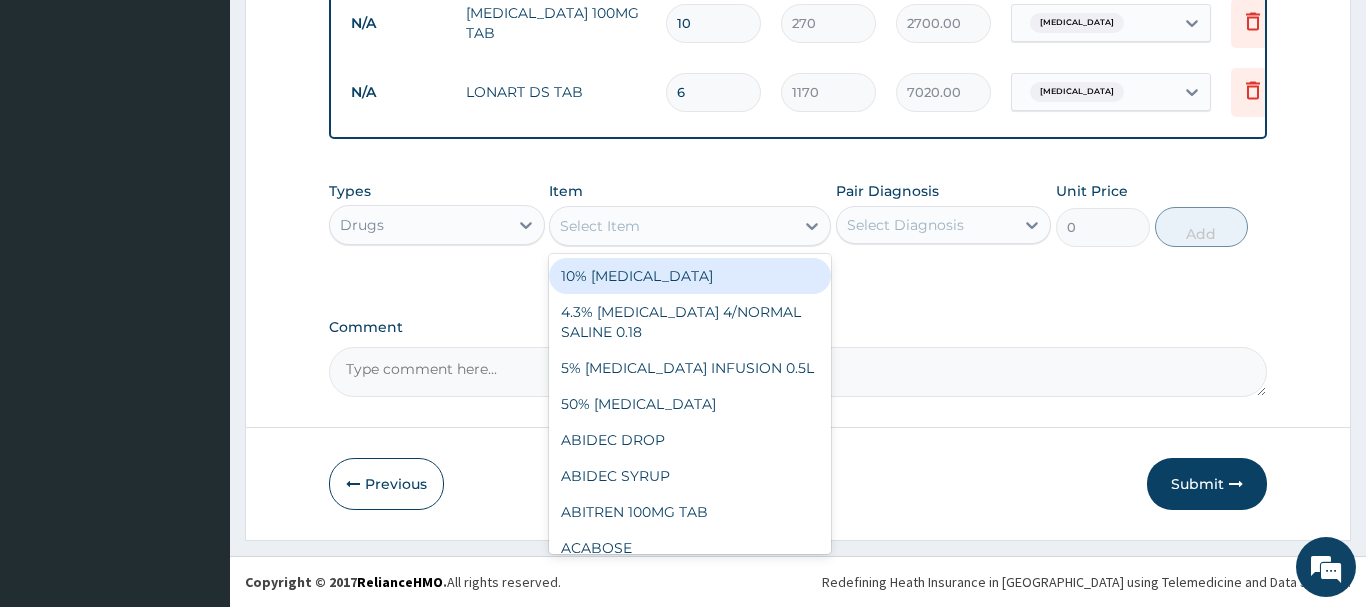 click on "Select Item" at bounding box center (672, 226) 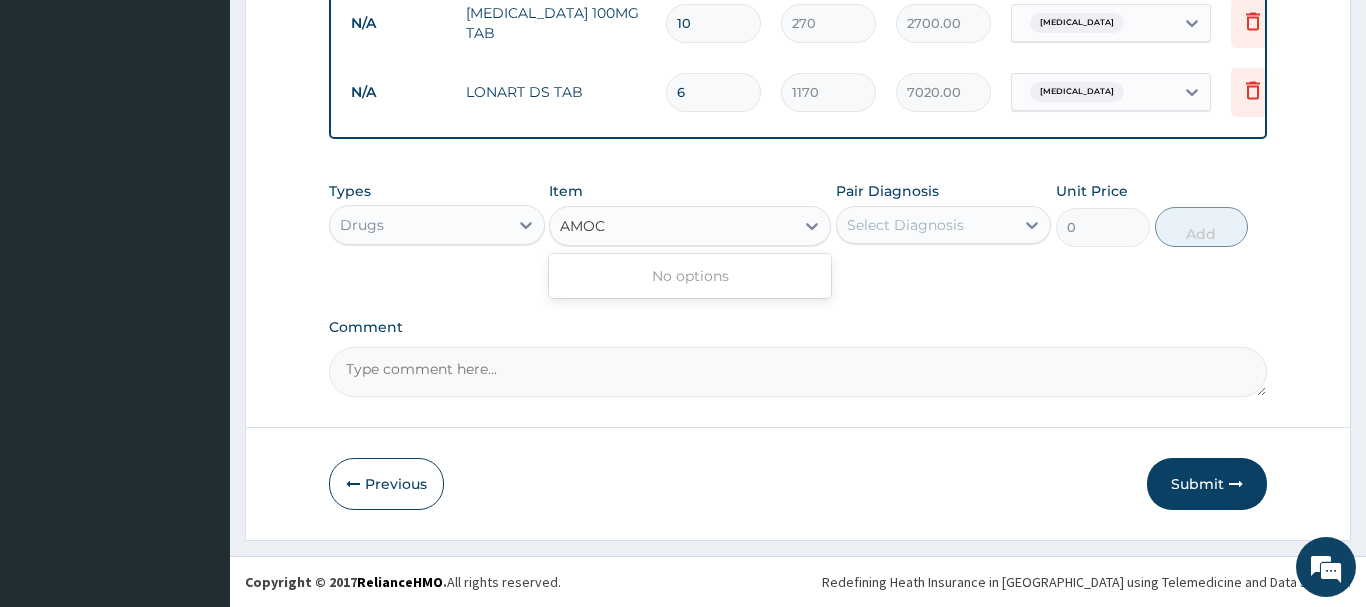 type on "AMO" 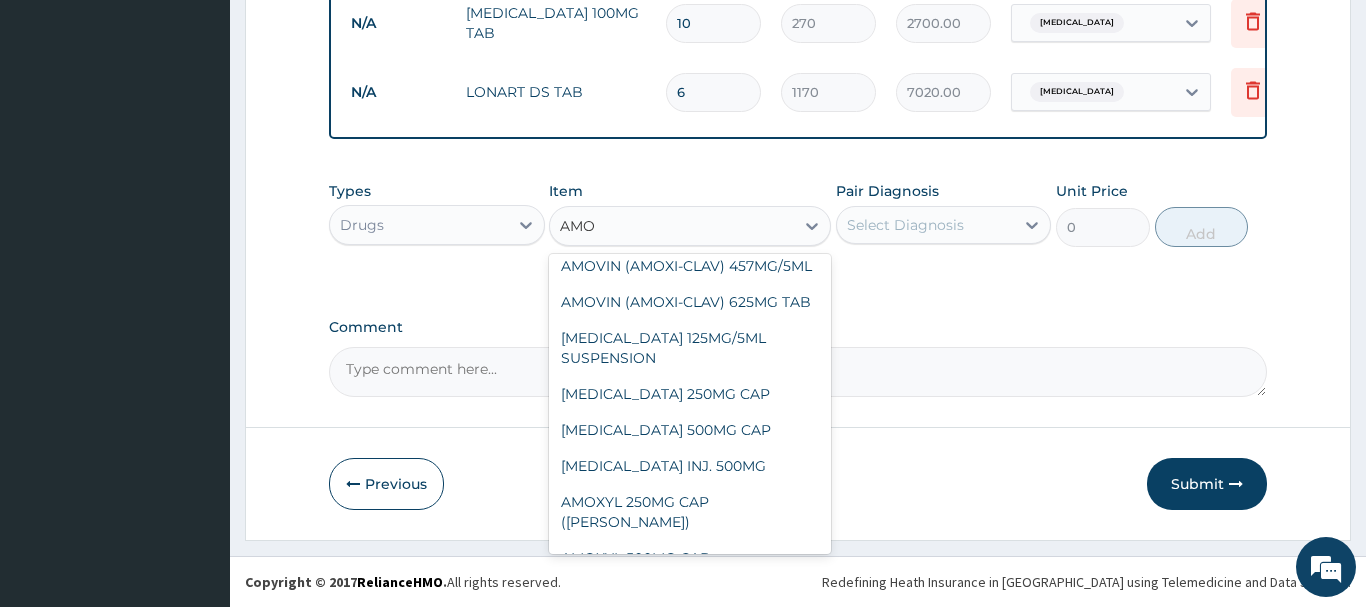 scroll, scrollTop: 492, scrollLeft: 0, axis: vertical 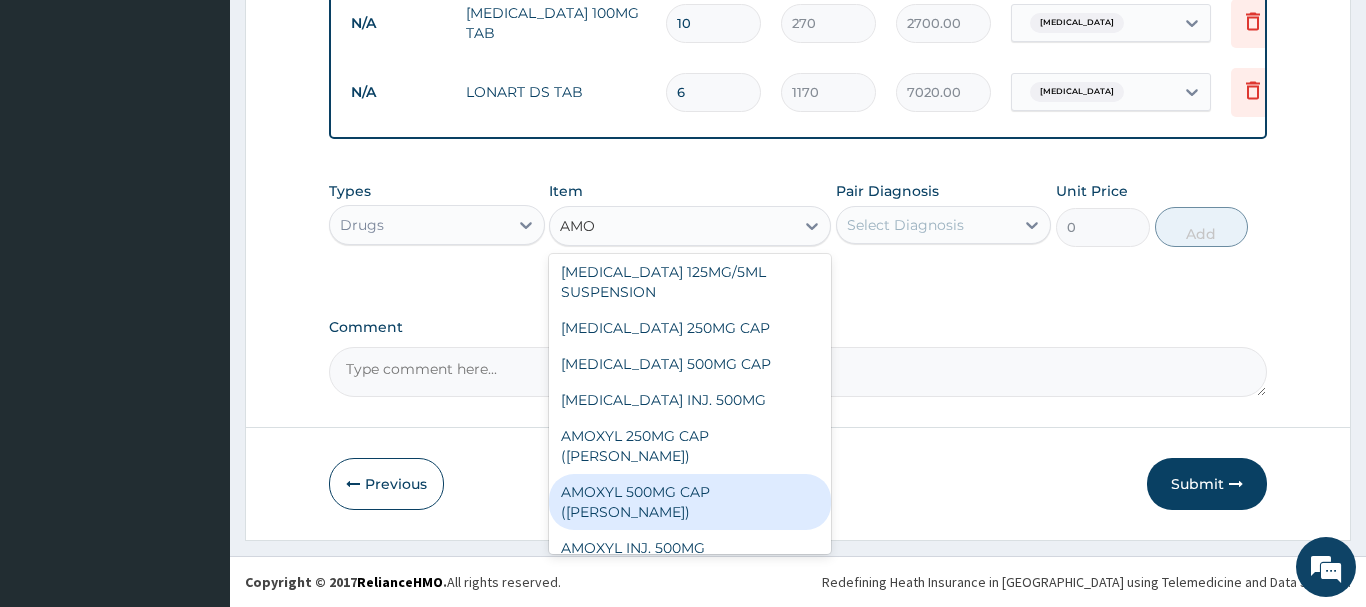 drag, startPoint x: 682, startPoint y: 469, endPoint x: 705, endPoint y: 457, distance: 25.942244 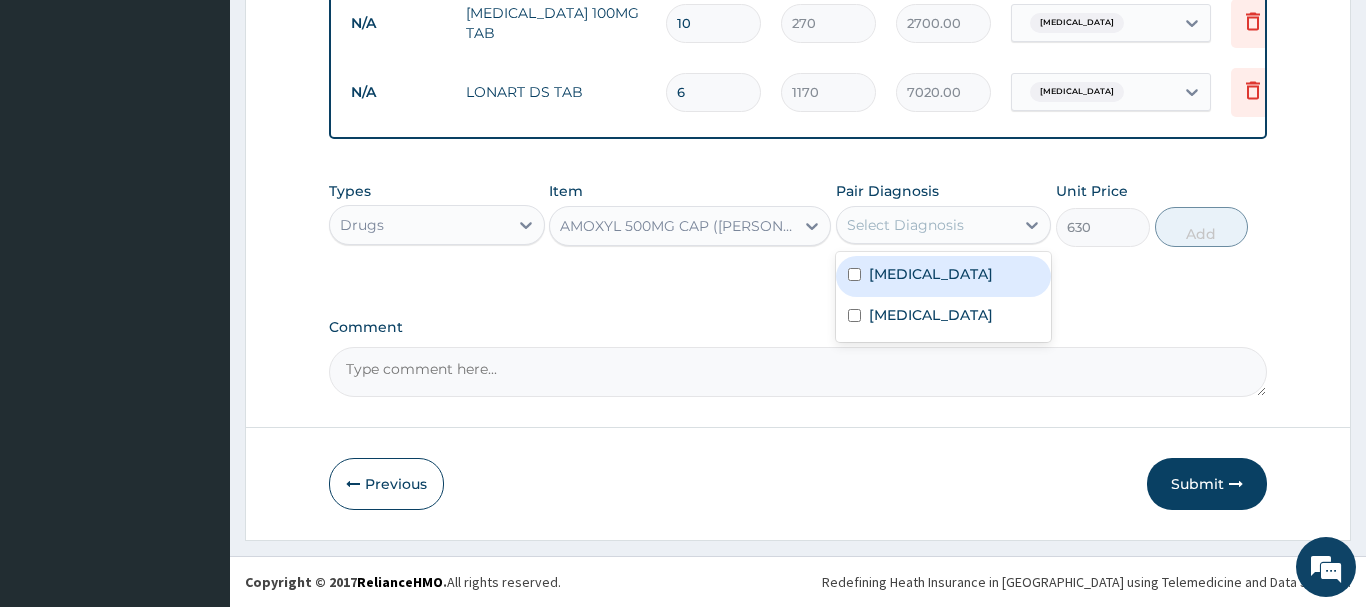 click on "Select Diagnosis" at bounding box center (905, 225) 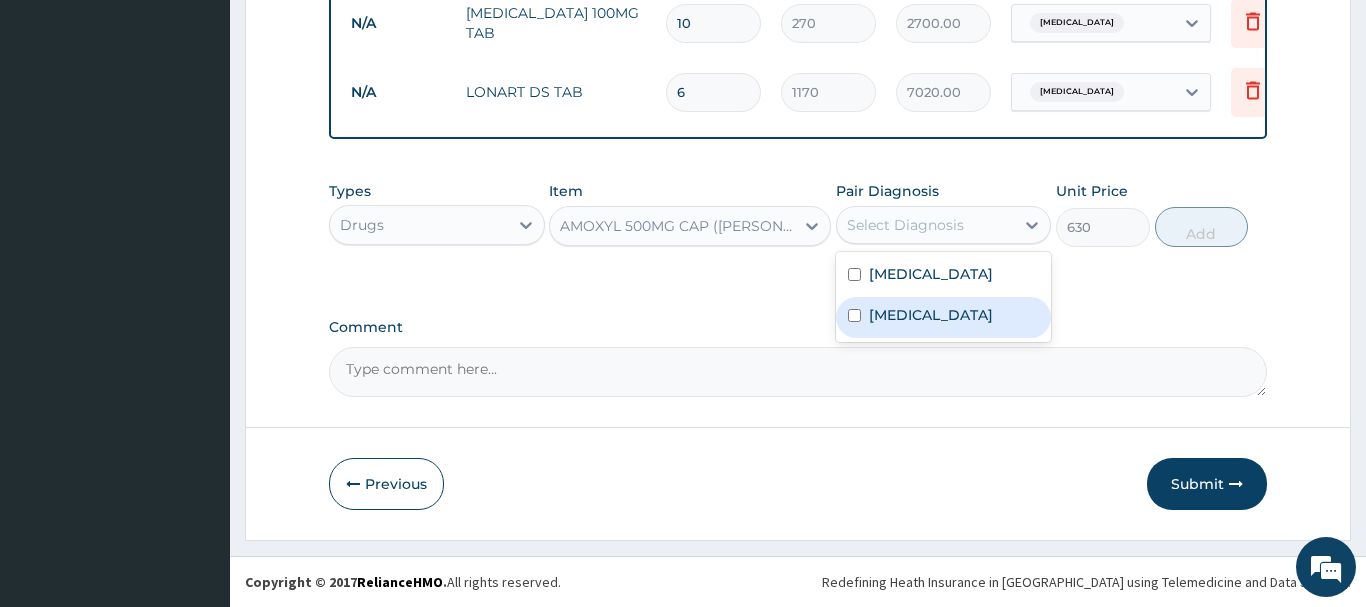click on "Upper respiratory infection" at bounding box center (931, 315) 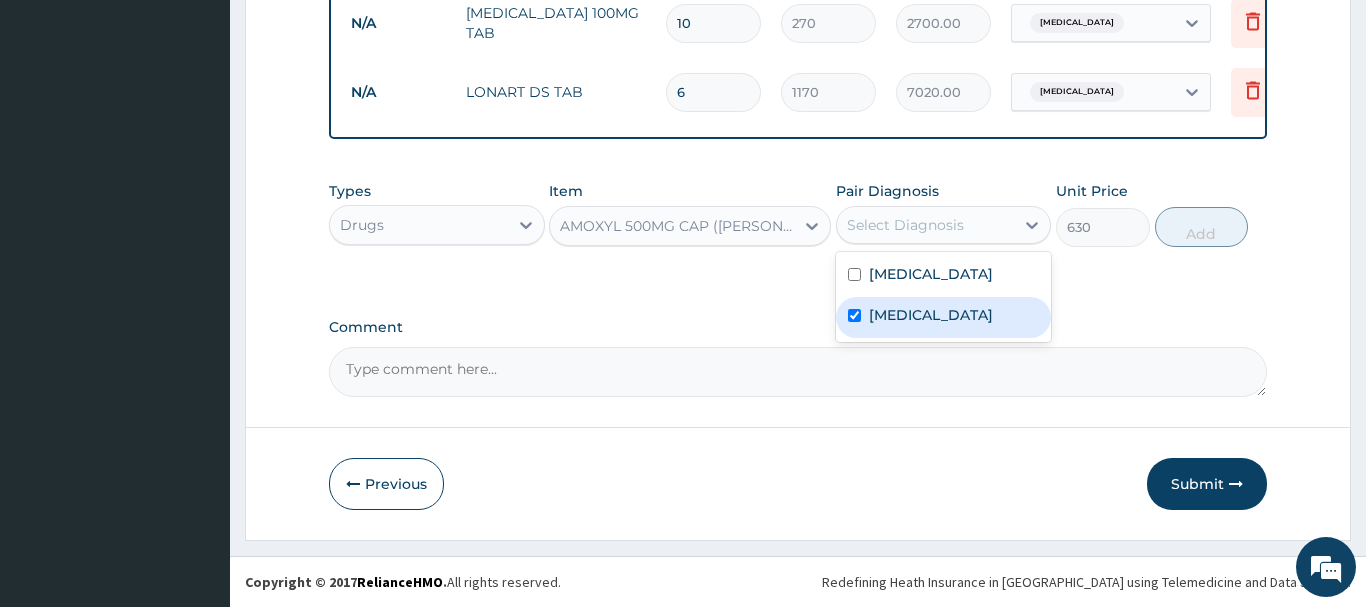 checkbox on "true" 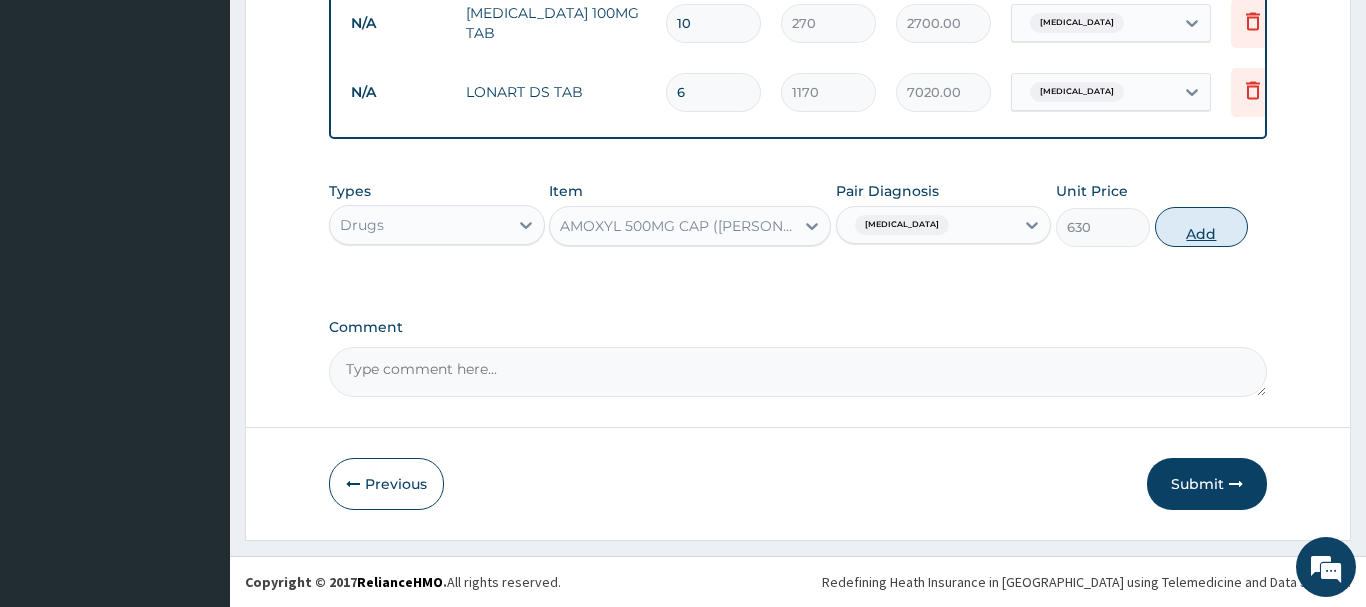 click on "Add" at bounding box center (1202, 227) 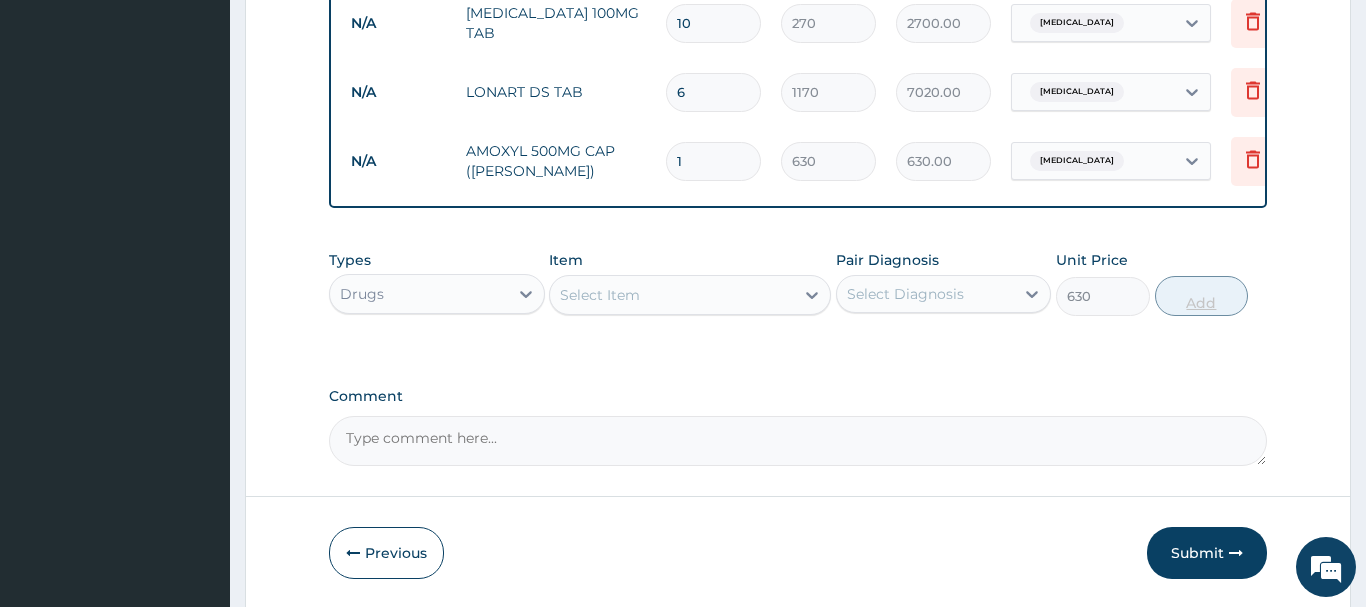 type on "0" 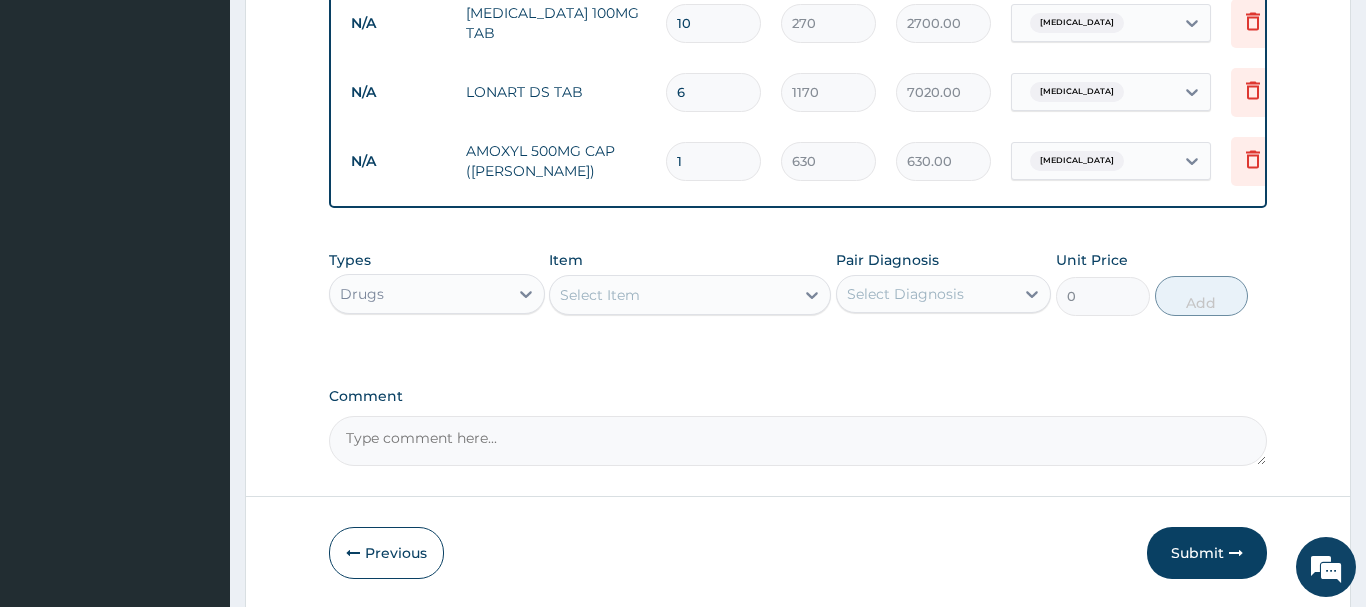 type on "15" 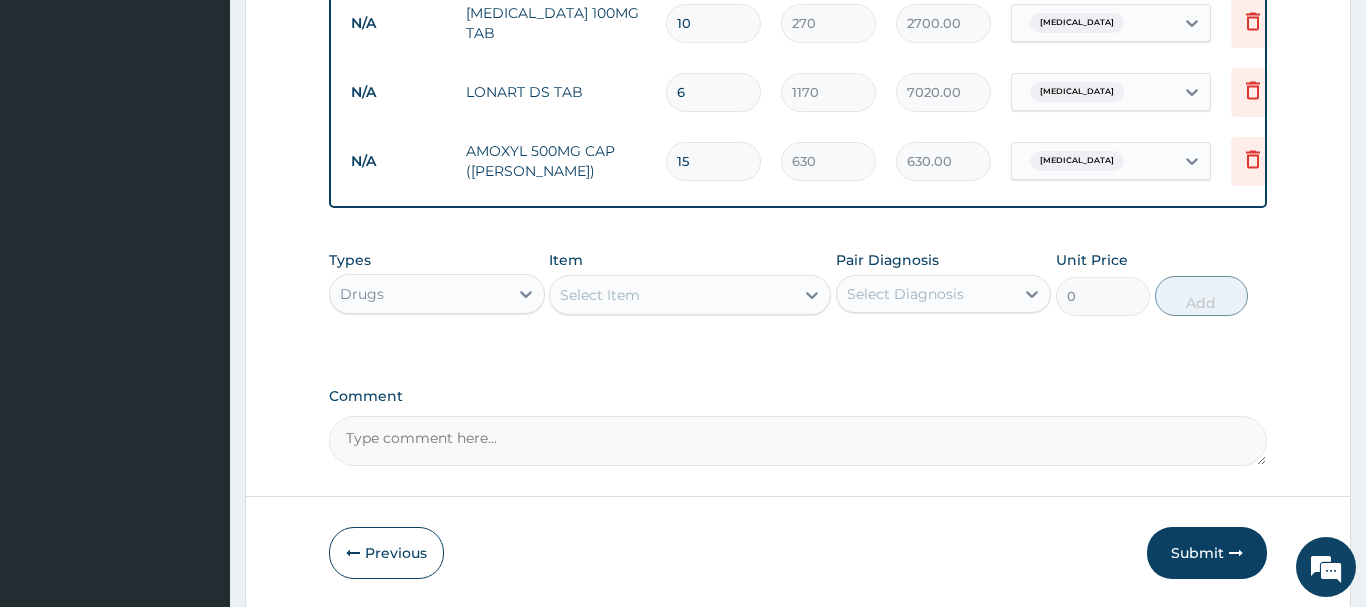 type on "9450.00" 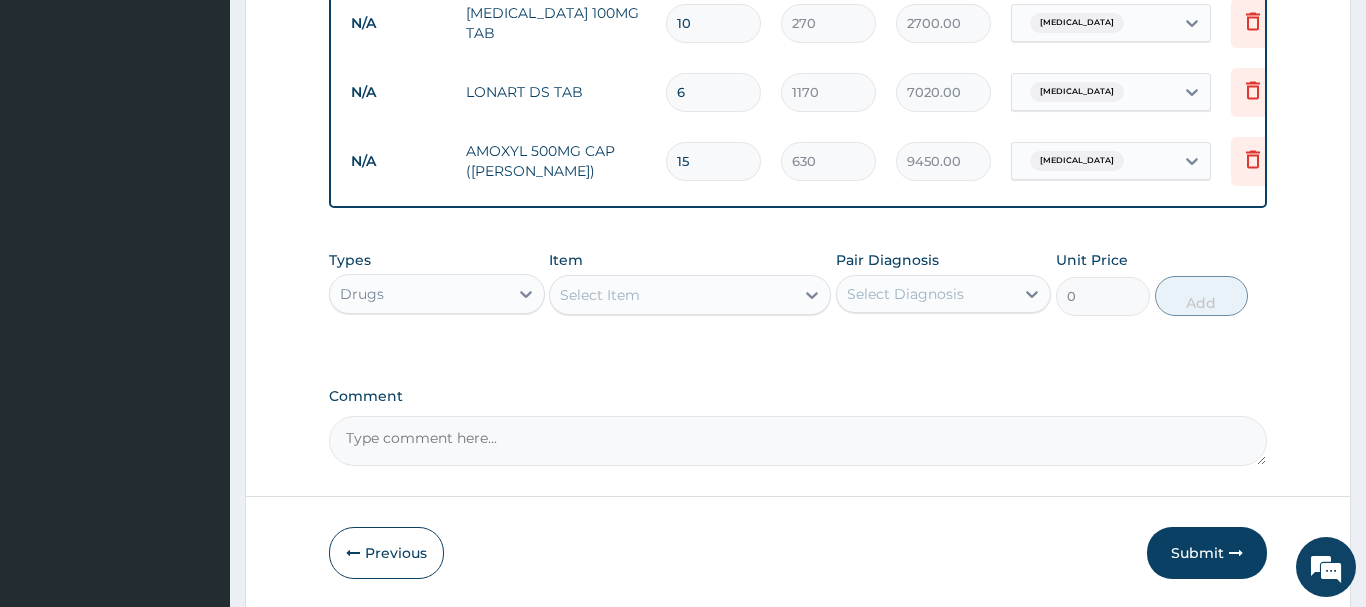 scroll, scrollTop: 1154, scrollLeft: 0, axis: vertical 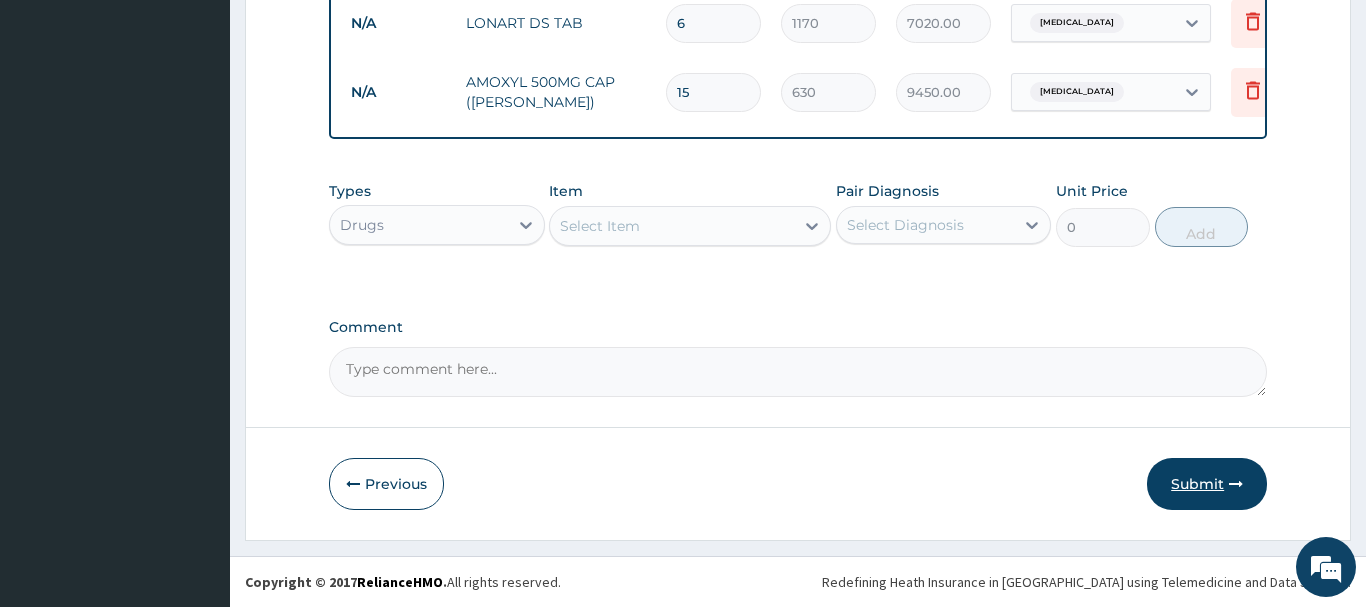 type on "15" 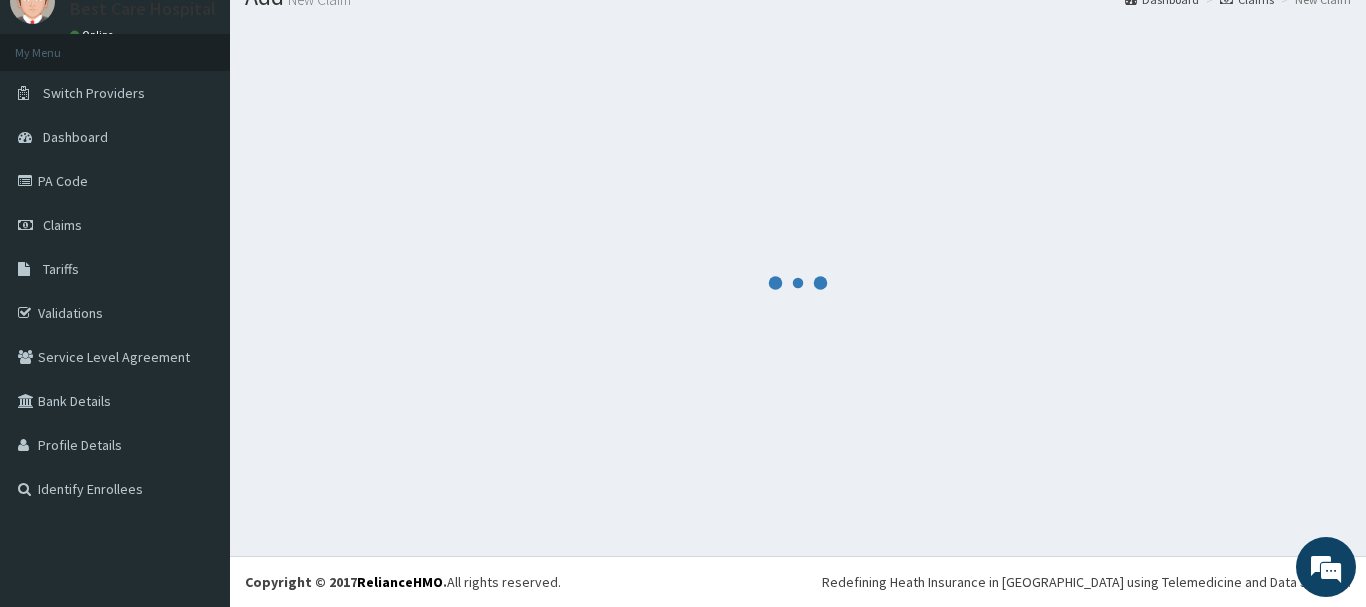 scroll, scrollTop: 81, scrollLeft: 0, axis: vertical 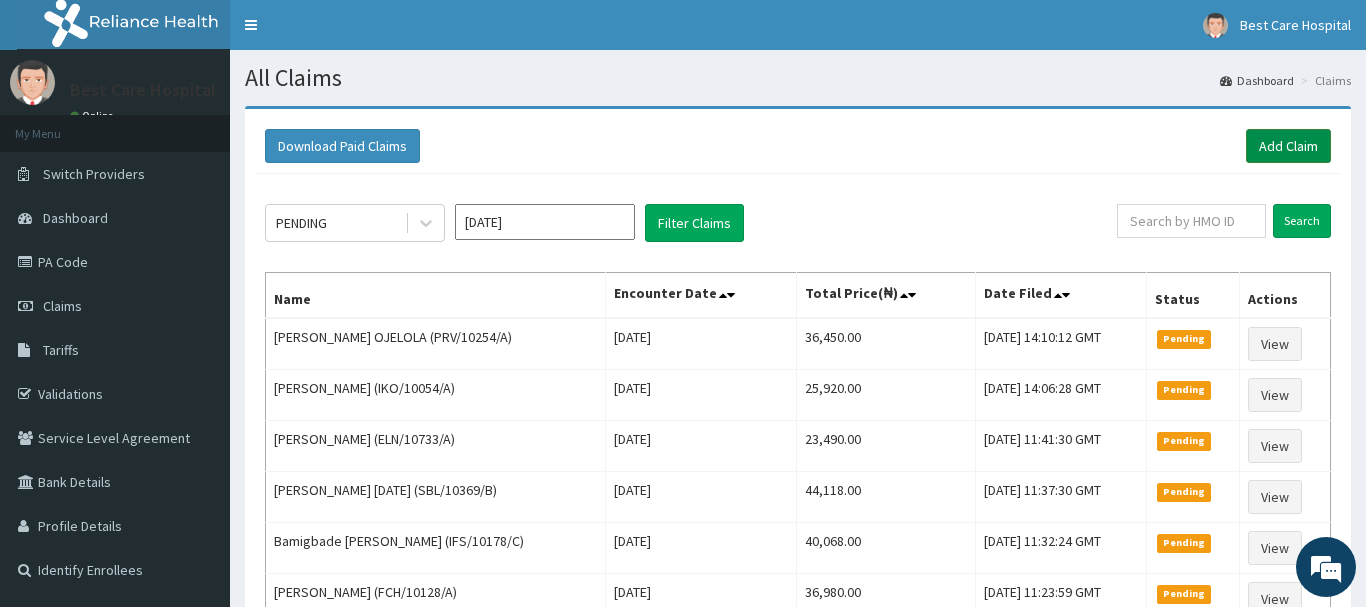 click on "Add Claim" at bounding box center [1288, 146] 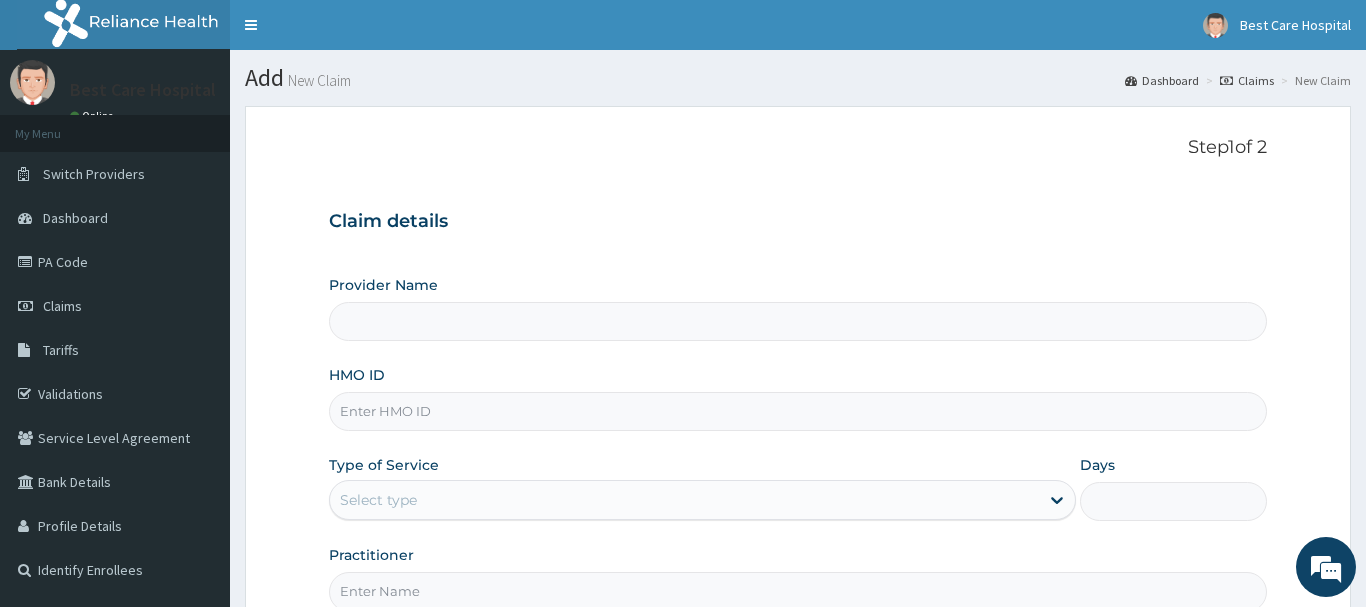 scroll, scrollTop: 0, scrollLeft: 0, axis: both 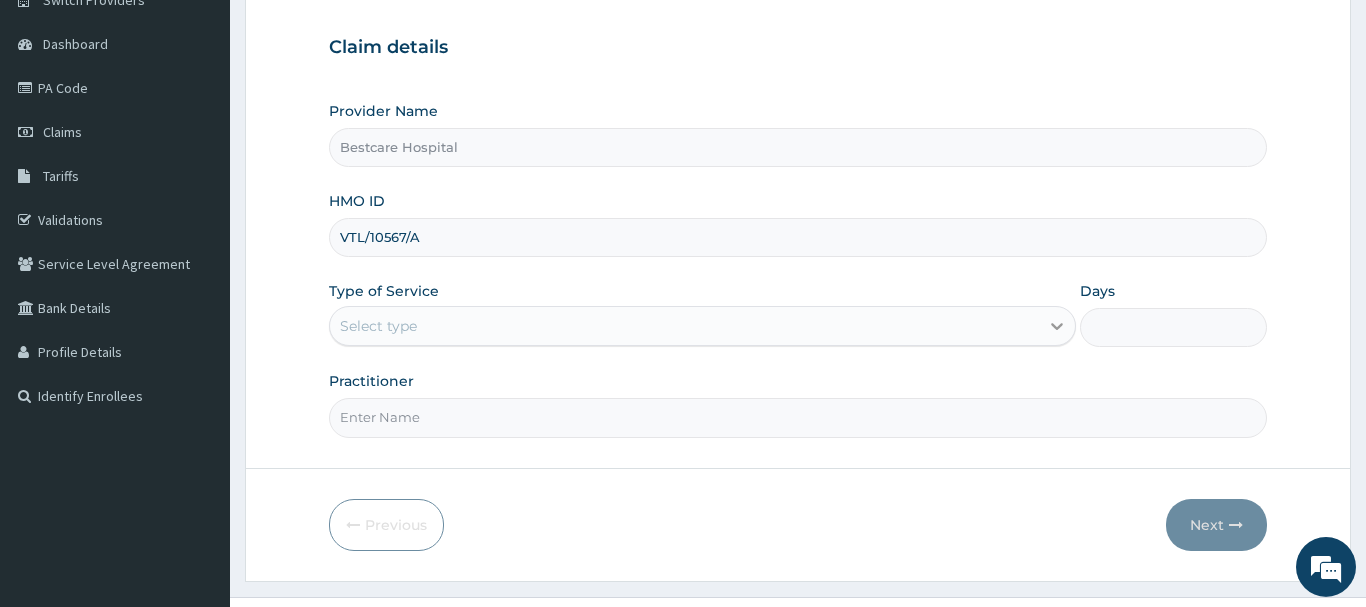 type on "VTL/10567/A" 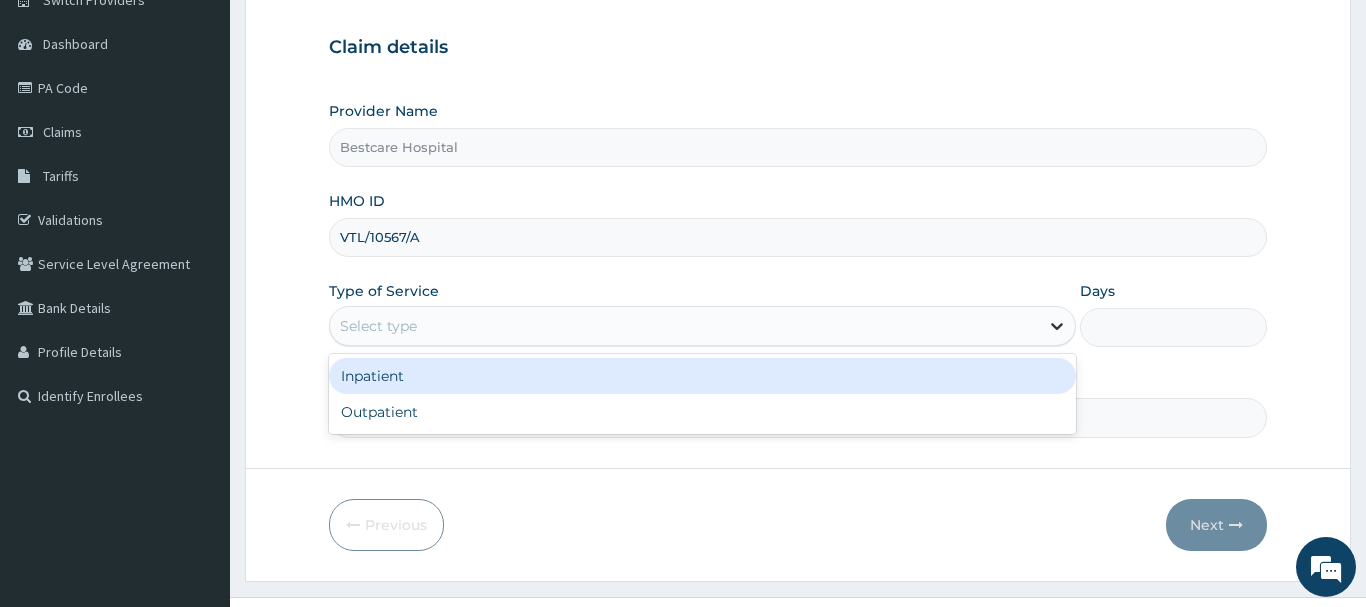click 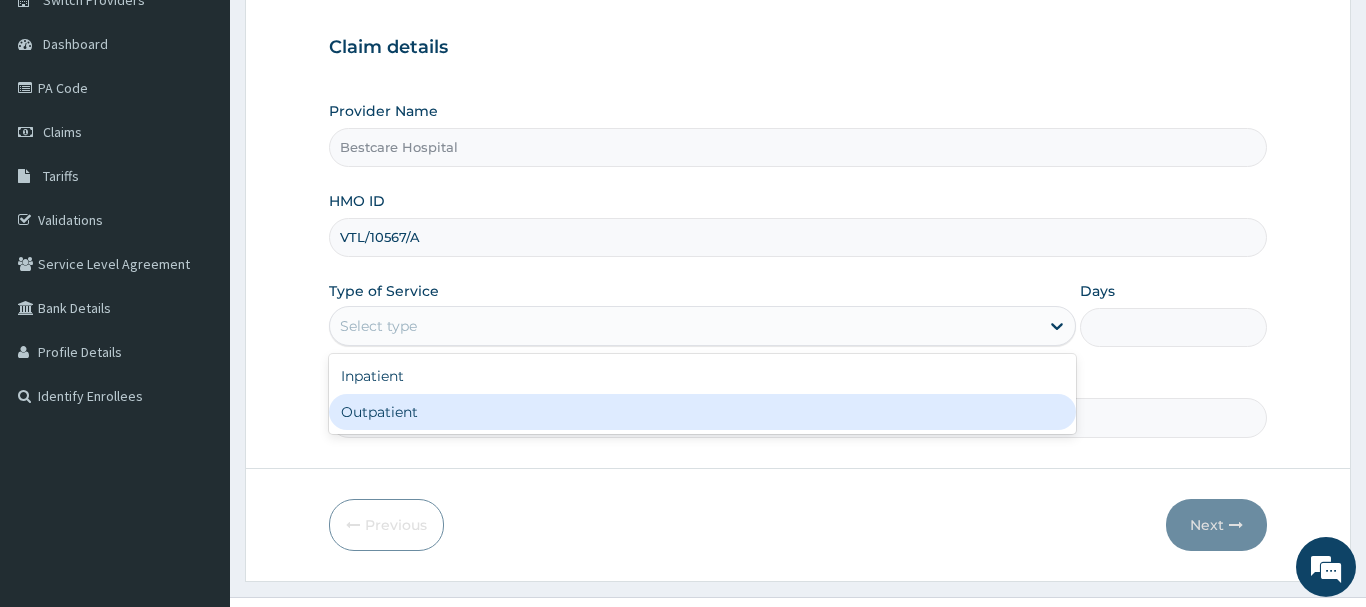 click on "Outpatient" at bounding box center (703, 412) 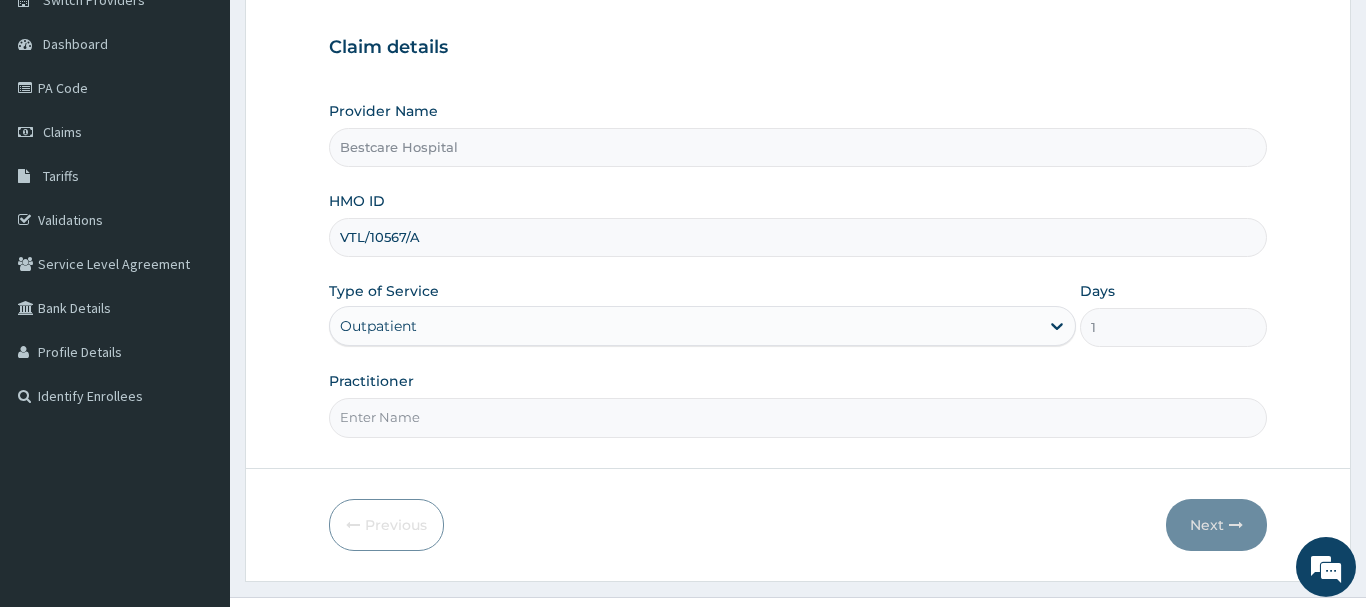 click on "Practitioner" at bounding box center [798, 417] 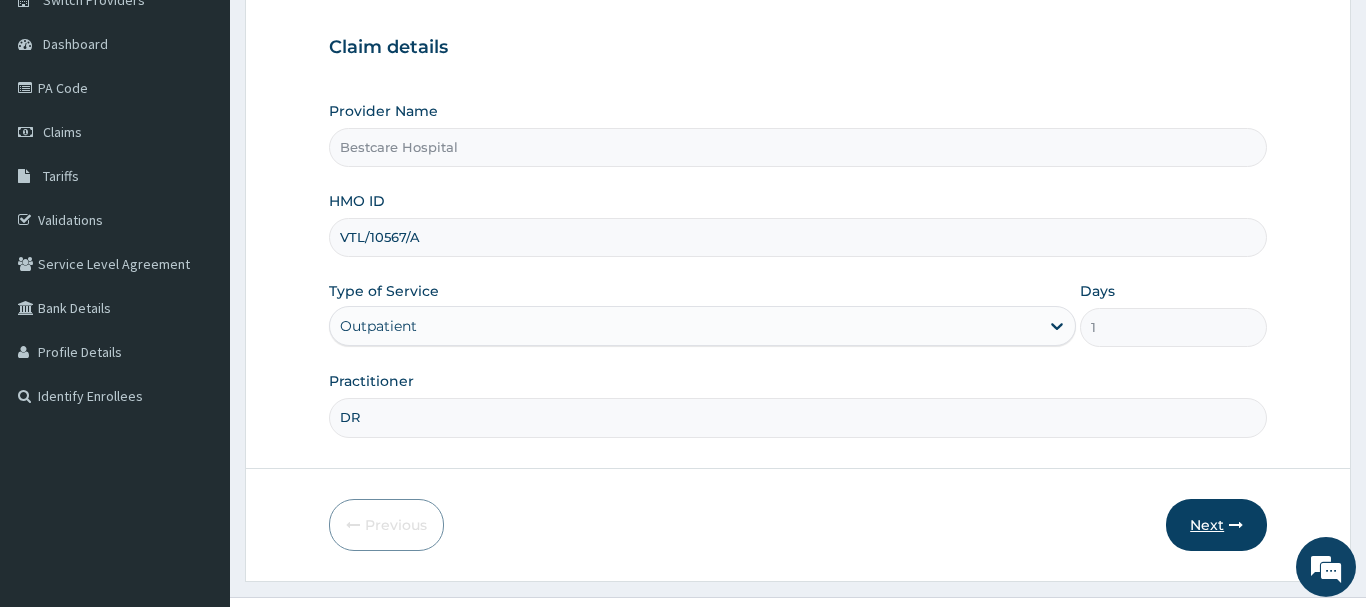 type on "DR" 